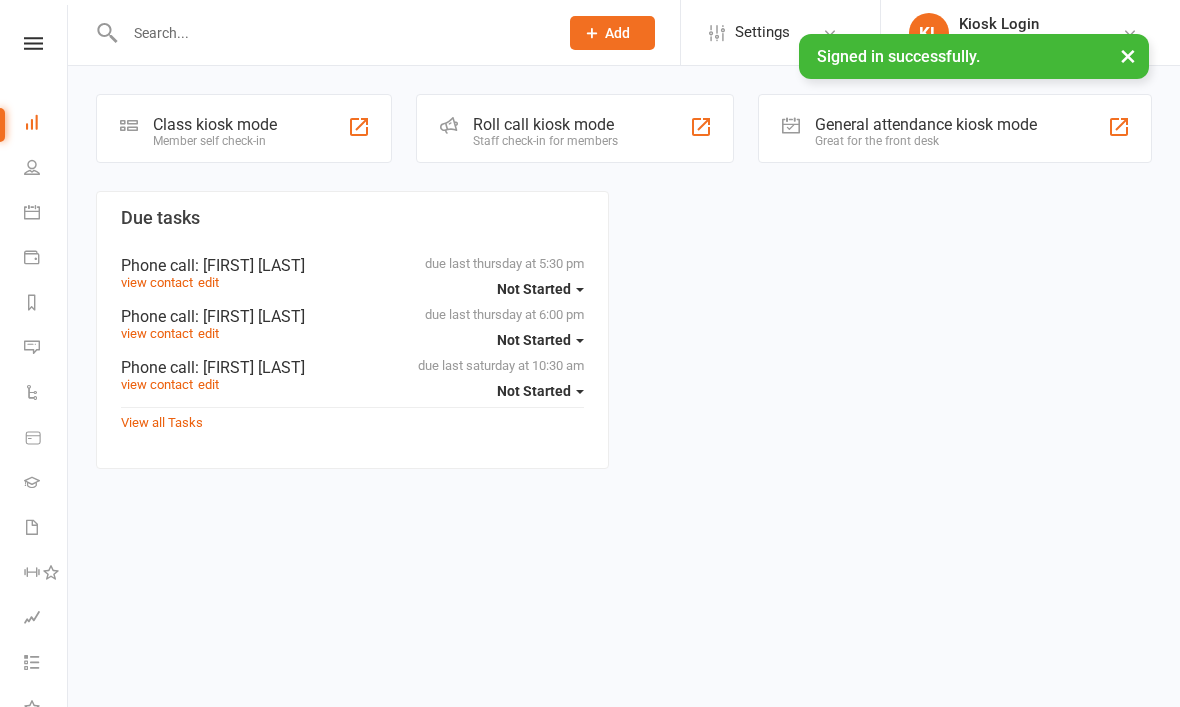 scroll, scrollTop: 0, scrollLeft: 0, axis: both 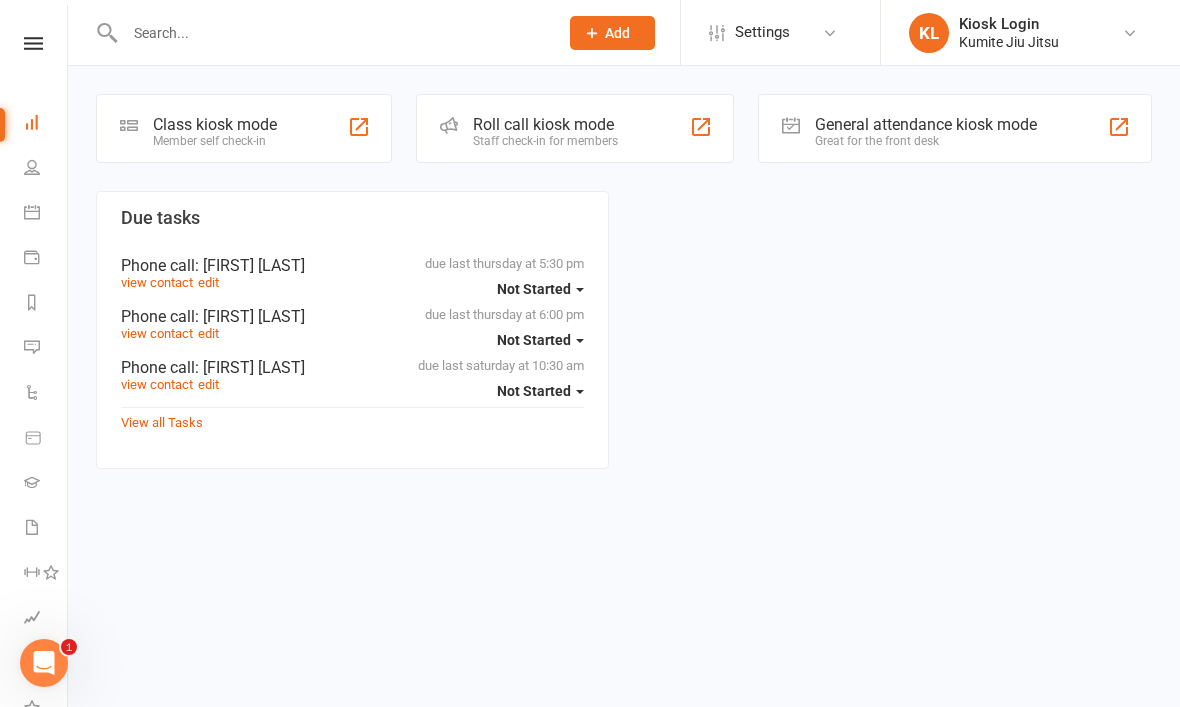 click on "People" at bounding box center (46, 169) 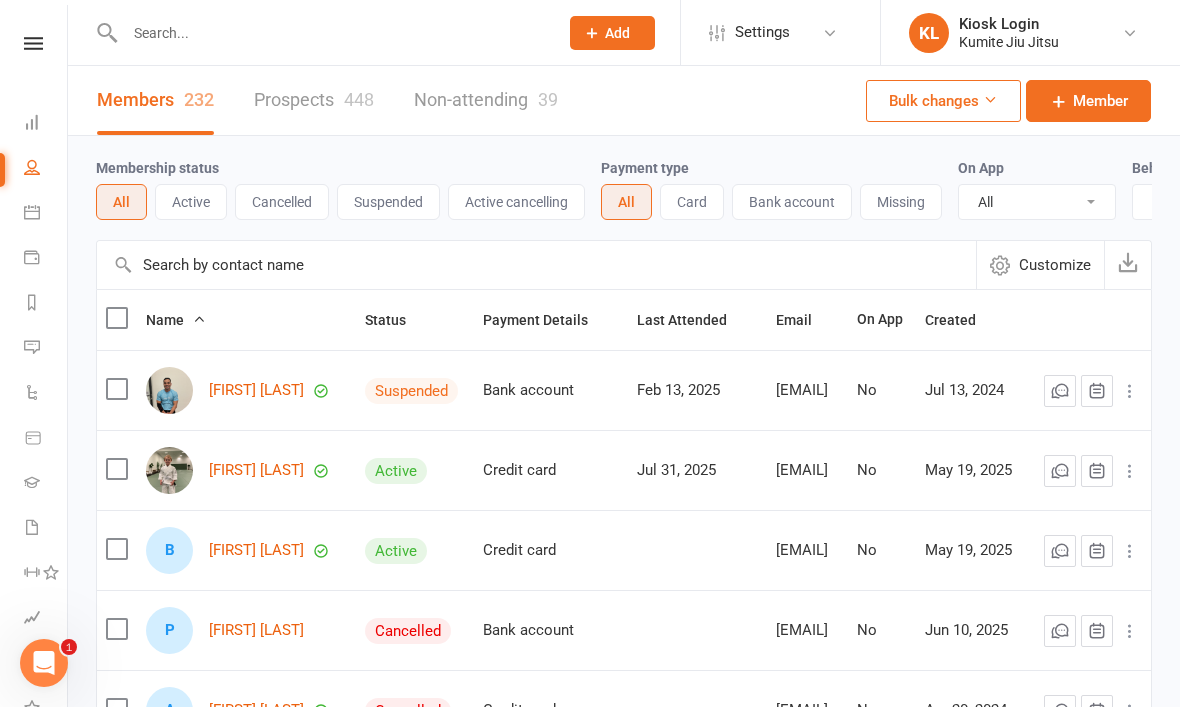 scroll, scrollTop: 0, scrollLeft: 3, axis: horizontal 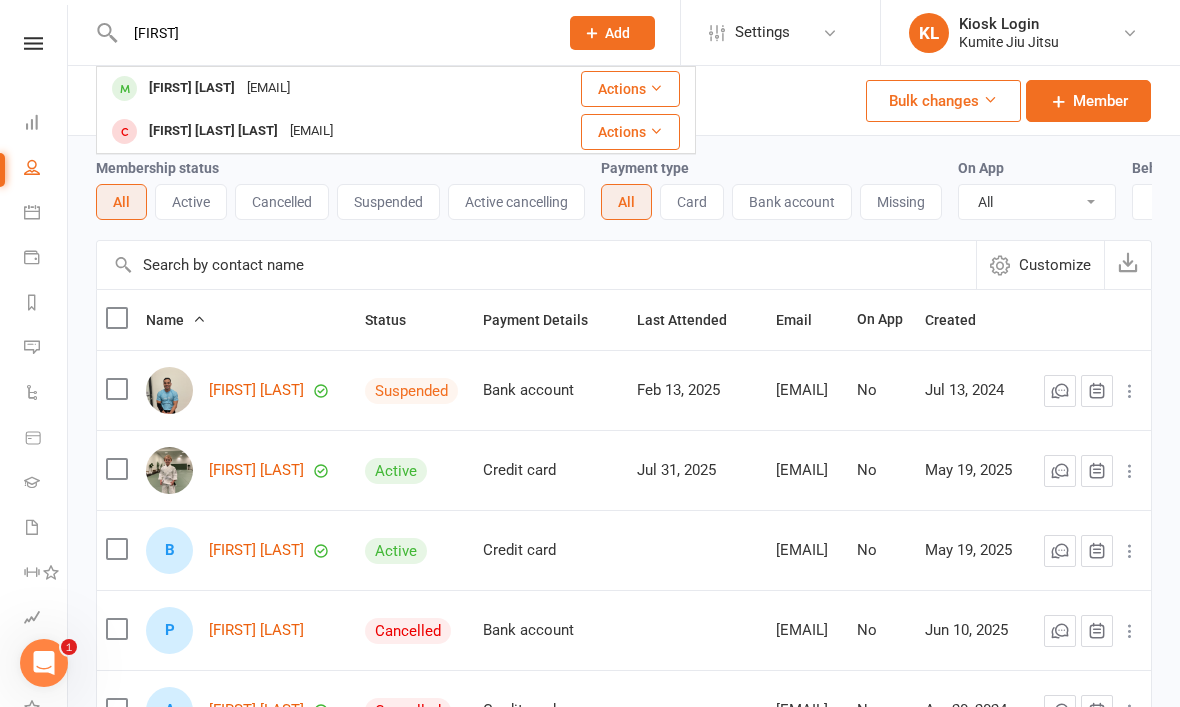 type on "Abhi" 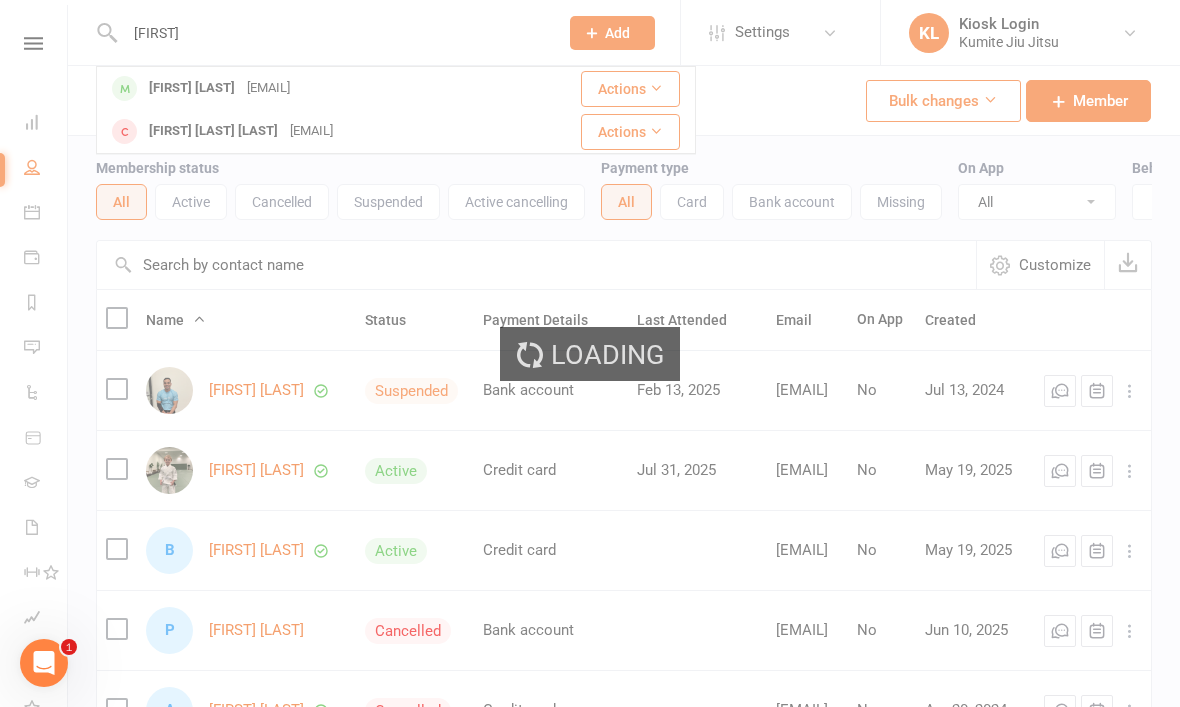 type 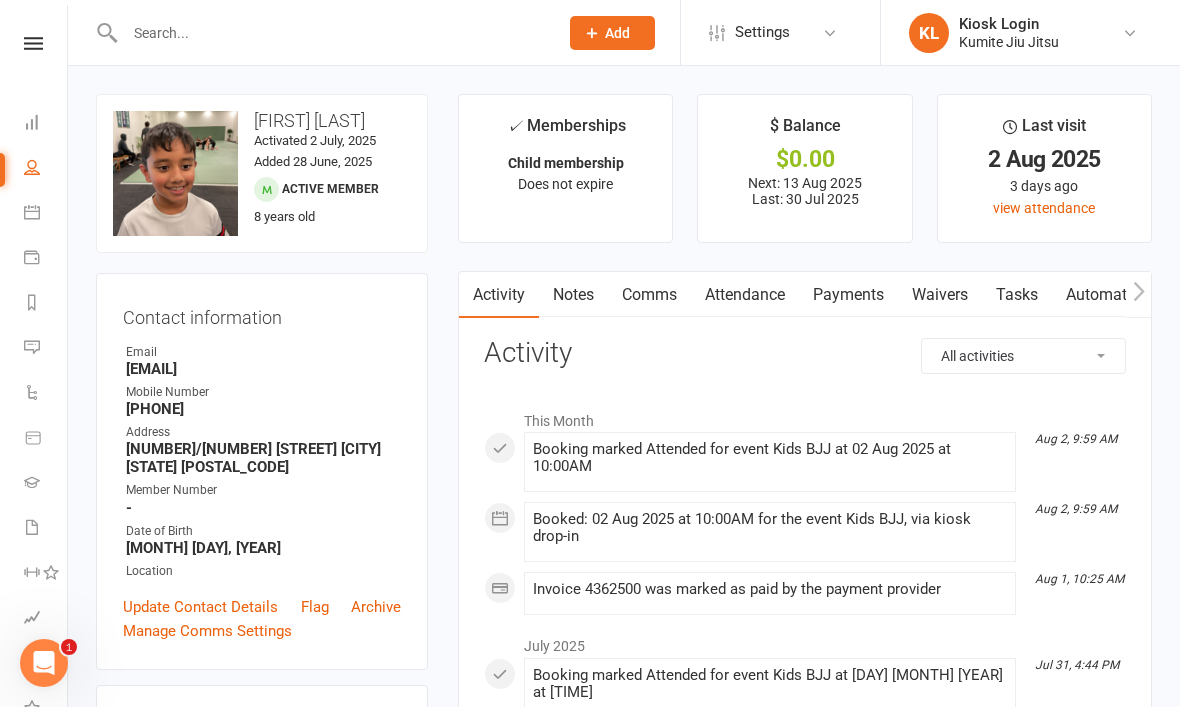 click on "view attendance" at bounding box center [1044, 208] 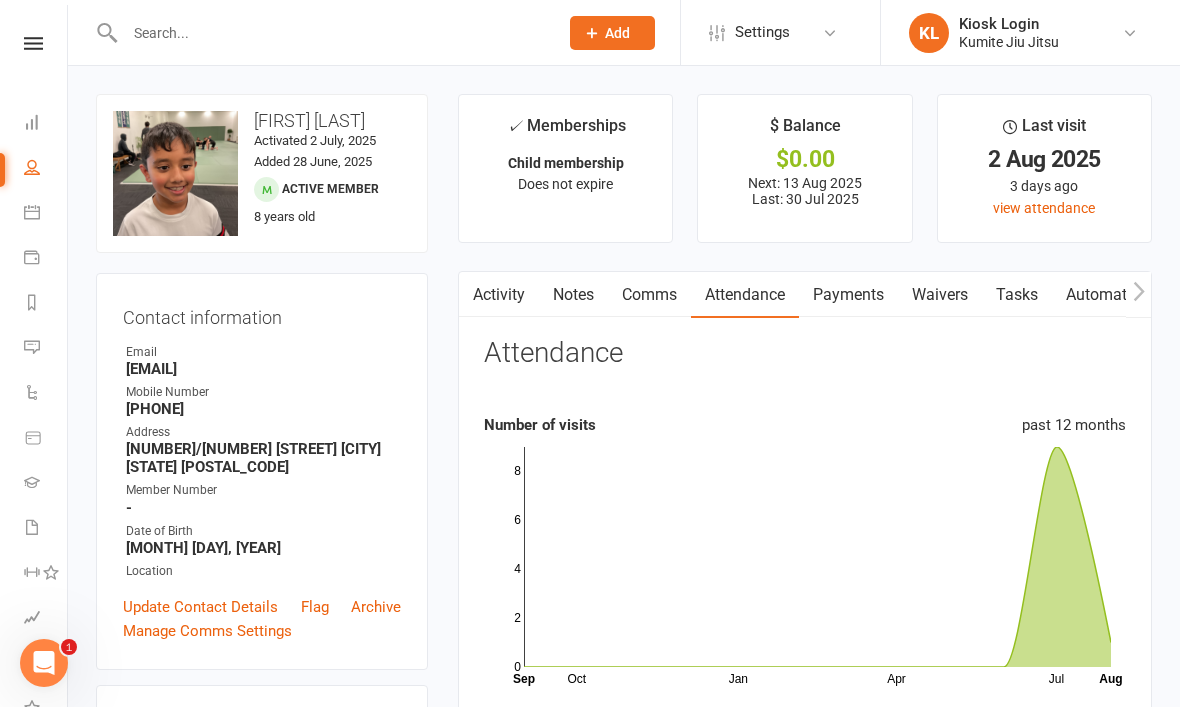 click on "KL Kiosk Login Kumite Jiu Jitsu" at bounding box center [1028, 33] 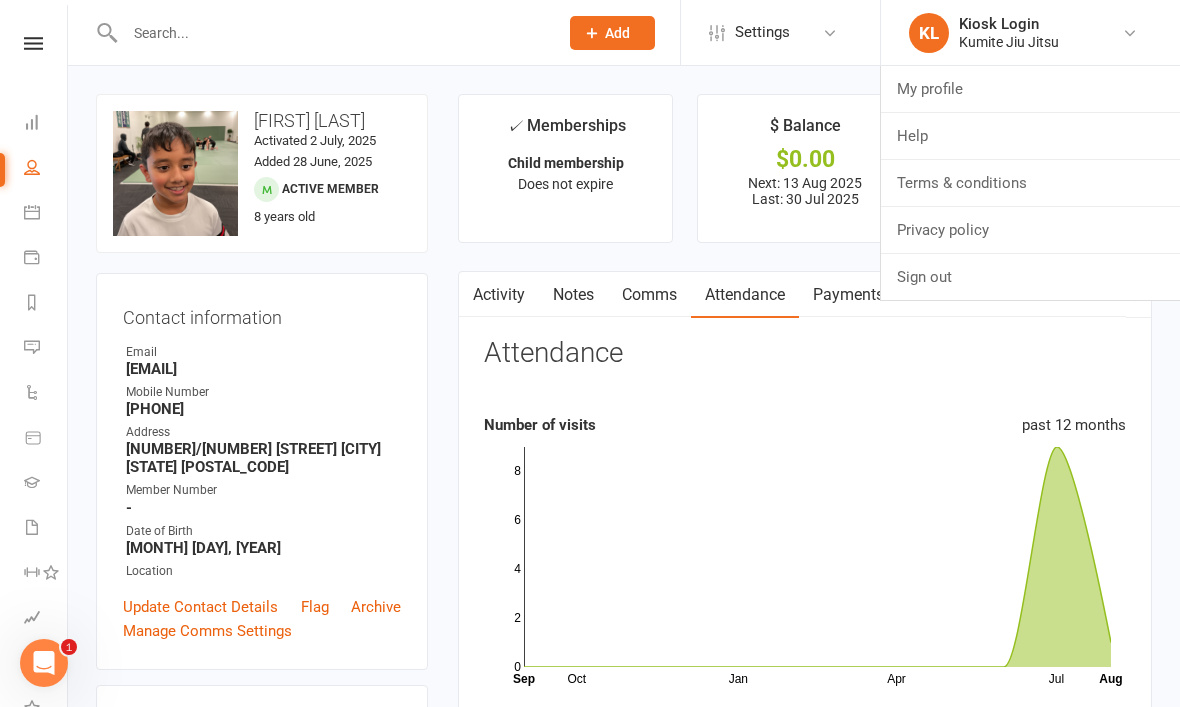 click on "upload photo change photo Abhi Dasari Activated 2 July, 2025 Added 28 June, 2025   Active member 8 years old  Contact information Owner   Email  b.tejaswireddy@gmail.com
Mobile Number  0450462324
Address  511/218 Parramatta Rd Homebush Nsw 2140
Member Number  -
Date of Birth  June 22, 2017
Location
Update Contact Details Flag Archive Manage Comms Settings
Wallet Bank account Tejaswi Reddy Bingu  xxxx 1290  Account shared with following contacts Tejaswi Bingu
Add / Edit Payment Method
Membership      Child membership Jul 15 2025 — Never Booked: 8 Attended: 8 Unlimited classes remaining   Cancel membership Upgrade / Downgrade Add new membership
Family Members   Tejaswi Bingu - Parent / Guardian Add link to existing contact  Add link to new contact
Suspensions  No active suspensions found. Add new suspension
Email / SMS Subscriptions  edit Unsubscribed from Emails No
Unsubscribed from SMSes No
Styles & Ranks  Emergency Contact Details  edit Waiver Answers  edit Convert to NAC ✓" at bounding box center [624, 1006] 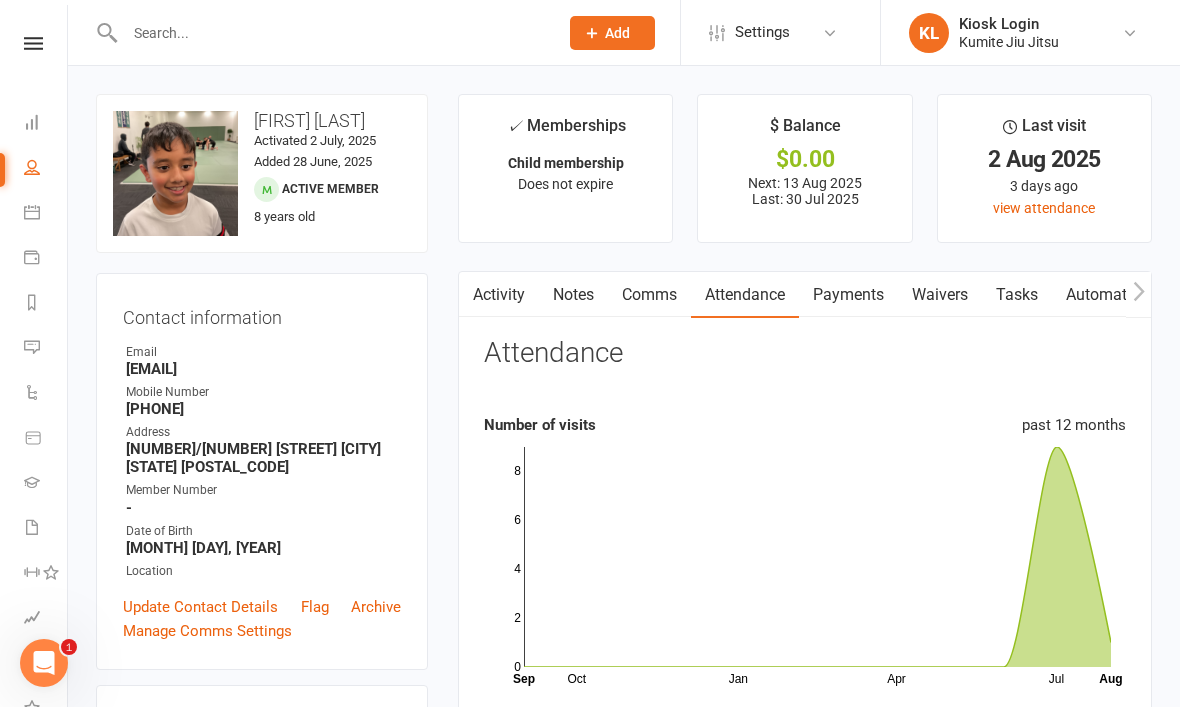 click at bounding box center [33, 43] 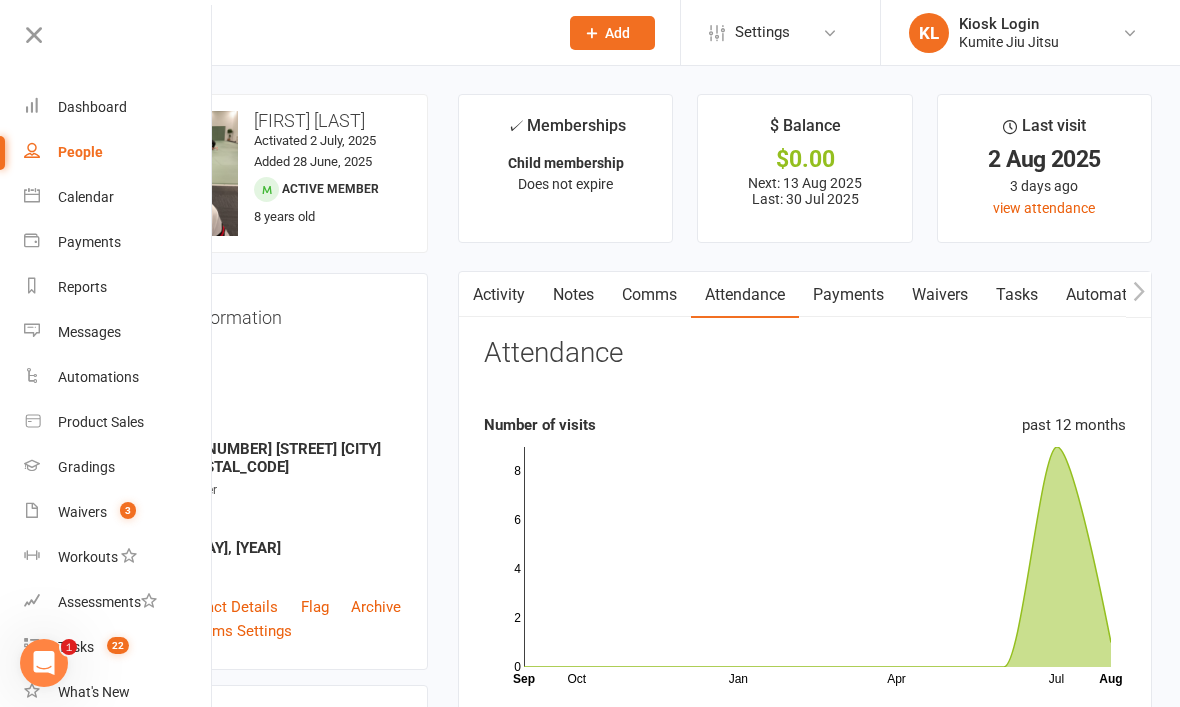 click on "Dashboard" at bounding box center [118, 107] 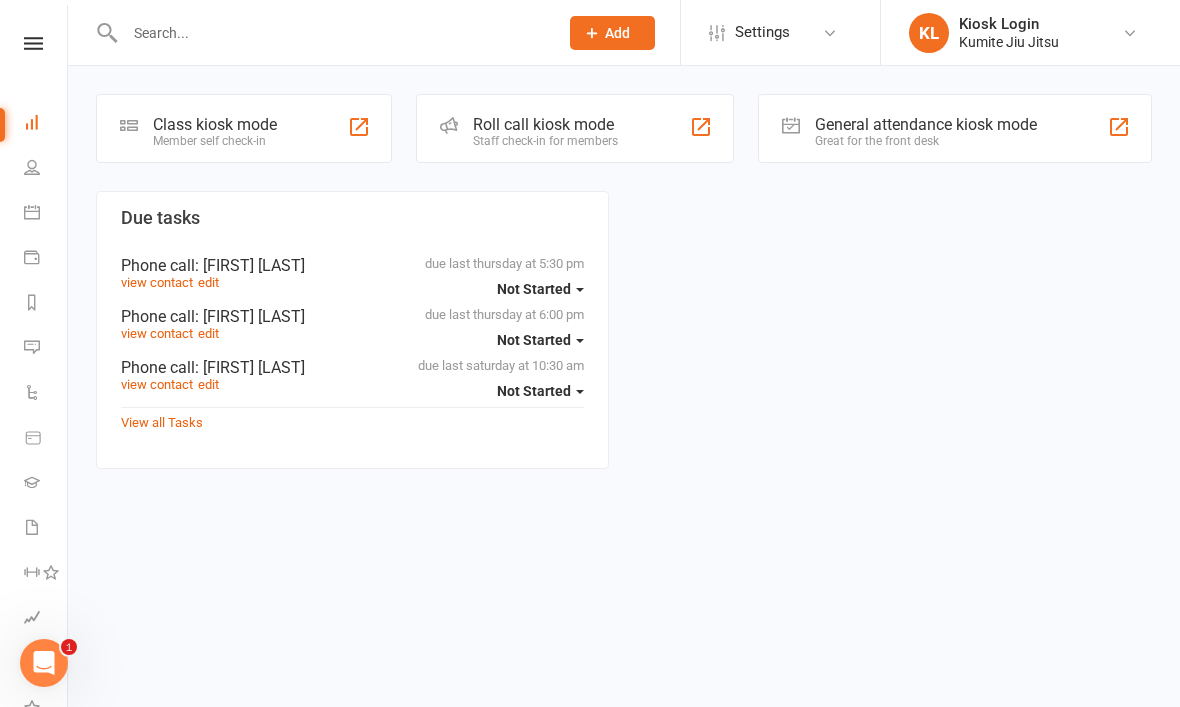 click on "Roll call kiosk mode" at bounding box center (545, 124) 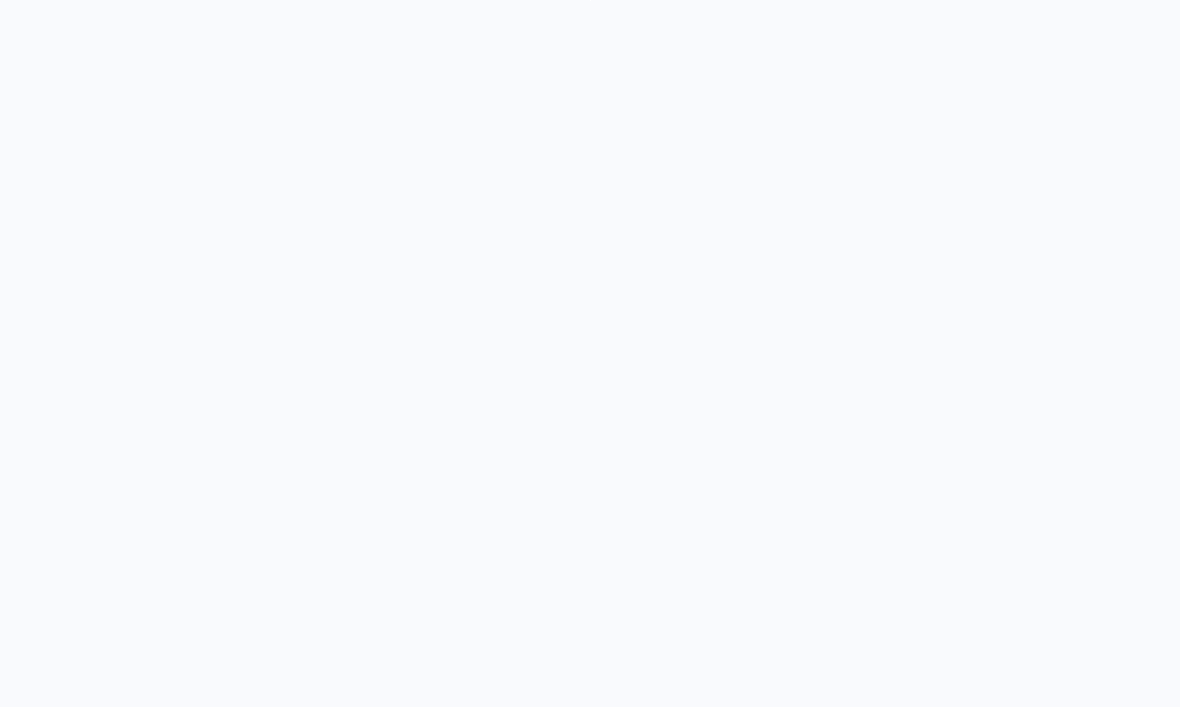 scroll, scrollTop: 0, scrollLeft: 0, axis: both 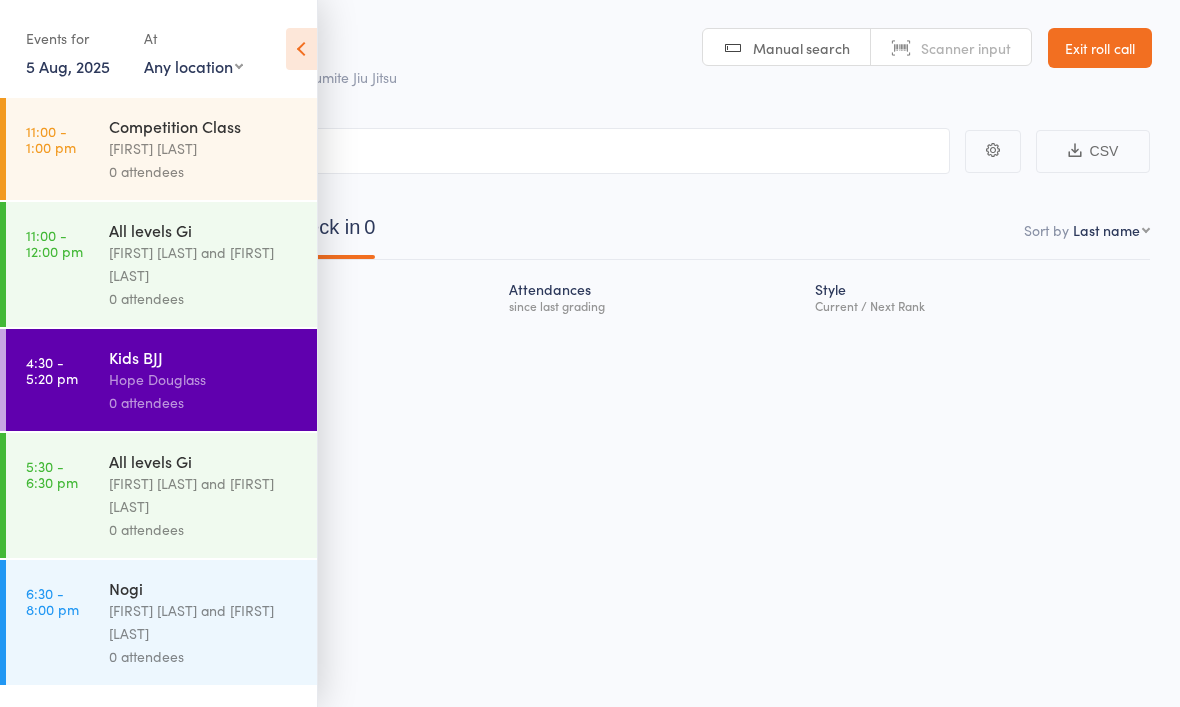 click on "Roll Call for  Kids BJJ 05 Aug 16:30  Hope Douglass  Kumite Jiu Jitsu  Manual search Scanner input Exit roll call Events for 5 Aug, 2025 5 Aug, 2025
August 2025
Sun Mon Tue Wed Thu Fri Sat
31
27
28
29
30
31
01
02
32
03
04
05
06
07
08
09
33
10
11
12
13
14
15
16
34
17
18
19
20
21
22
23
35
24
25 26 27" at bounding box center (590, 353) 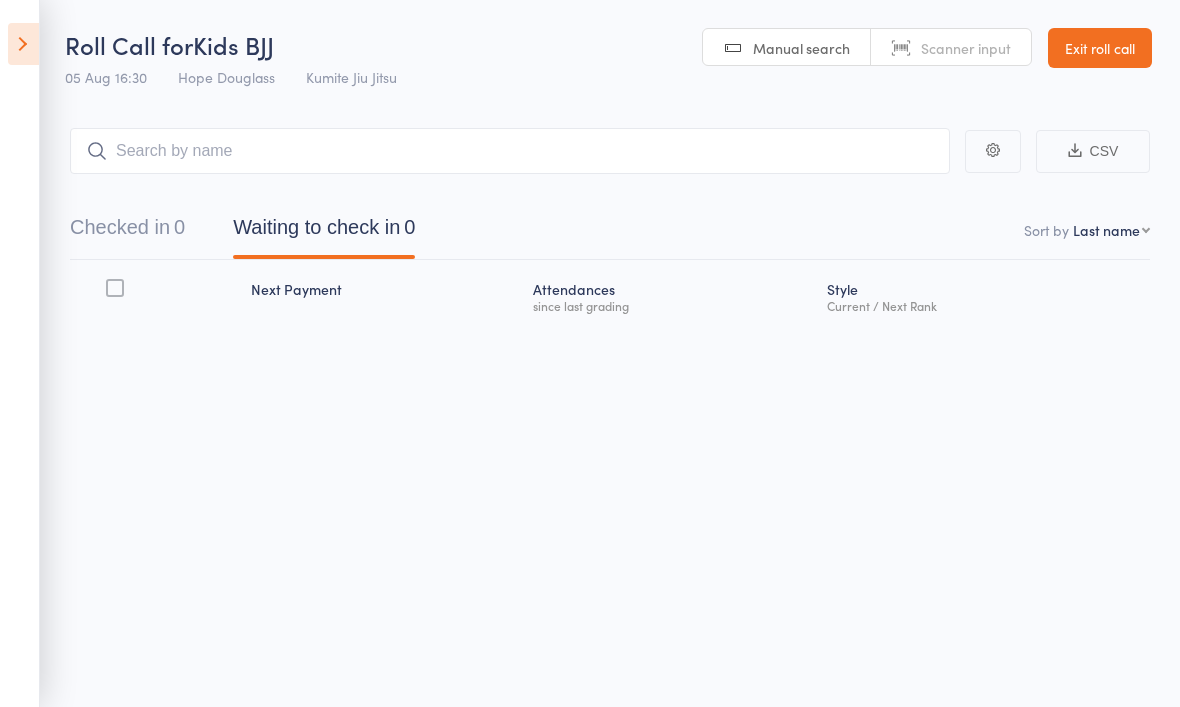 click at bounding box center [23, 44] 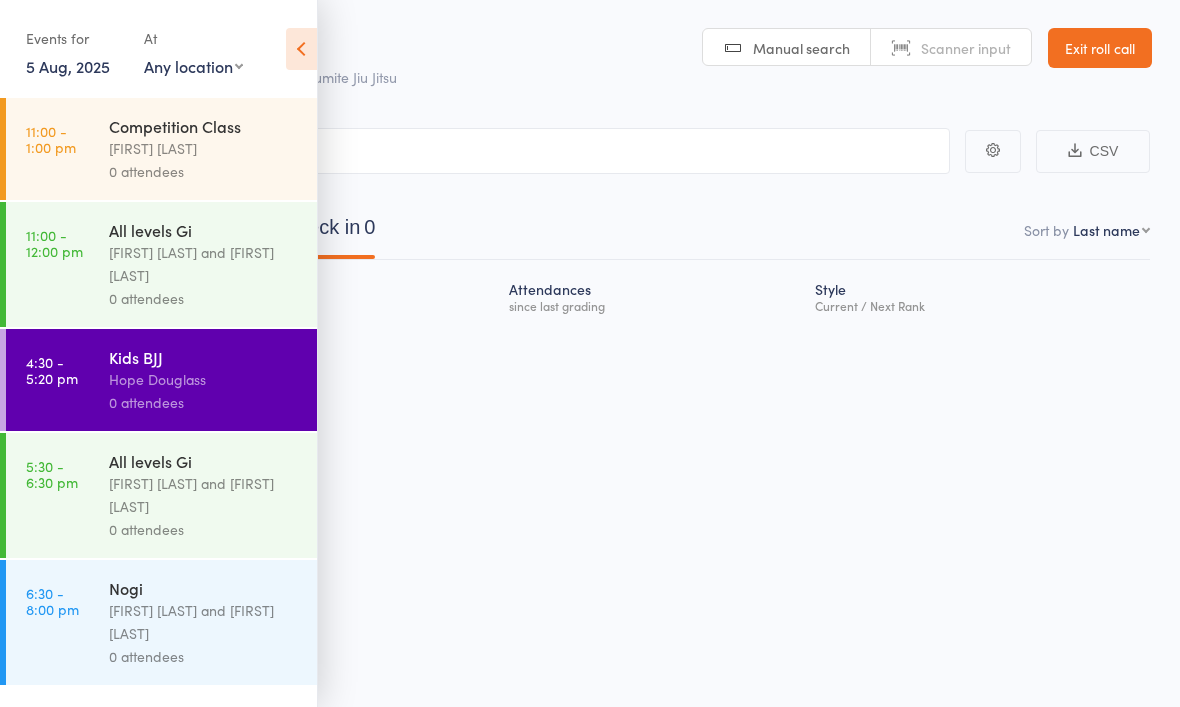 click on "Exit roll call" at bounding box center [1100, 48] 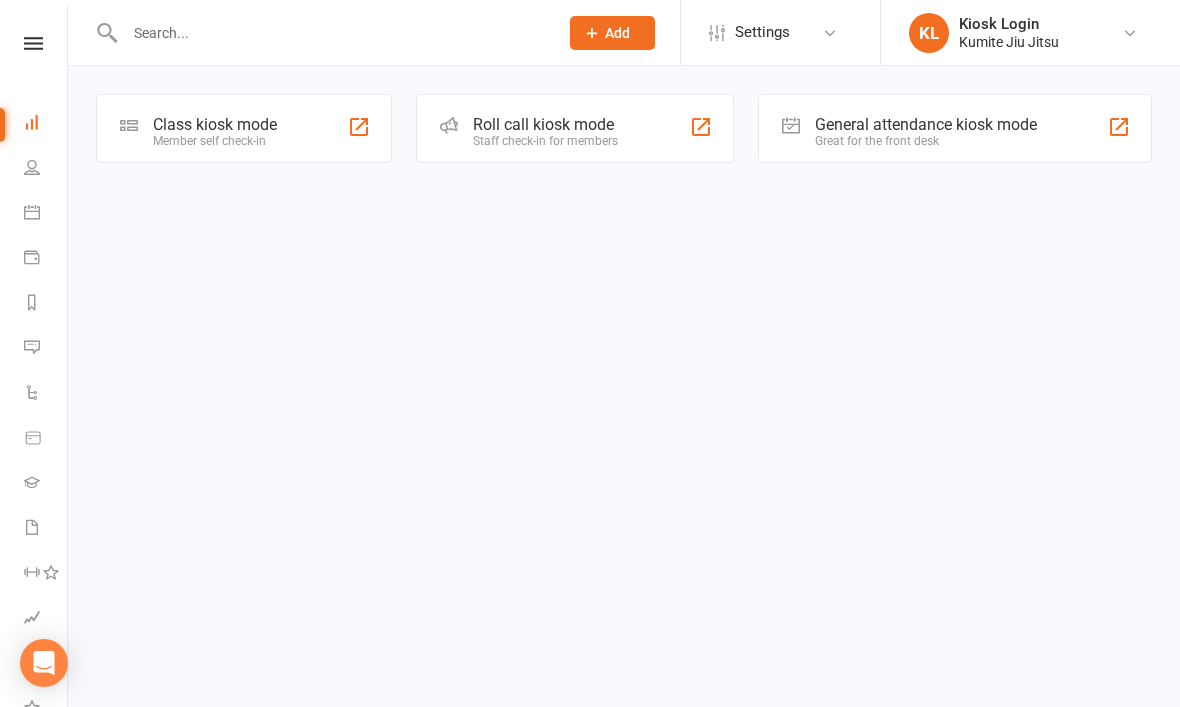 scroll, scrollTop: 0, scrollLeft: 0, axis: both 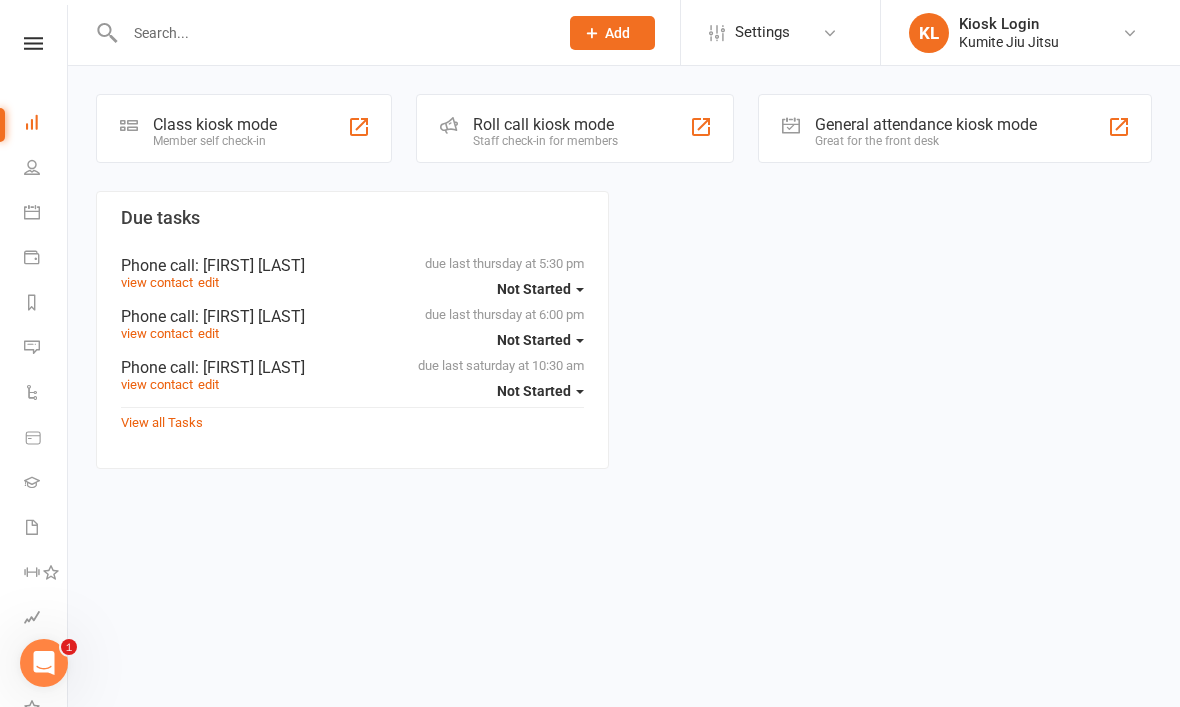 click on "Class kiosk mode" at bounding box center (215, 124) 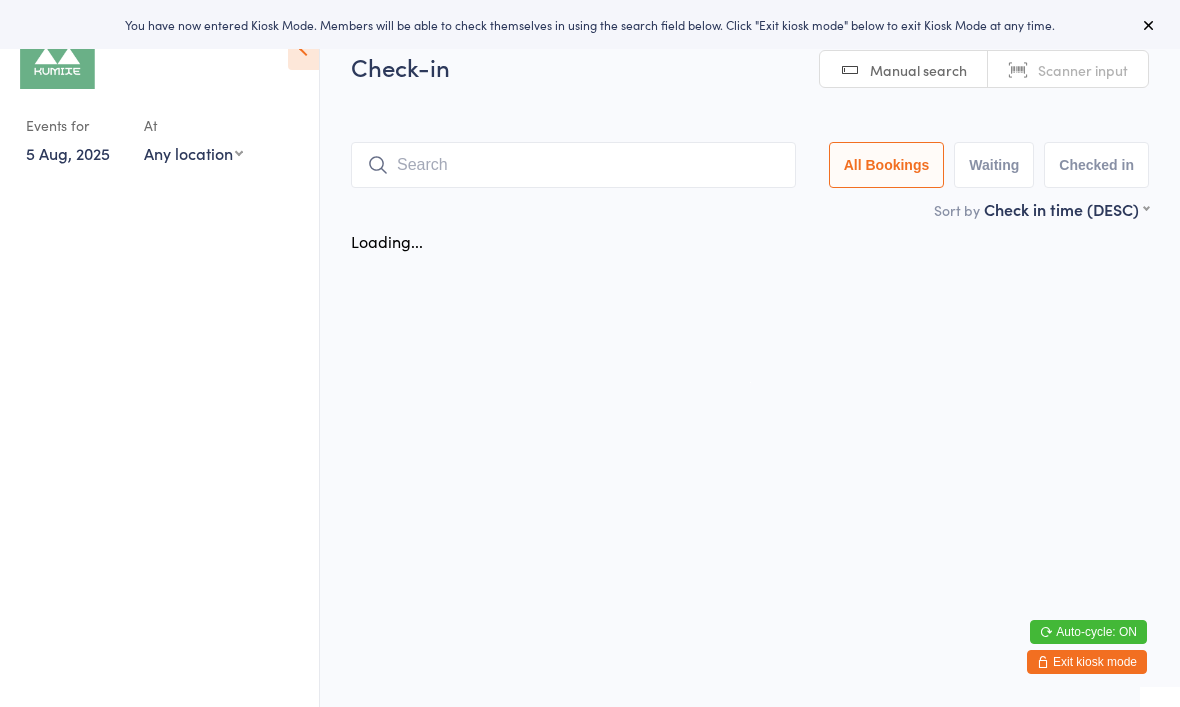 scroll, scrollTop: 0, scrollLeft: 0, axis: both 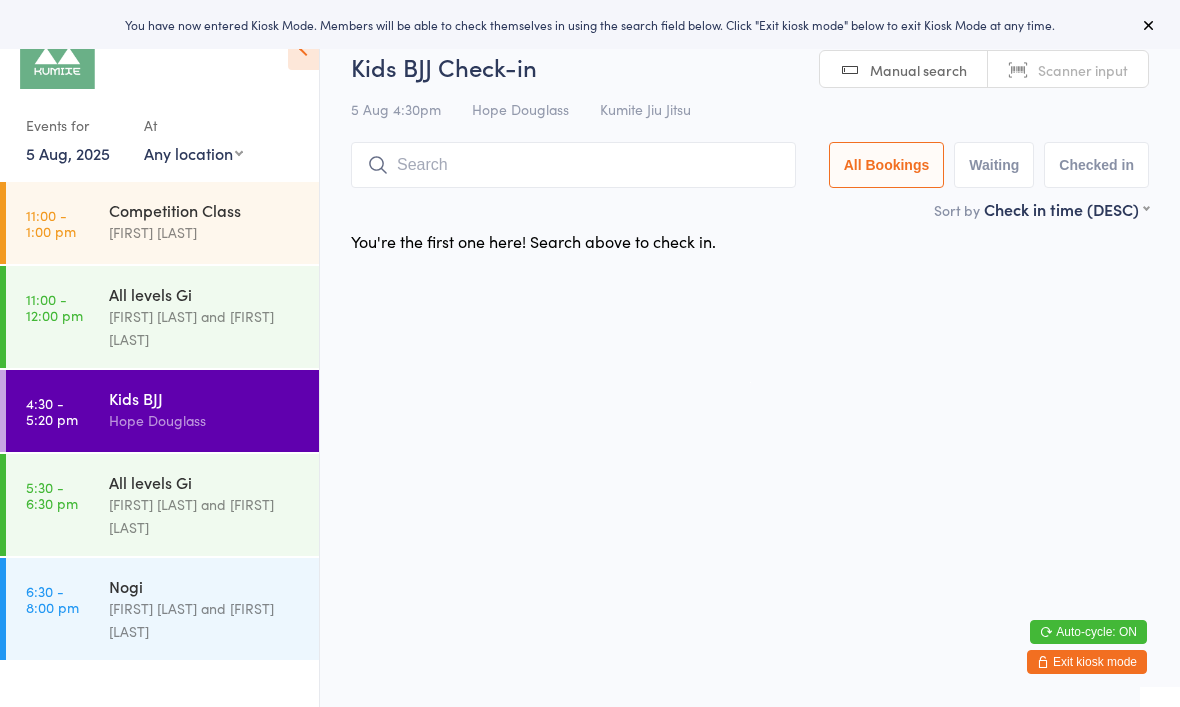 click at bounding box center [573, 165] 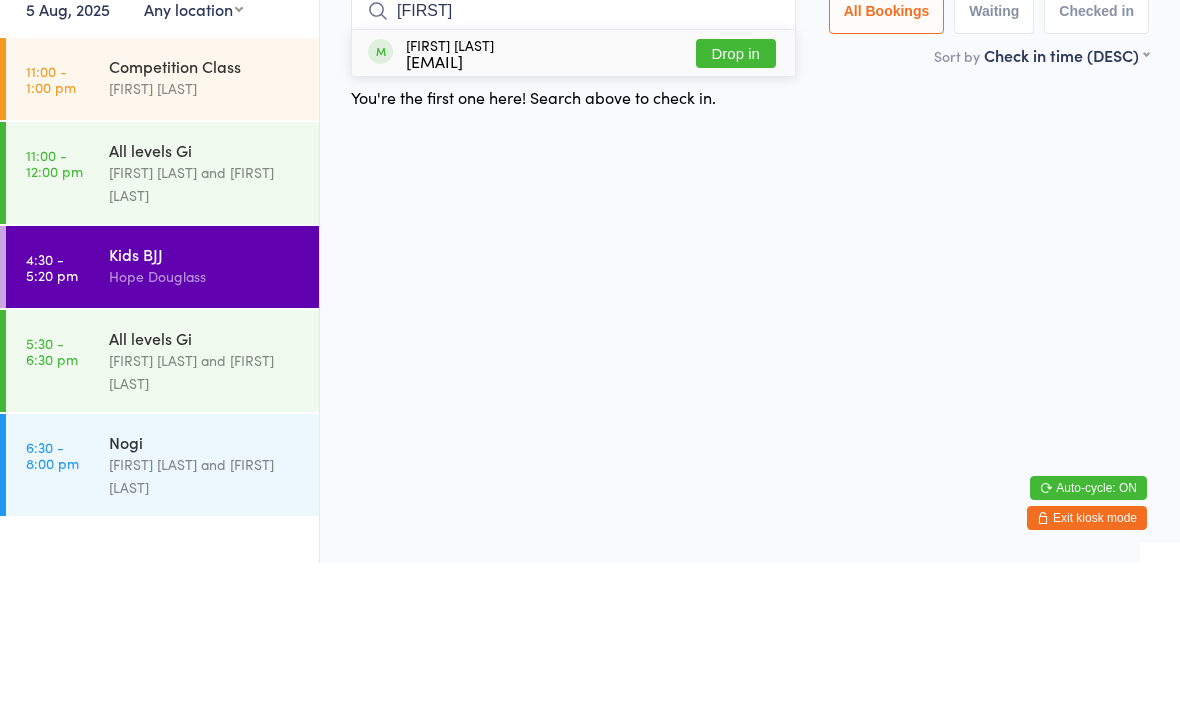 type on "[FIRST]" 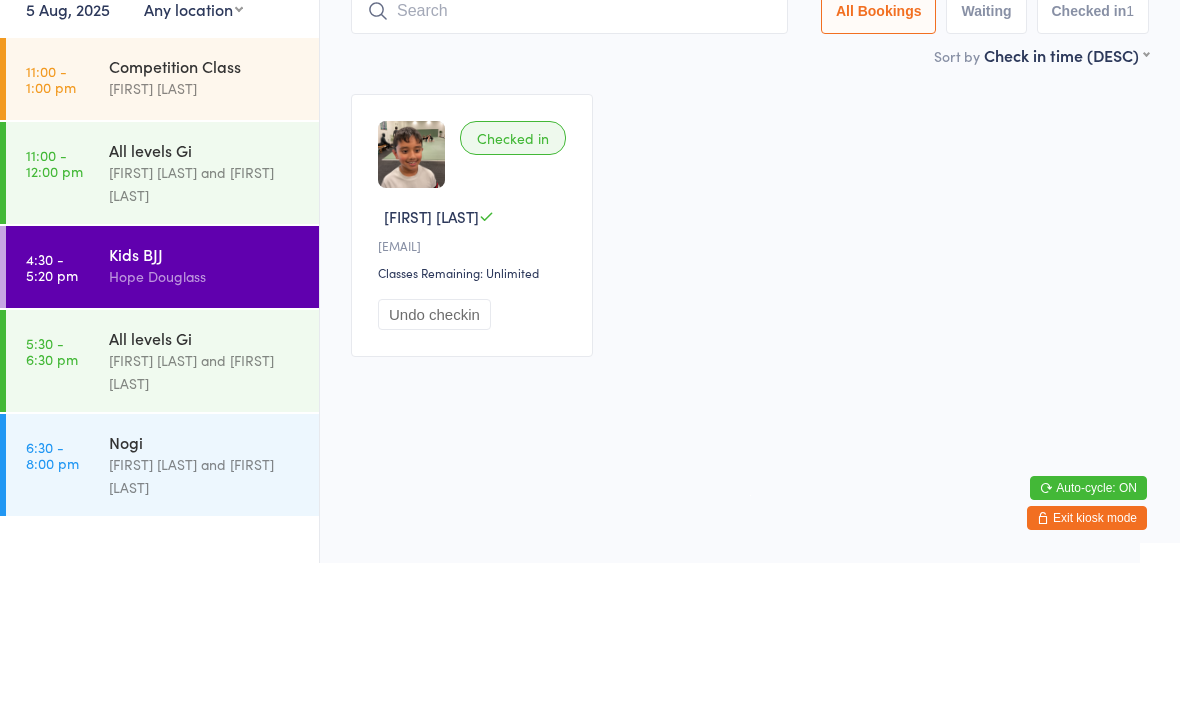 click on "Checked in Abhi D  b••••••••••••y@gmail.com Classes Remaining: Unlimited   Undo checkin" at bounding box center (750, 369) 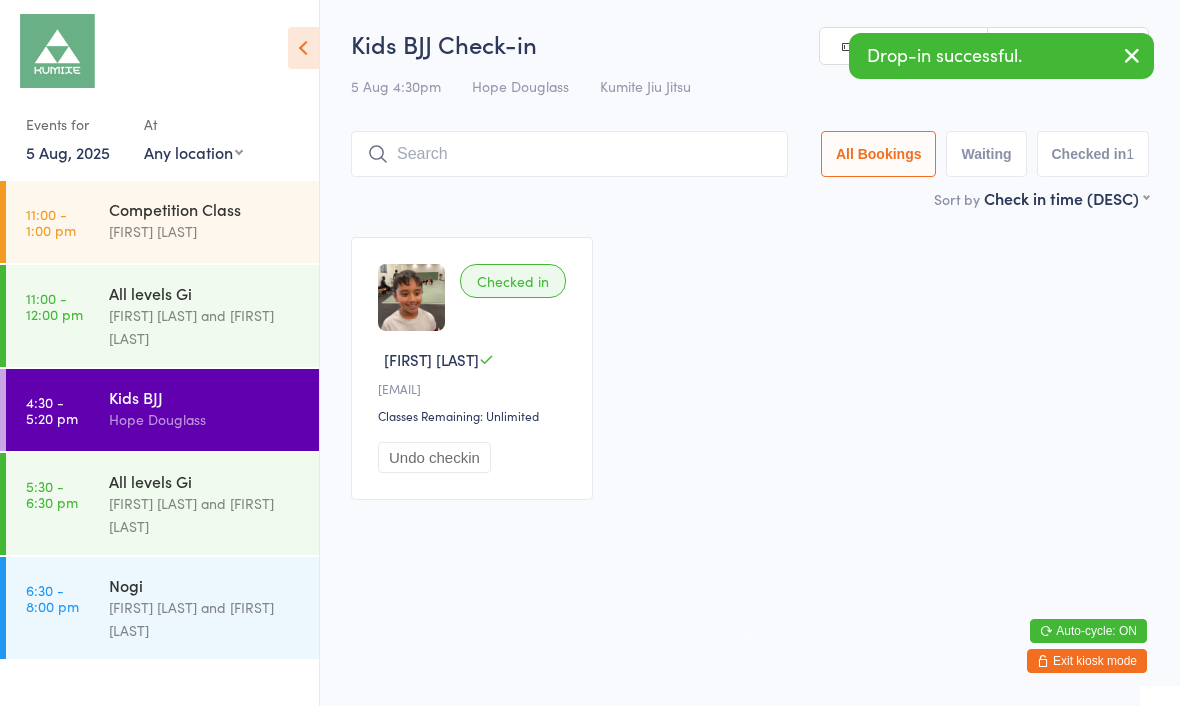 click on "Checked in" at bounding box center (513, 282) 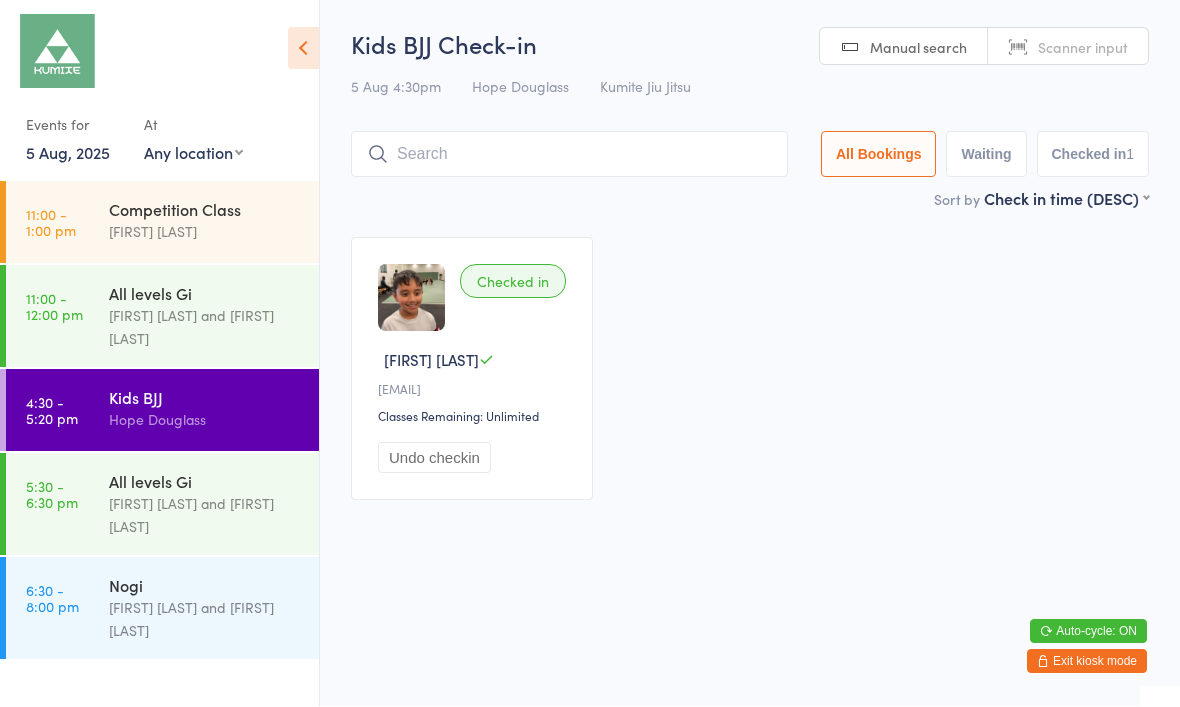 click at bounding box center (303, 49) 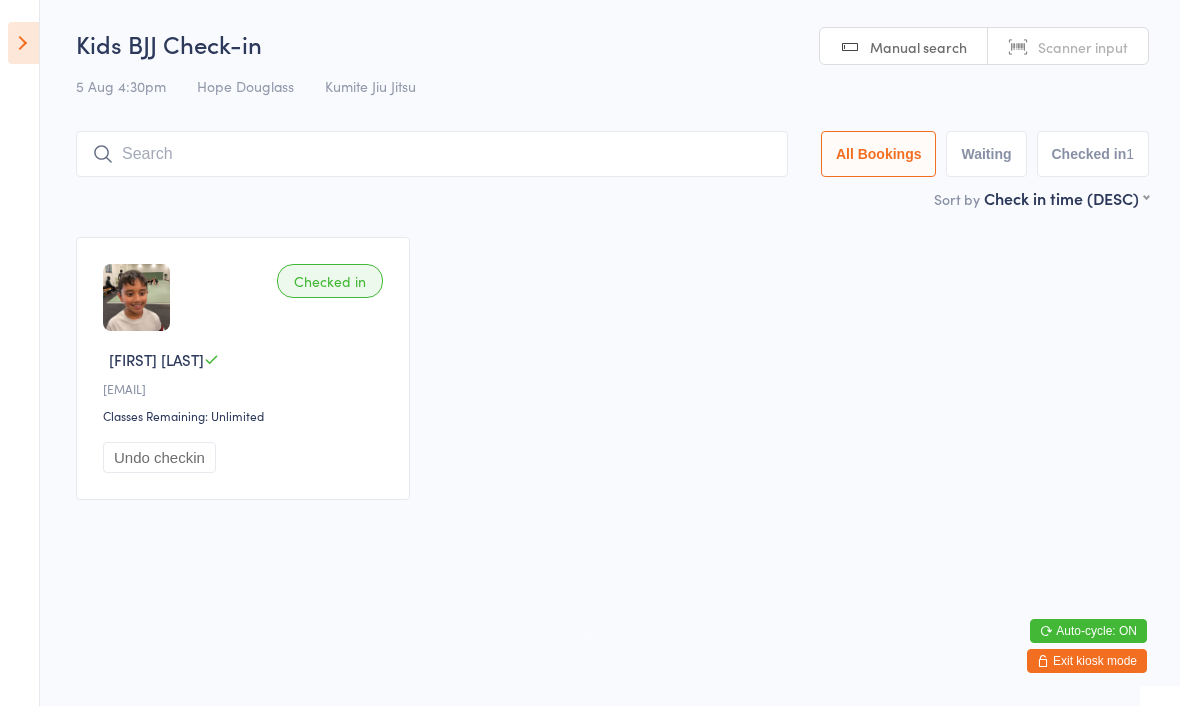 click at bounding box center [432, 155] 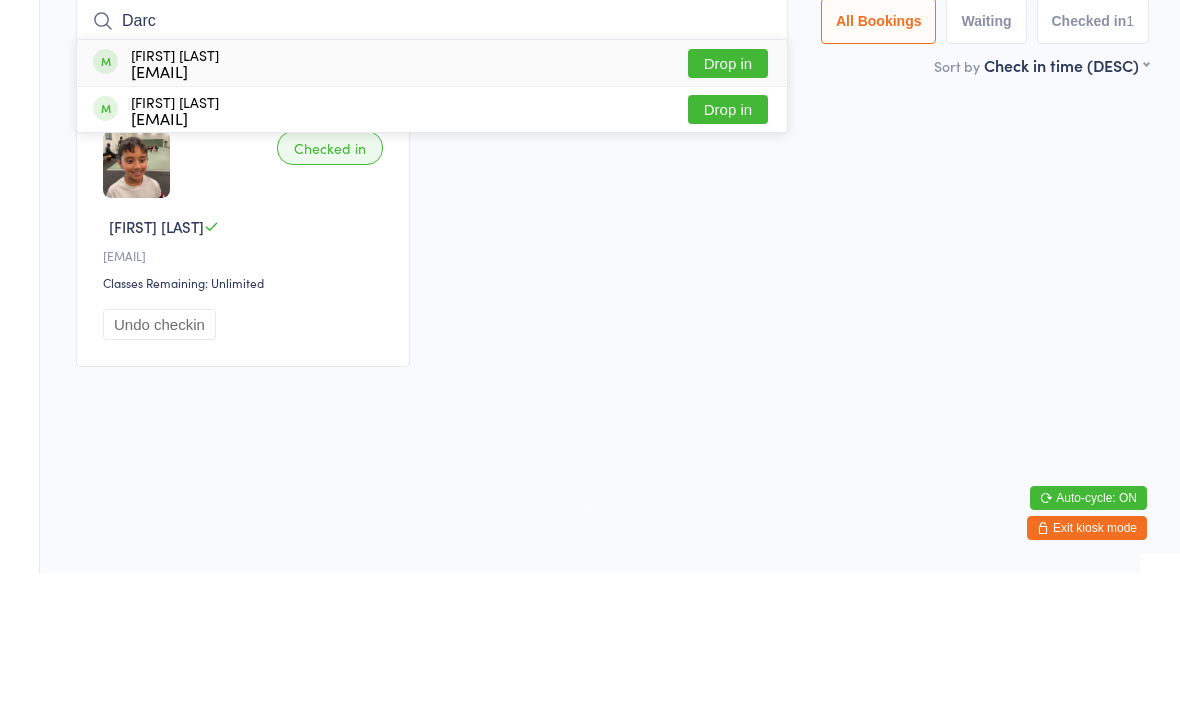 type on "Darc" 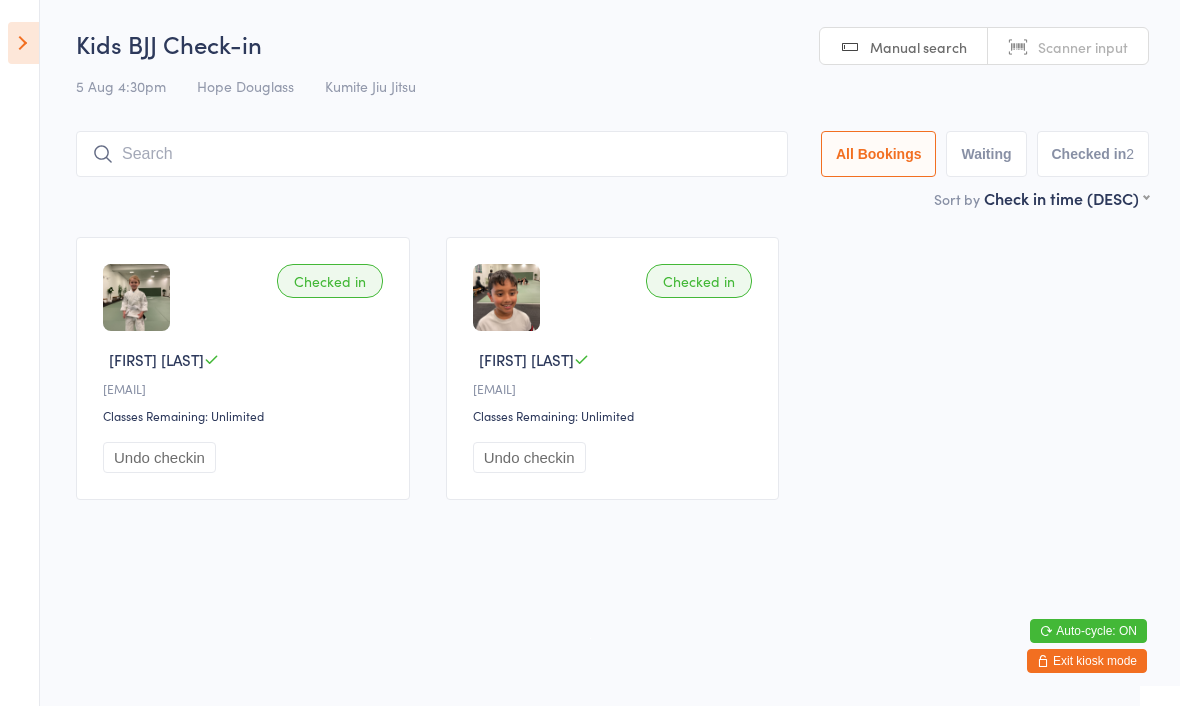 click at bounding box center (432, 155) 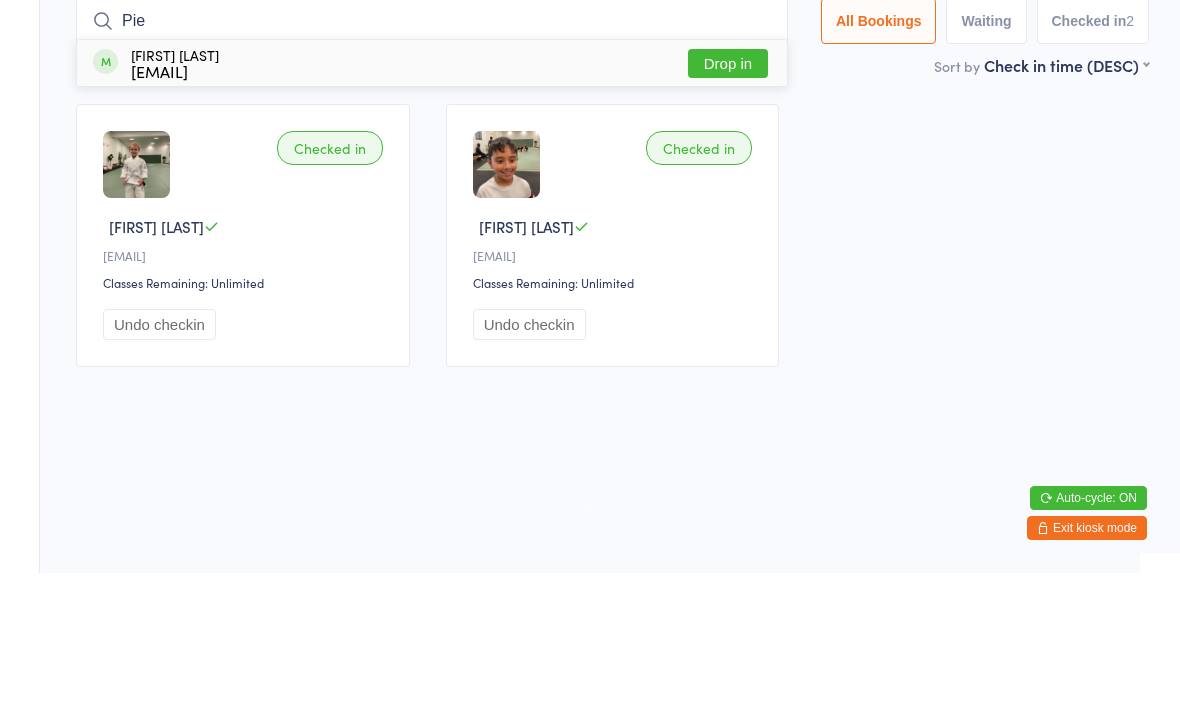 type on "Pie" 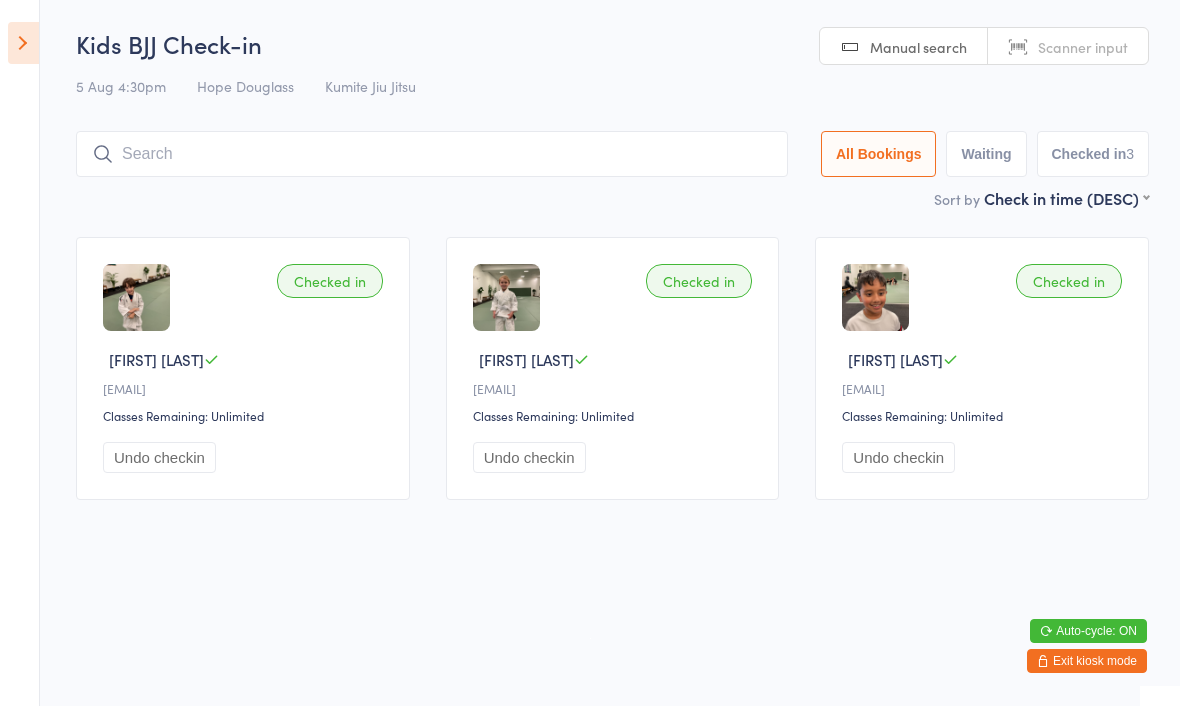 click at bounding box center [432, 155] 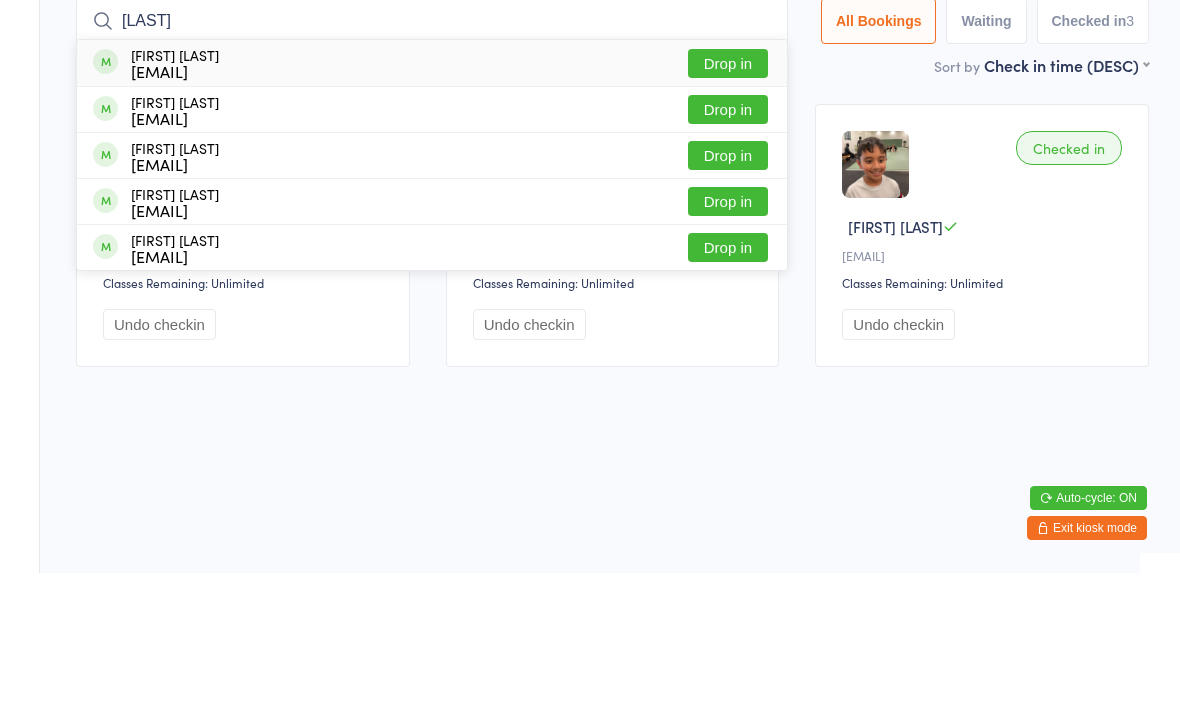 type on "Barbut" 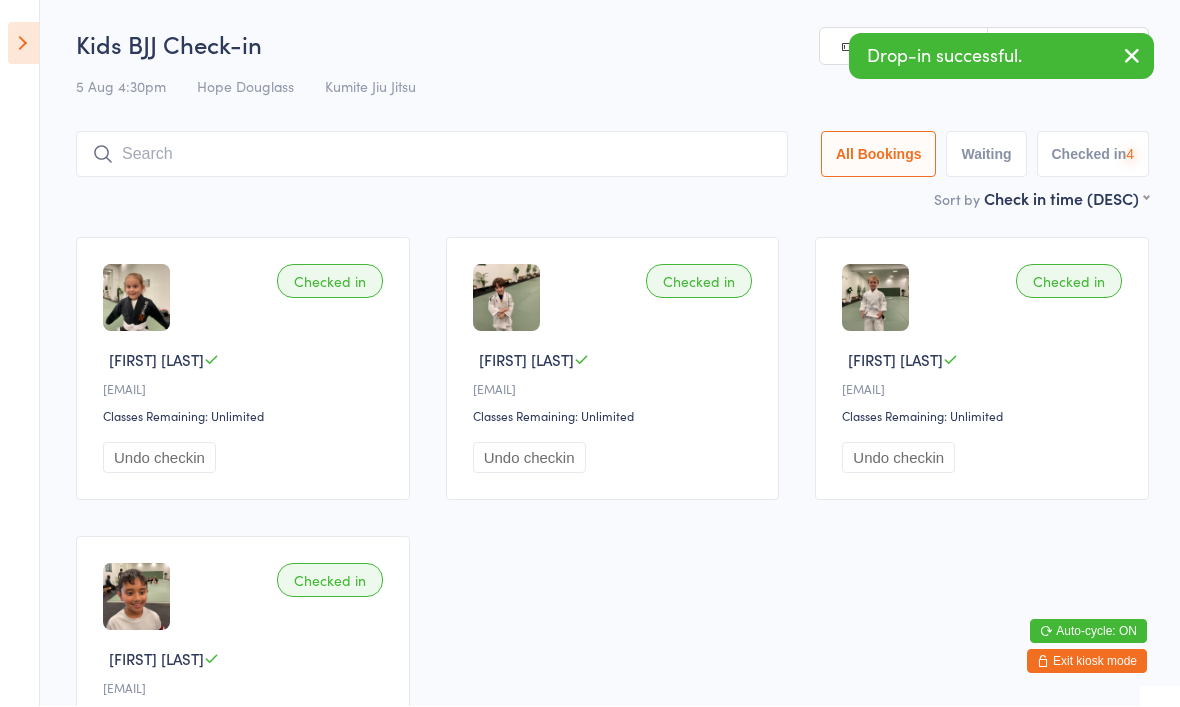 scroll, scrollTop: 1, scrollLeft: 0, axis: vertical 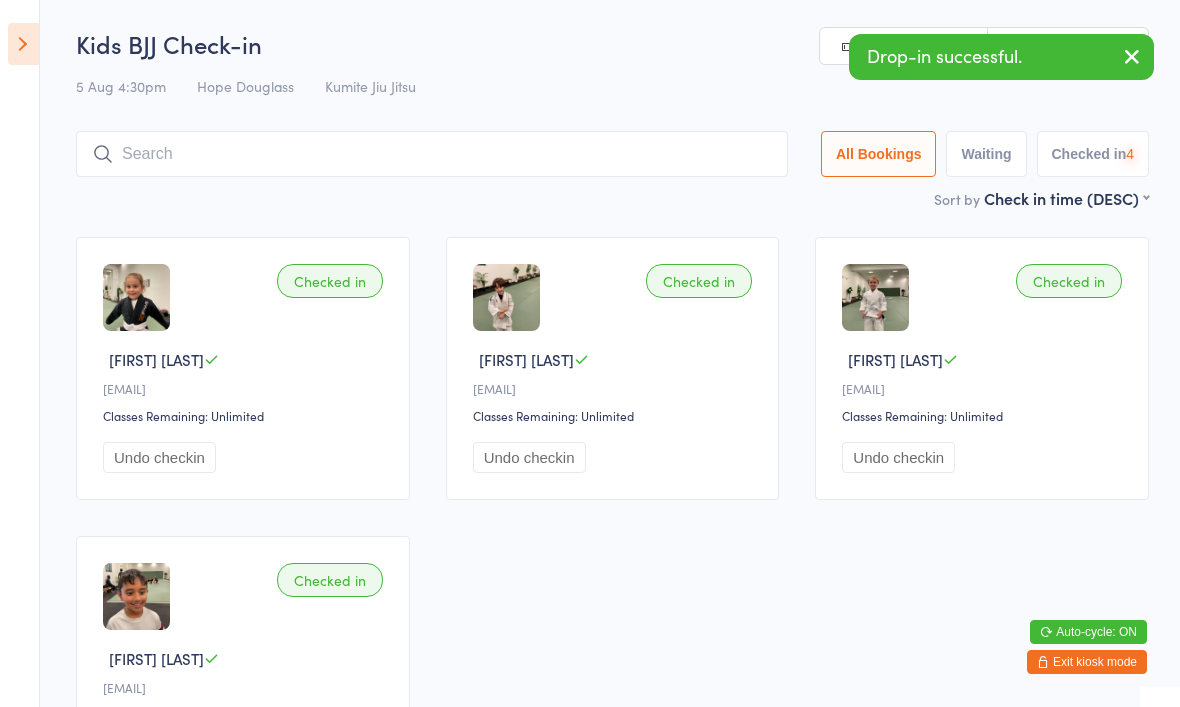 click at bounding box center (432, 154) 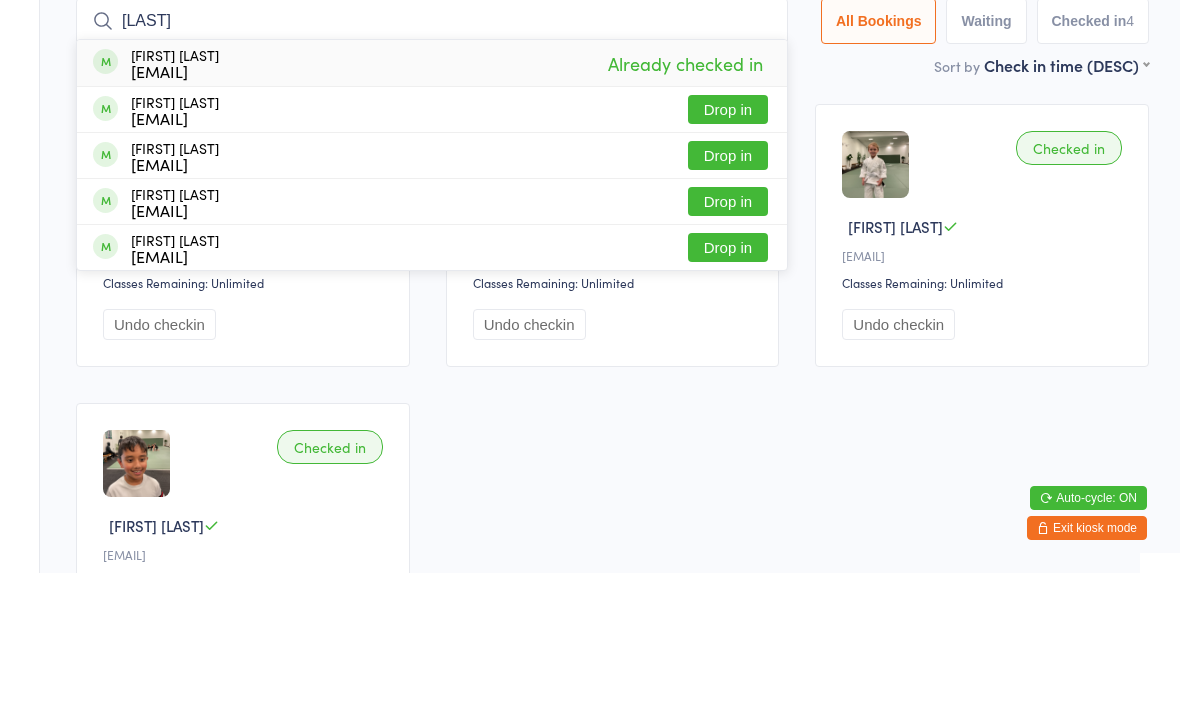 type on "Barbut" 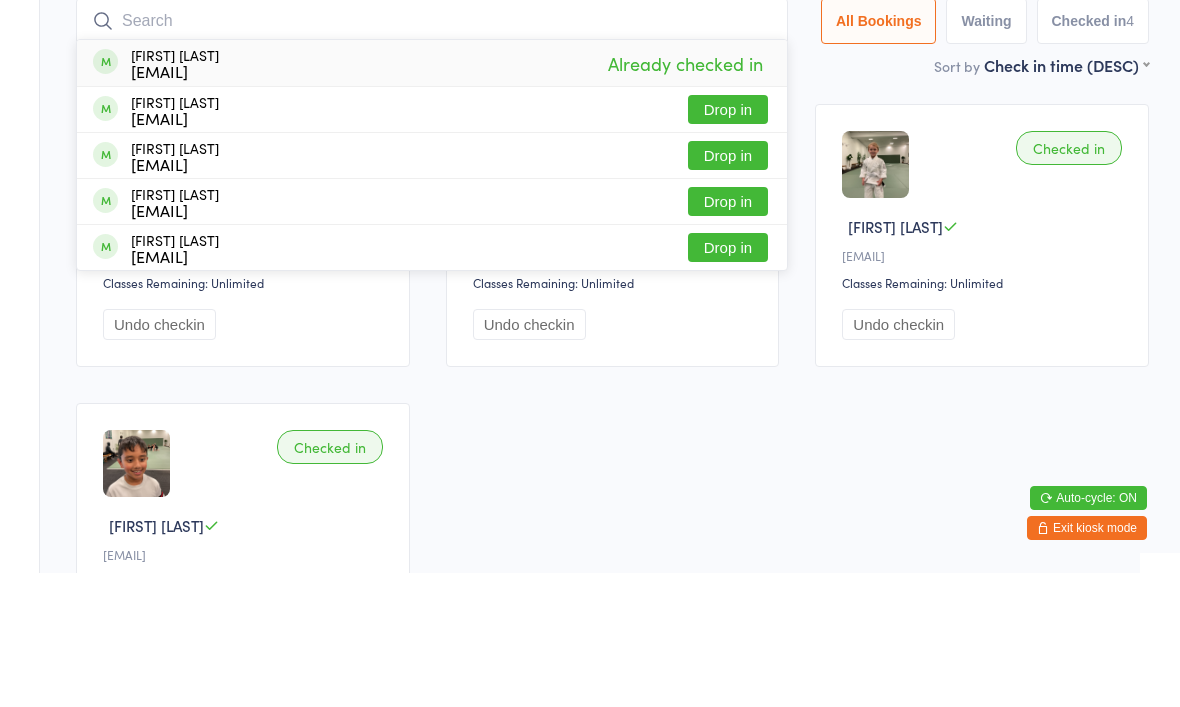 scroll, scrollTop: 134, scrollLeft: 0, axis: vertical 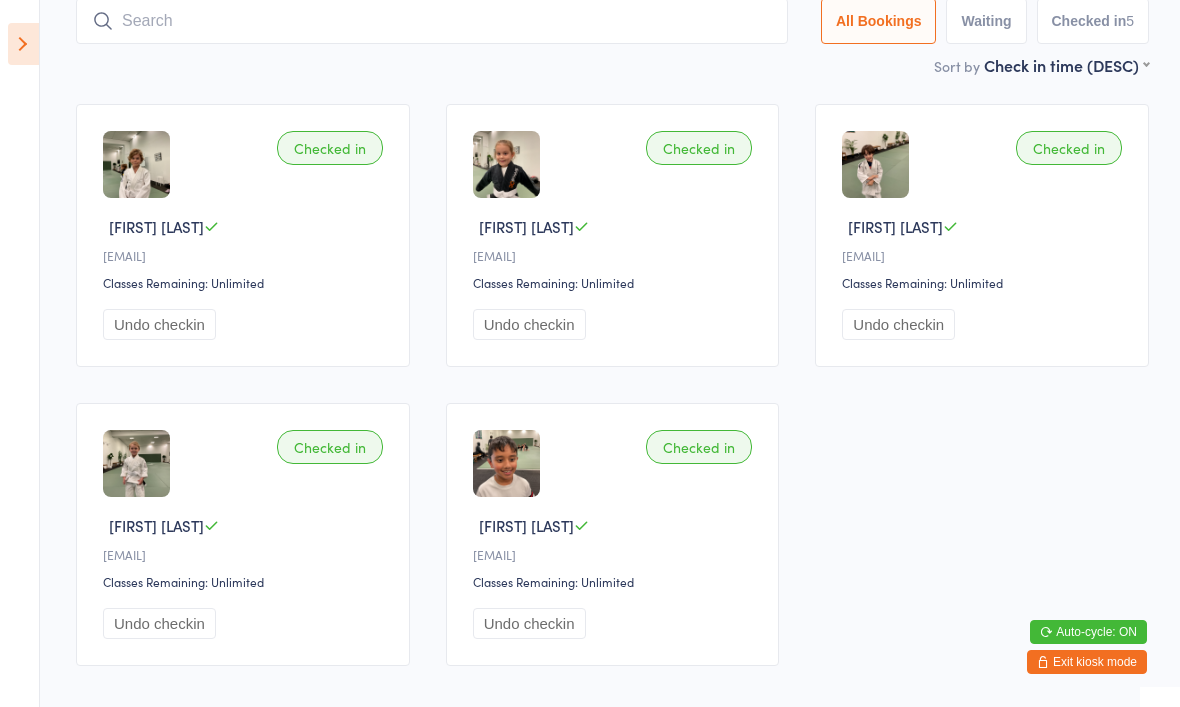 click at bounding box center (432, 21) 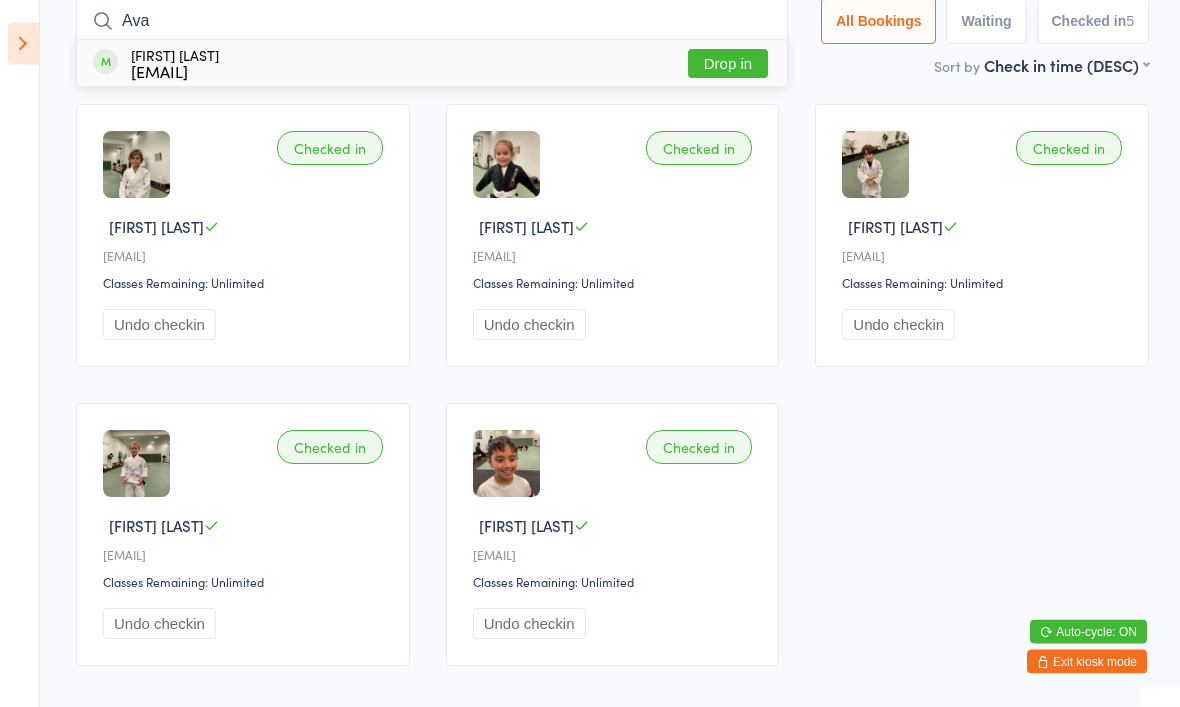 type on "Ava" 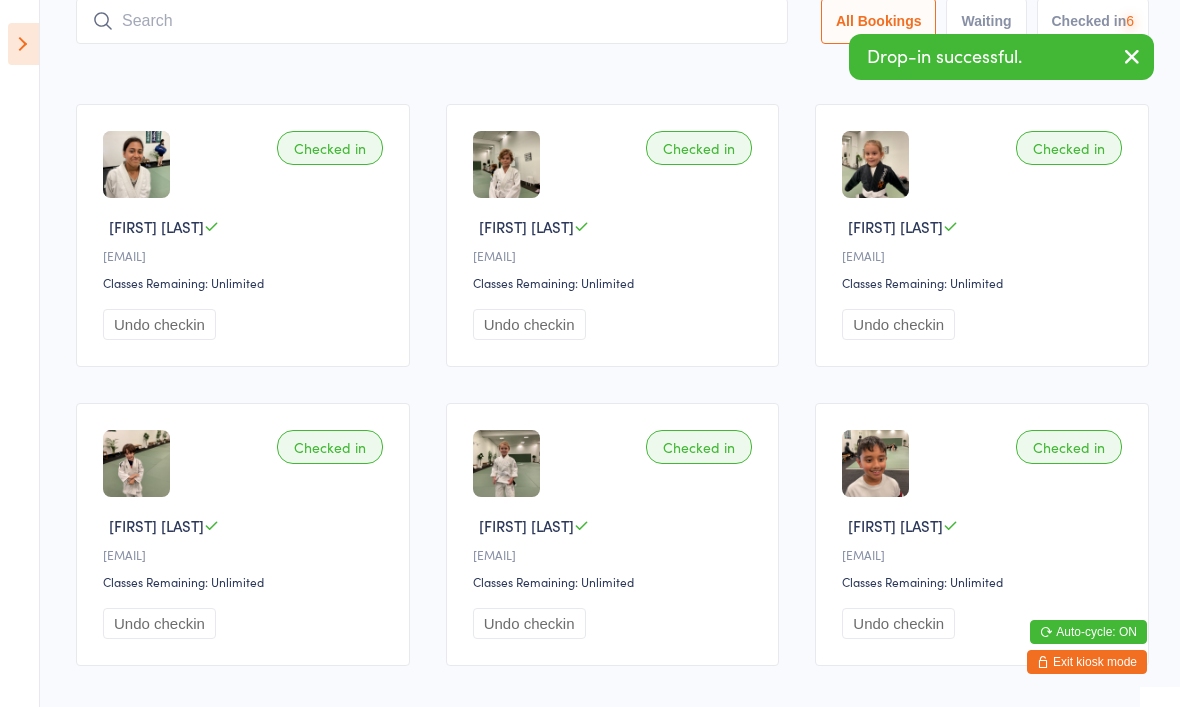 click at bounding box center (432, 21) 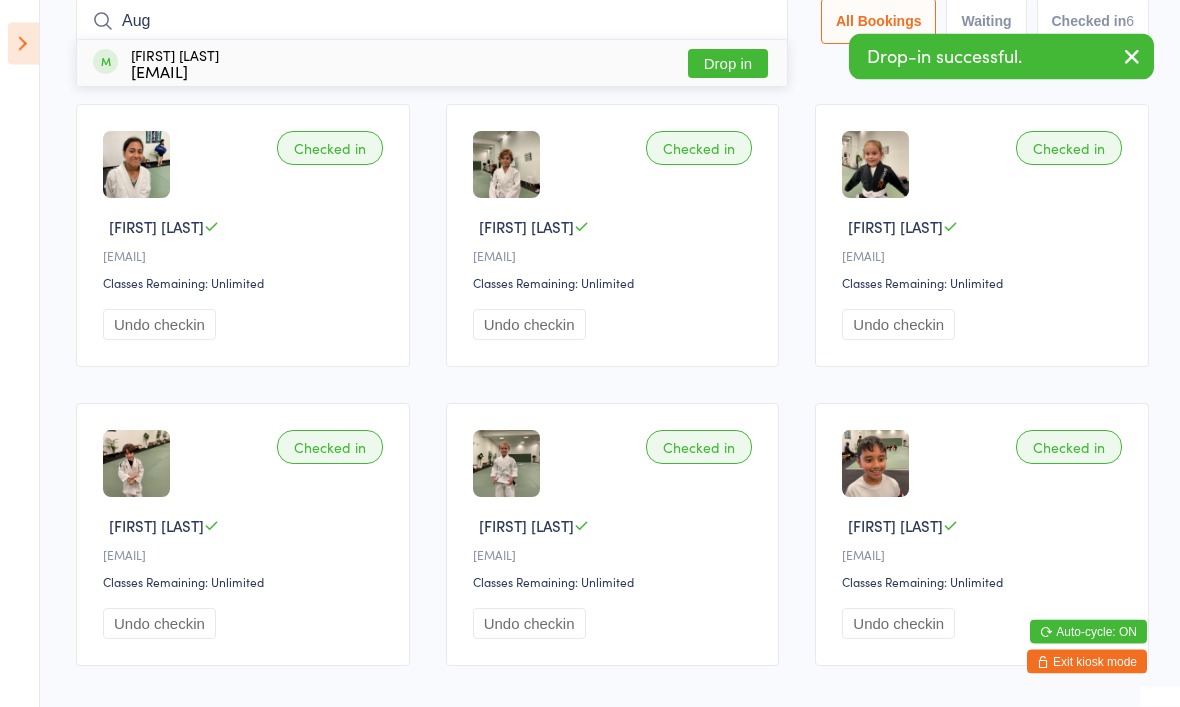 type on "Aug" 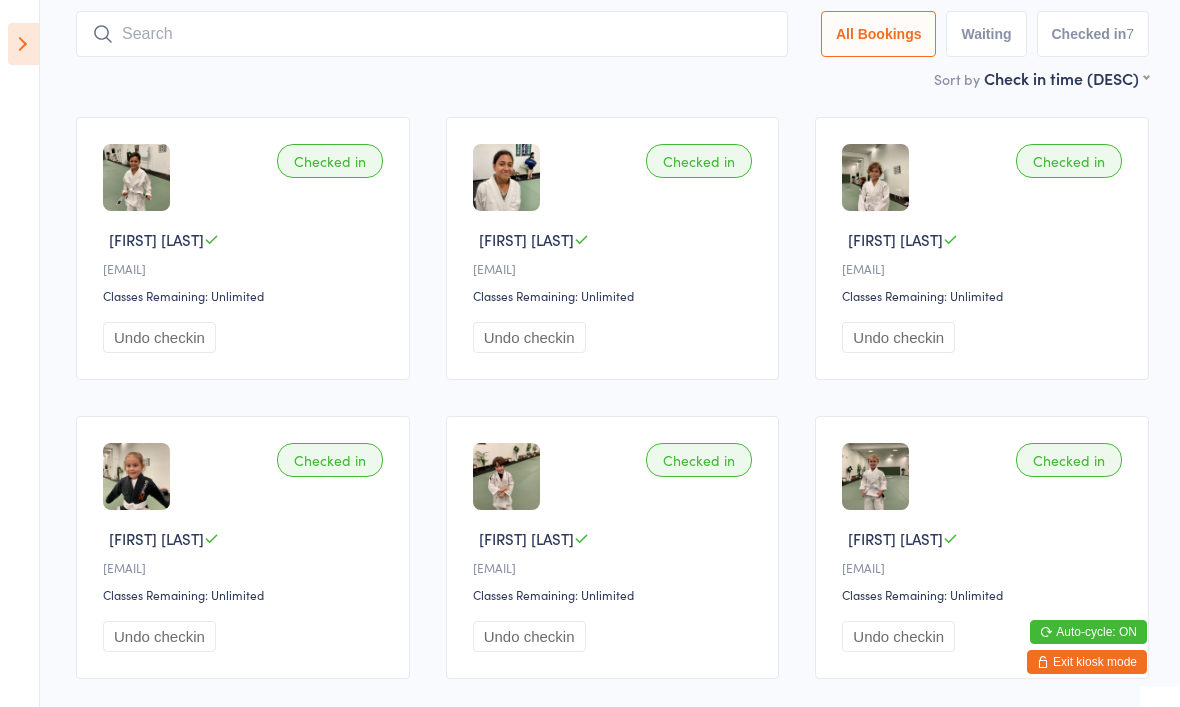 scroll, scrollTop: 56, scrollLeft: 0, axis: vertical 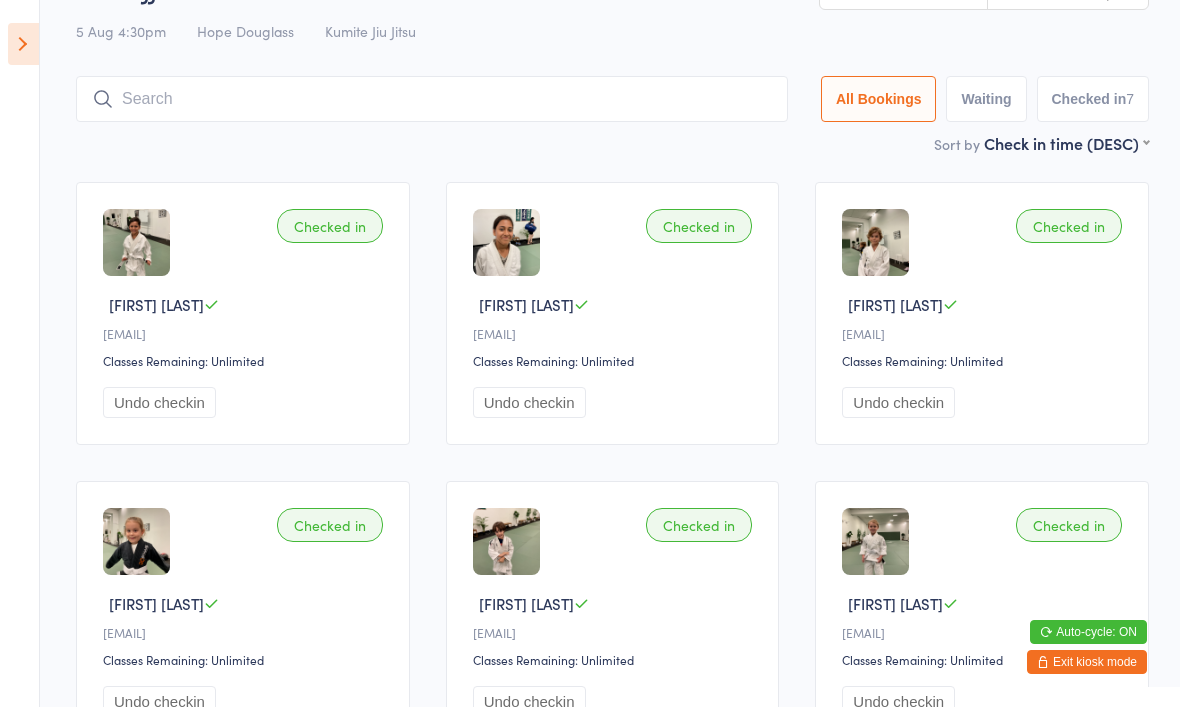 click at bounding box center [432, 99] 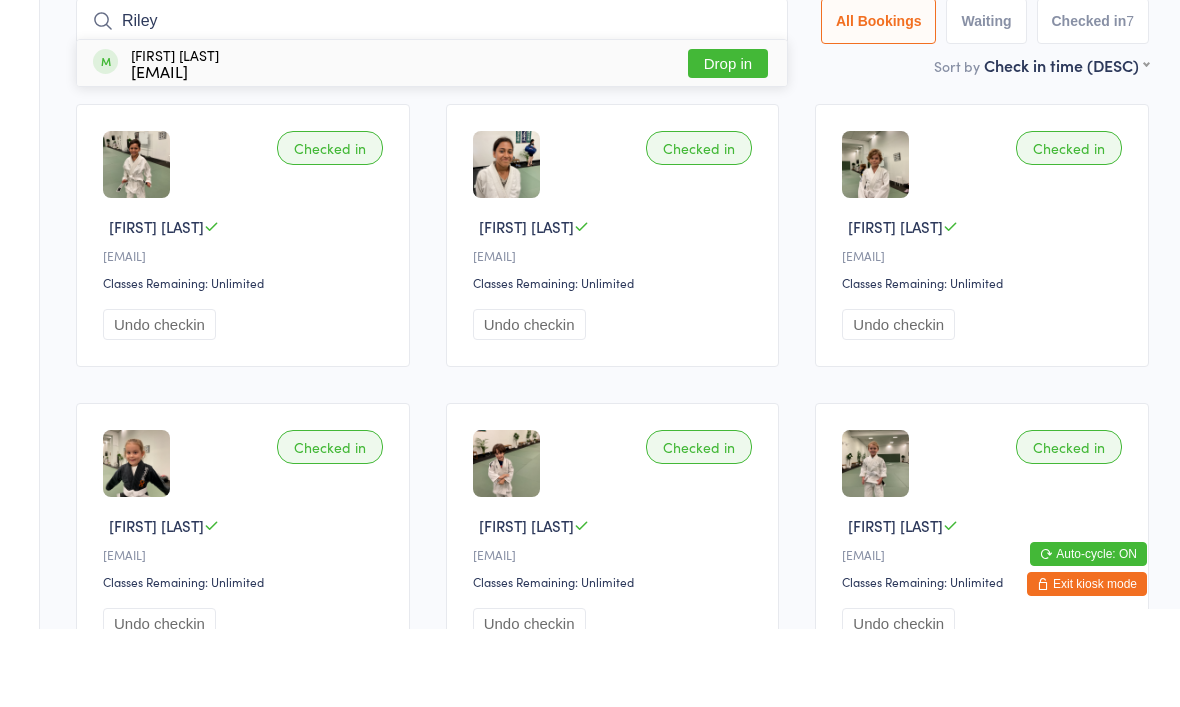type on "Riley" 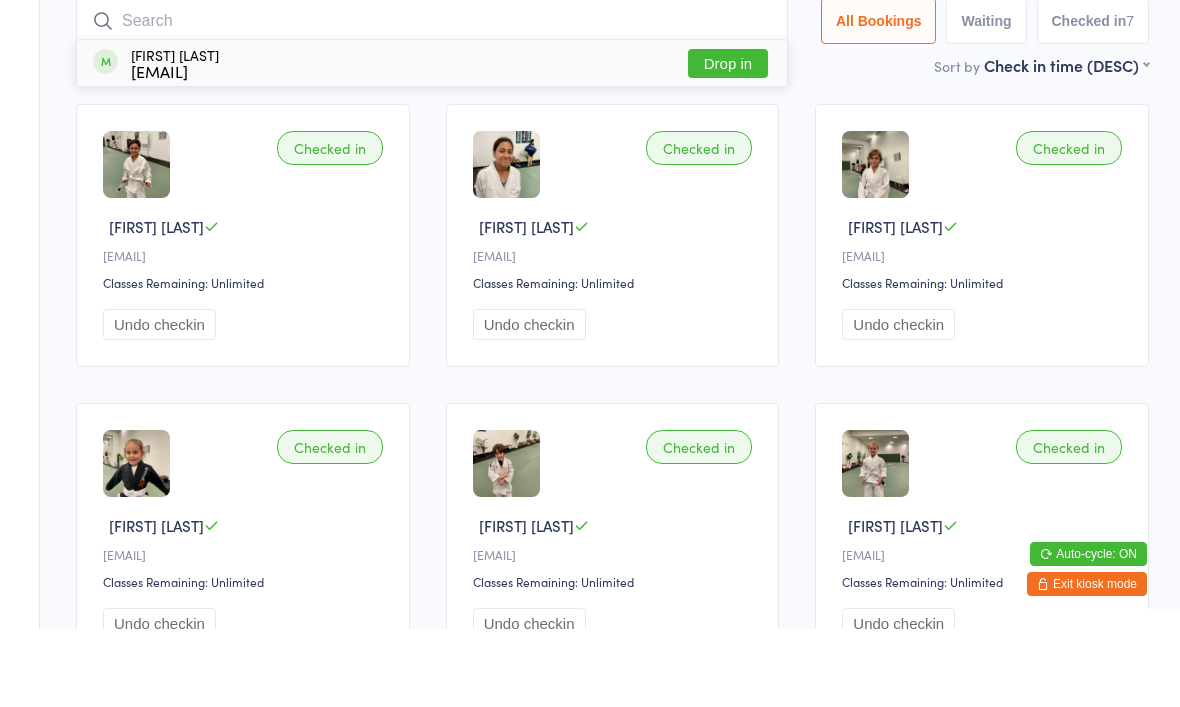 scroll, scrollTop: 134, scrollLeft: 0, axis: vertical 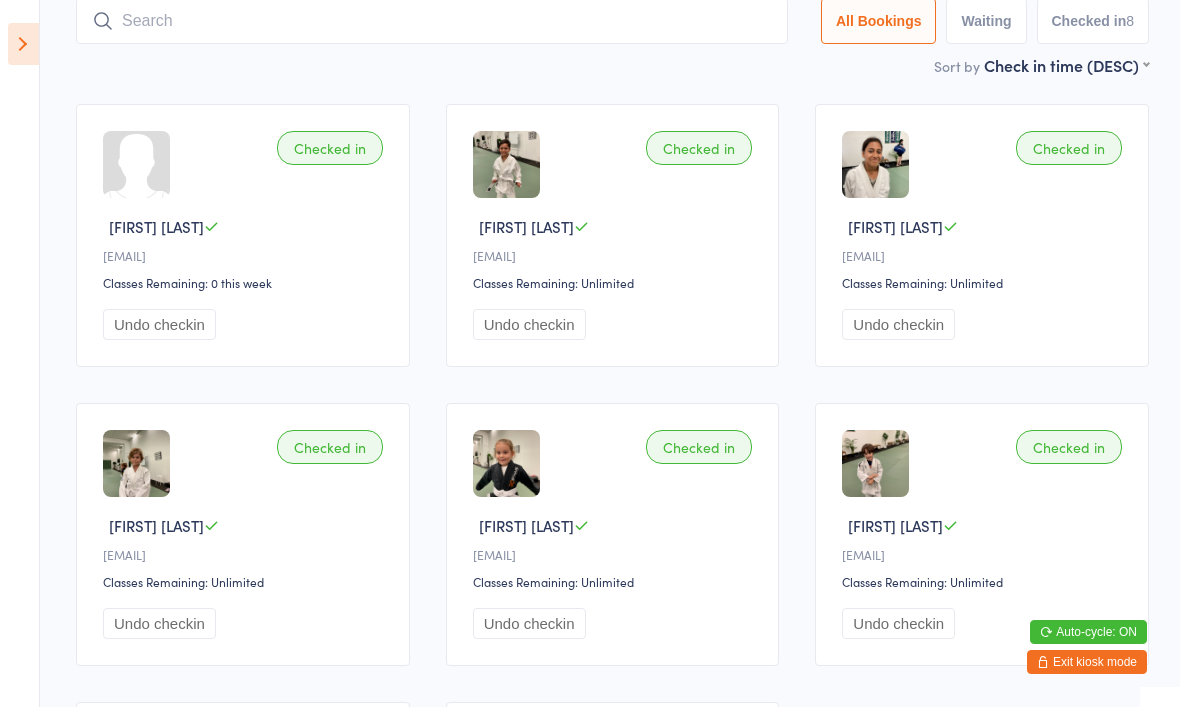 click at bounding box center (432, 21) 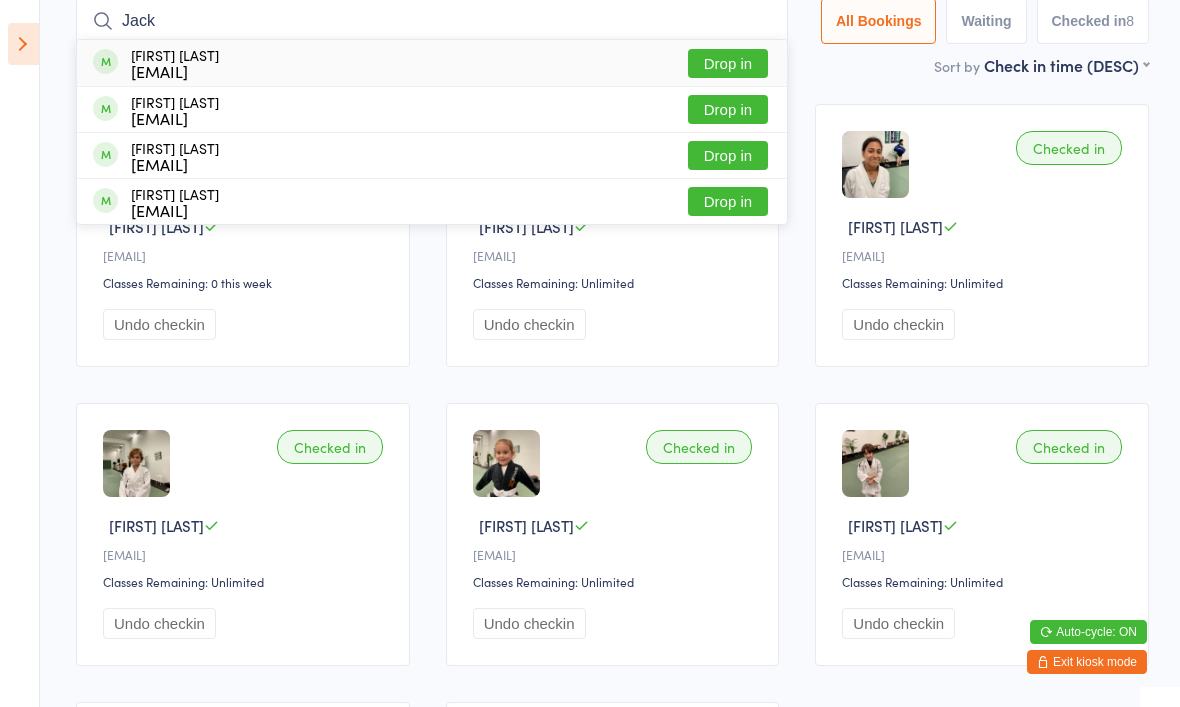 type on "Jack" 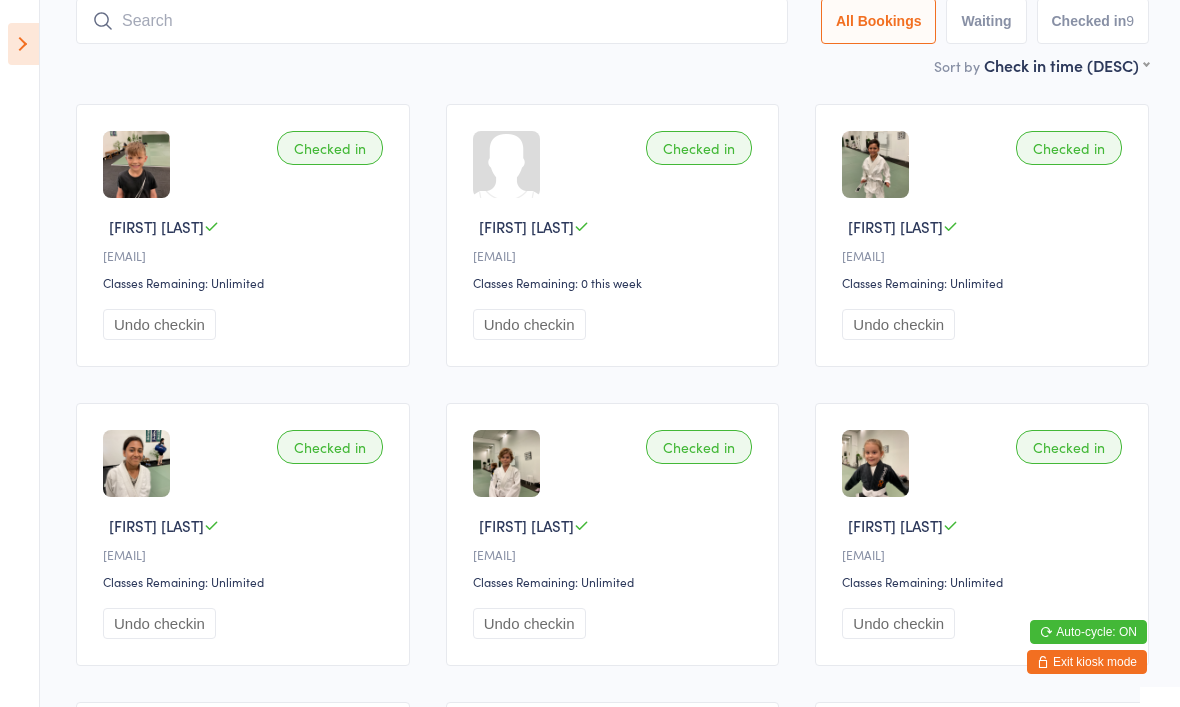 click on "Checked in August D  S••••••••••5@gmail.com Classes Remaining: Unlimited   Undo checkin" at bounding box center (982, 235) 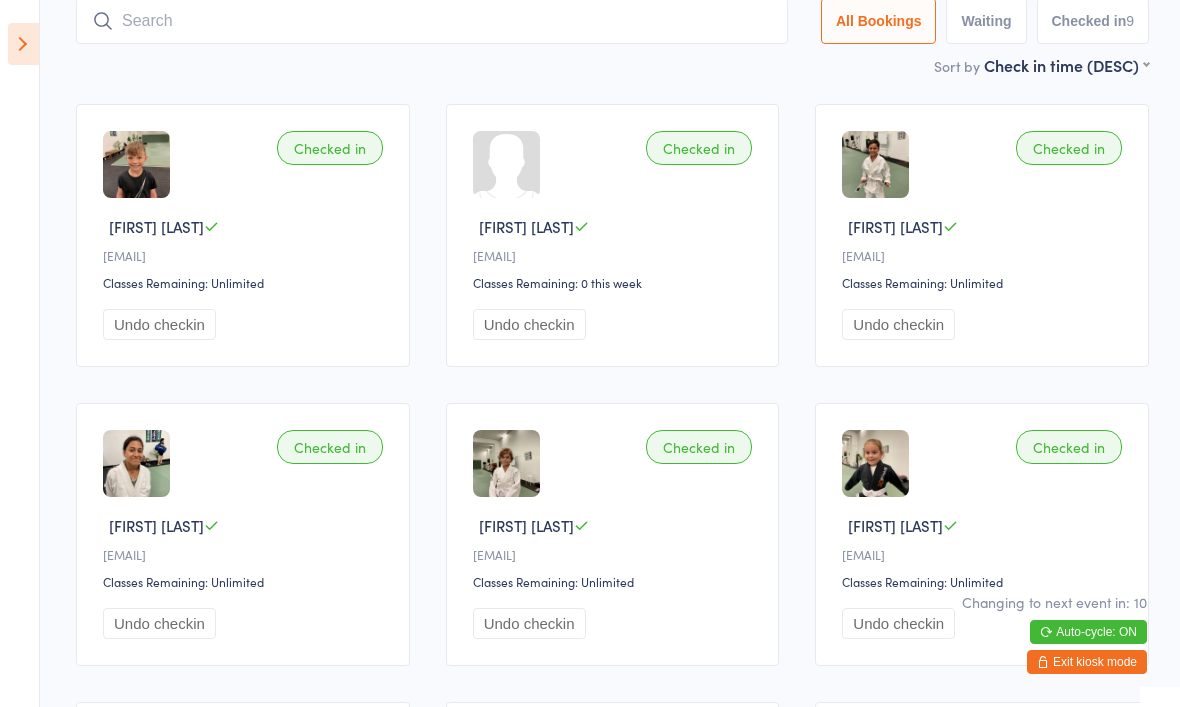 click at bounding box center [23, 44] 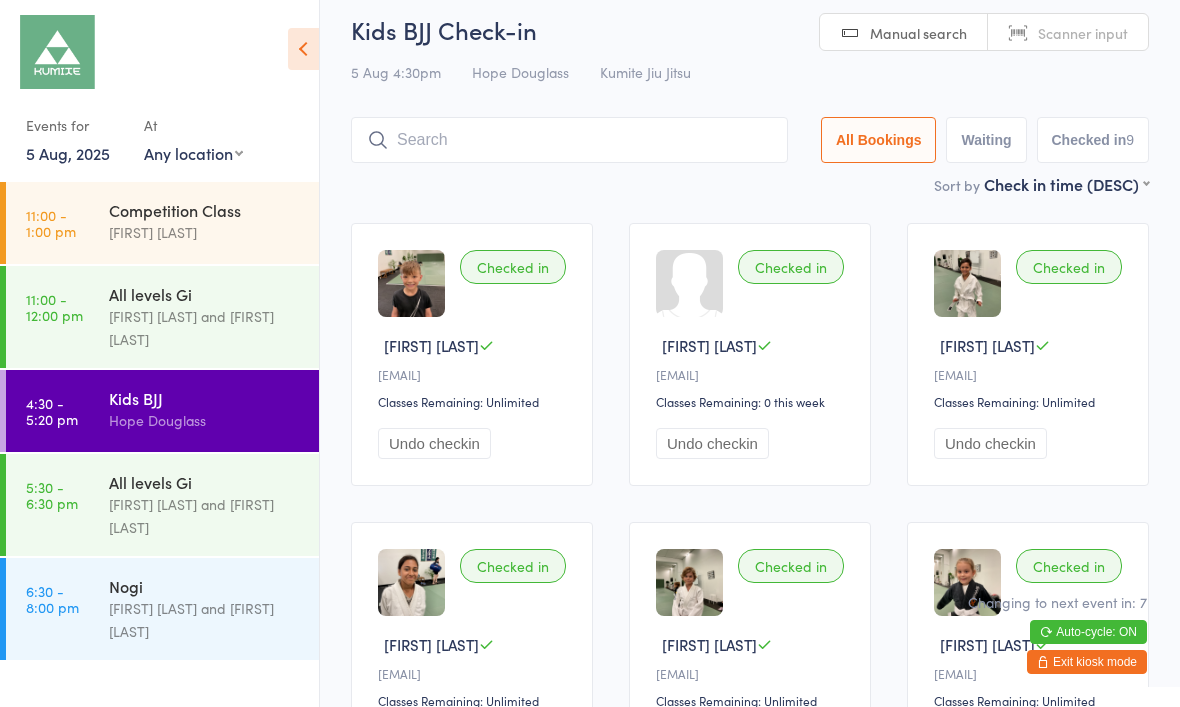 scroll, scrollTop: 0, scrollLeft: 0, axis: both 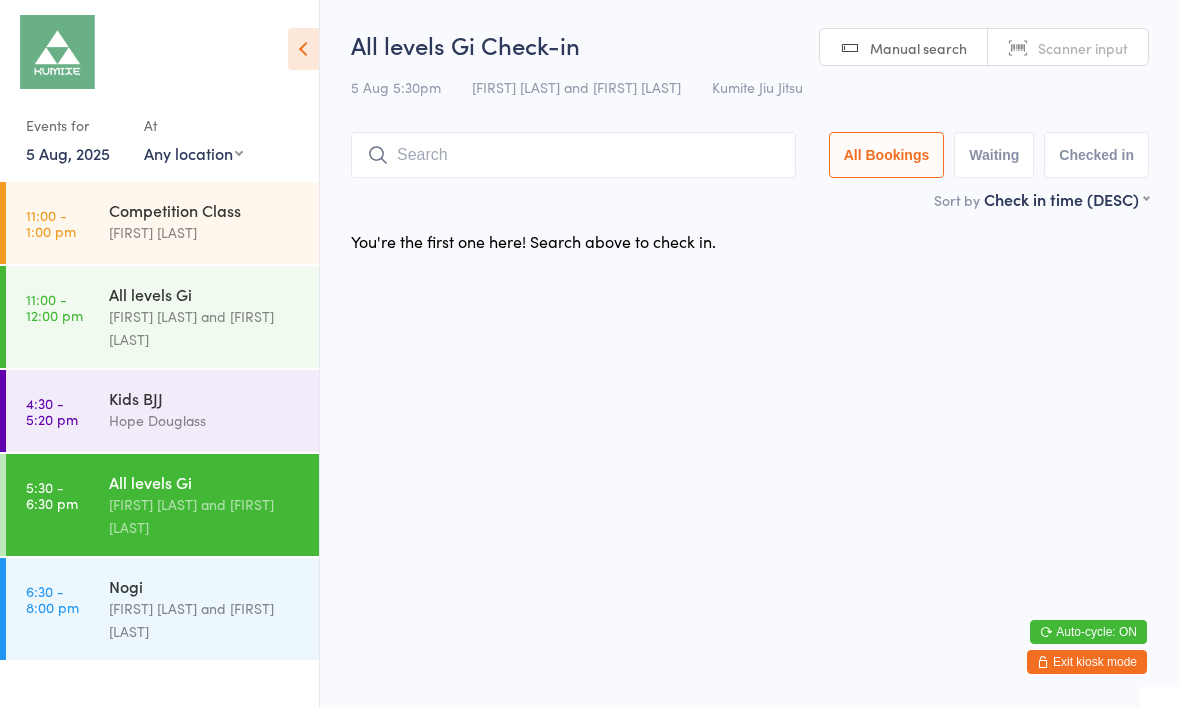 click at bounding box center [573, 155] 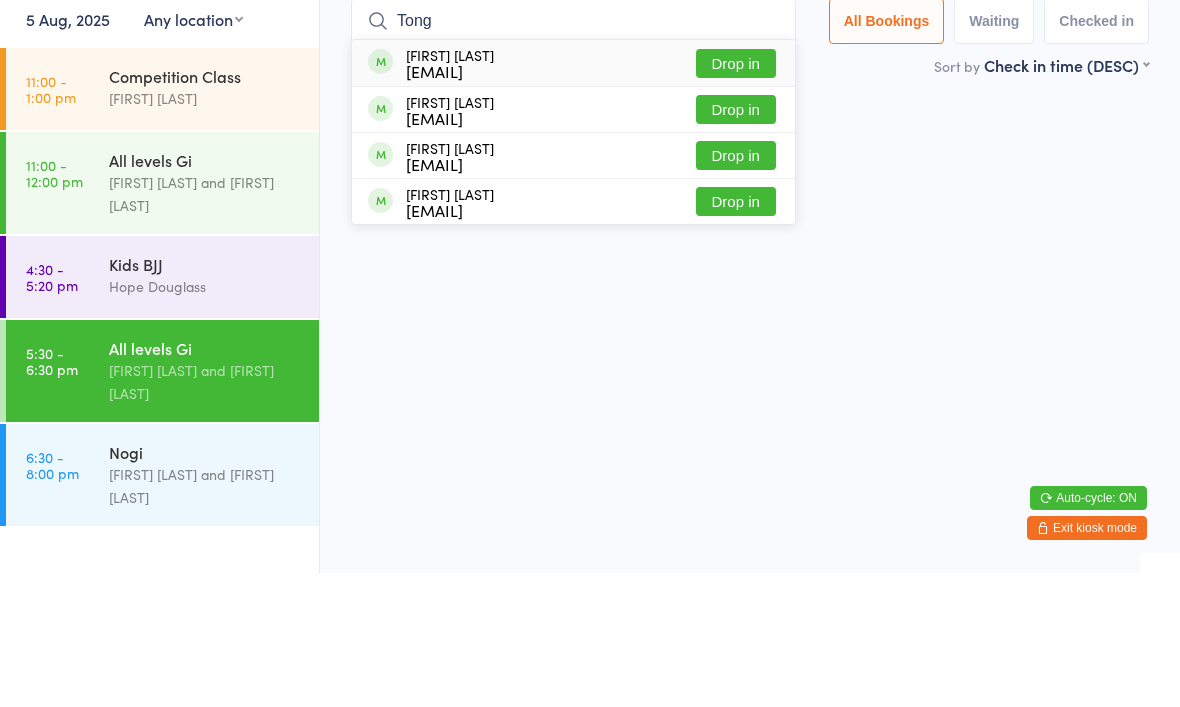 type on "Tong" 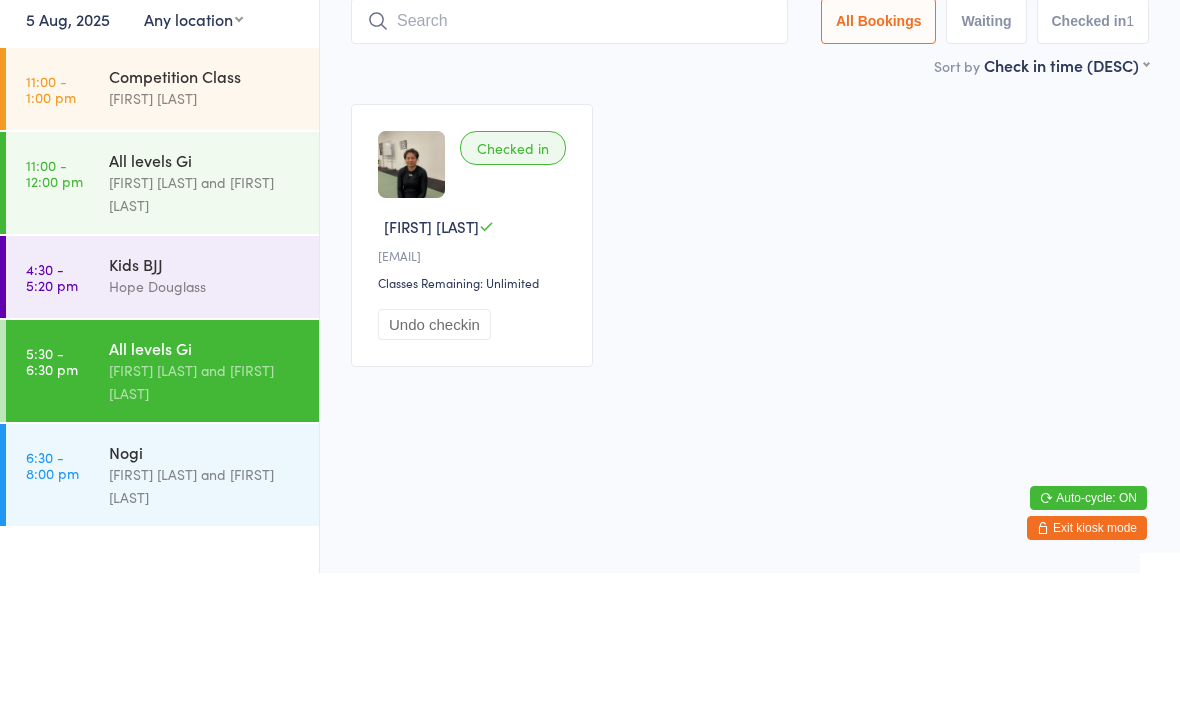 click on "Checked in Jessica T  j••••••••••••g@gmail.com Classes Remaining: Unlimited   Undo checkin" at bounding box center [750, 369] 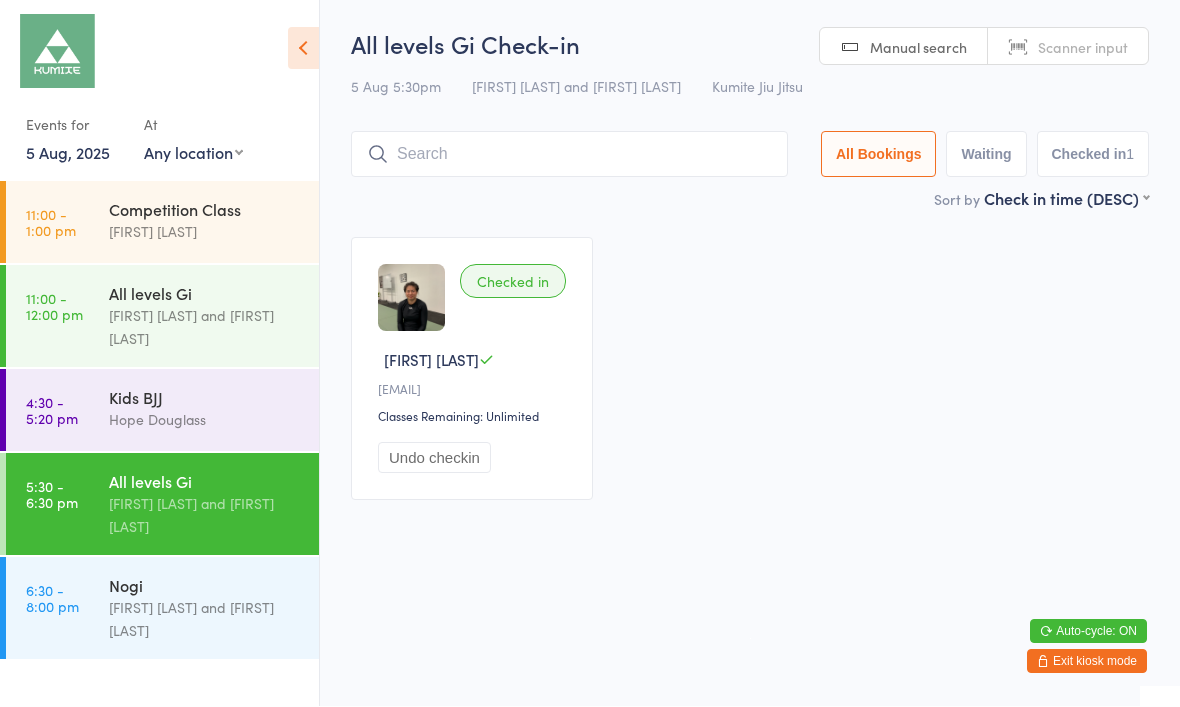 click at bounding box center (569, 155) 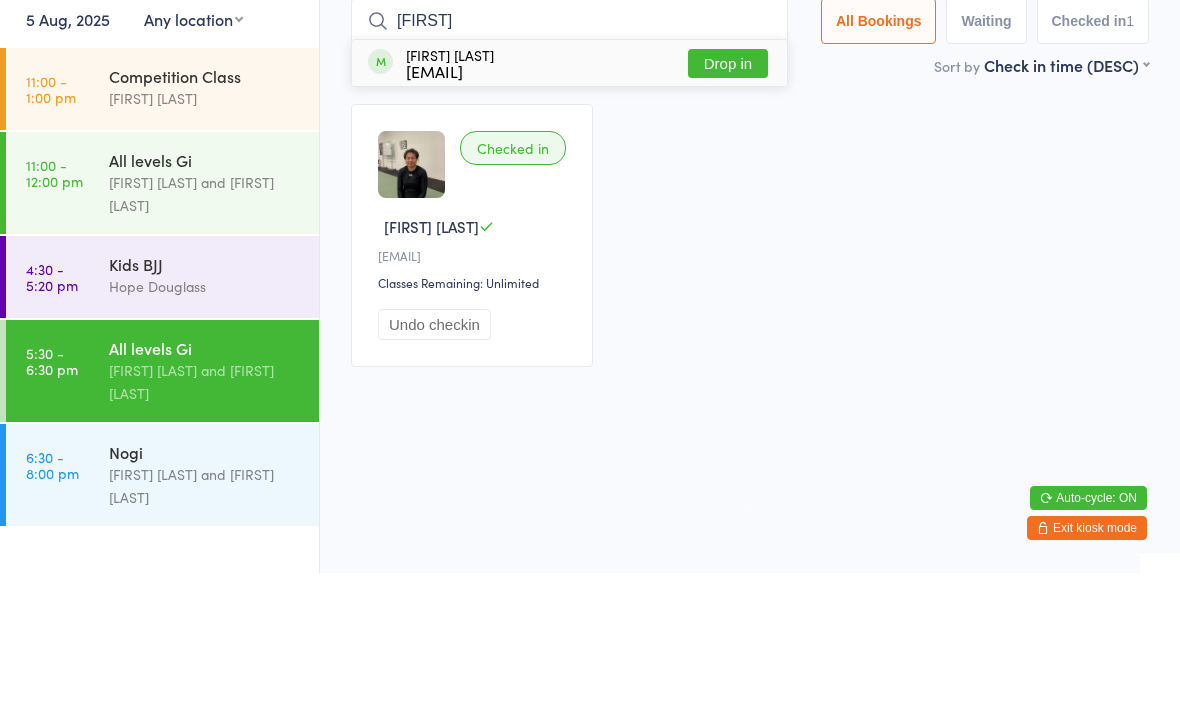 type on "Sze" 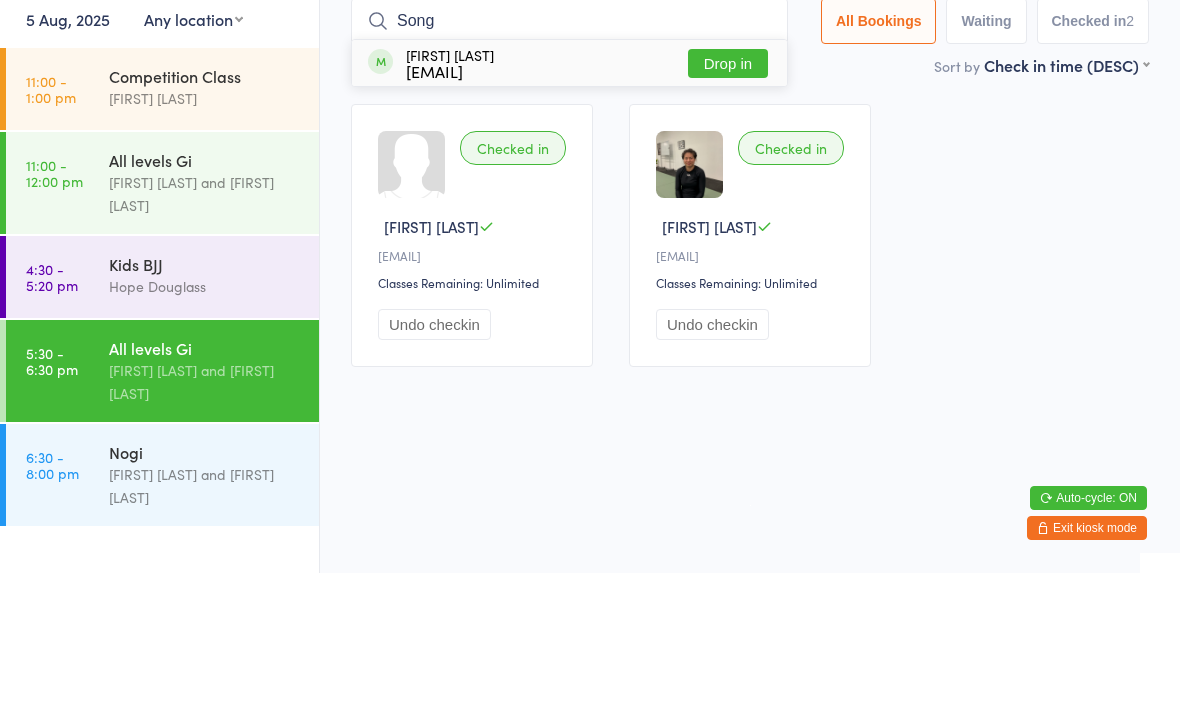 type on "Song" 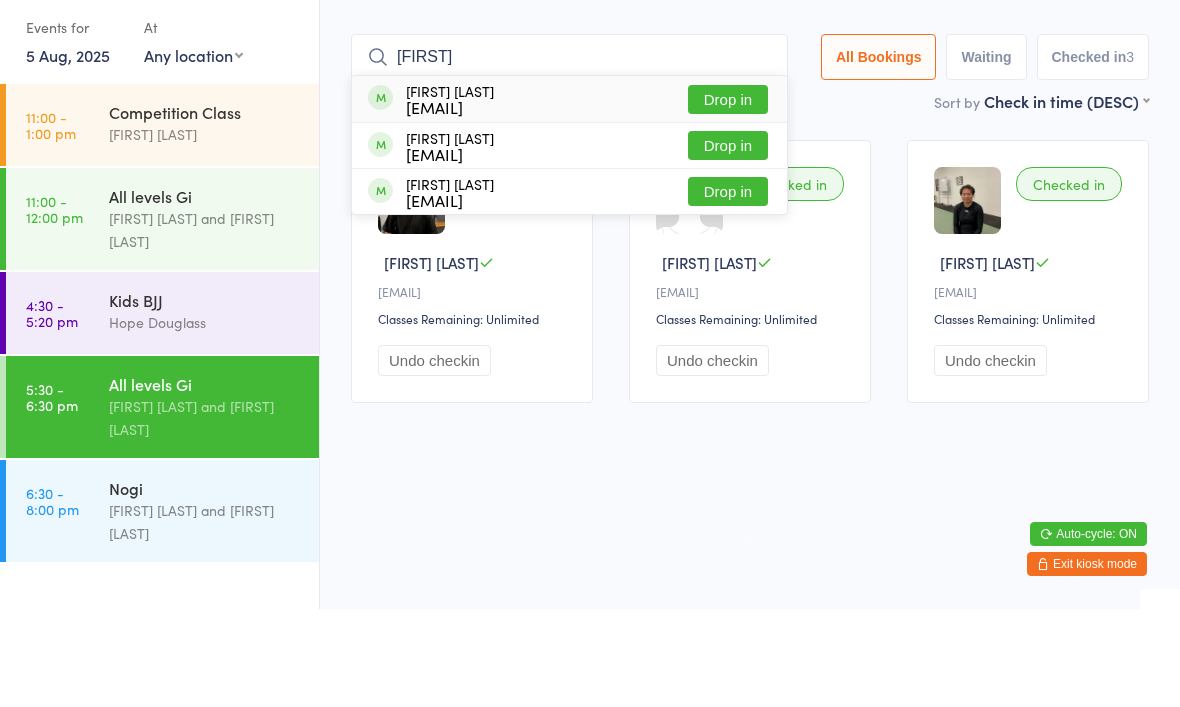 type on "Ally" 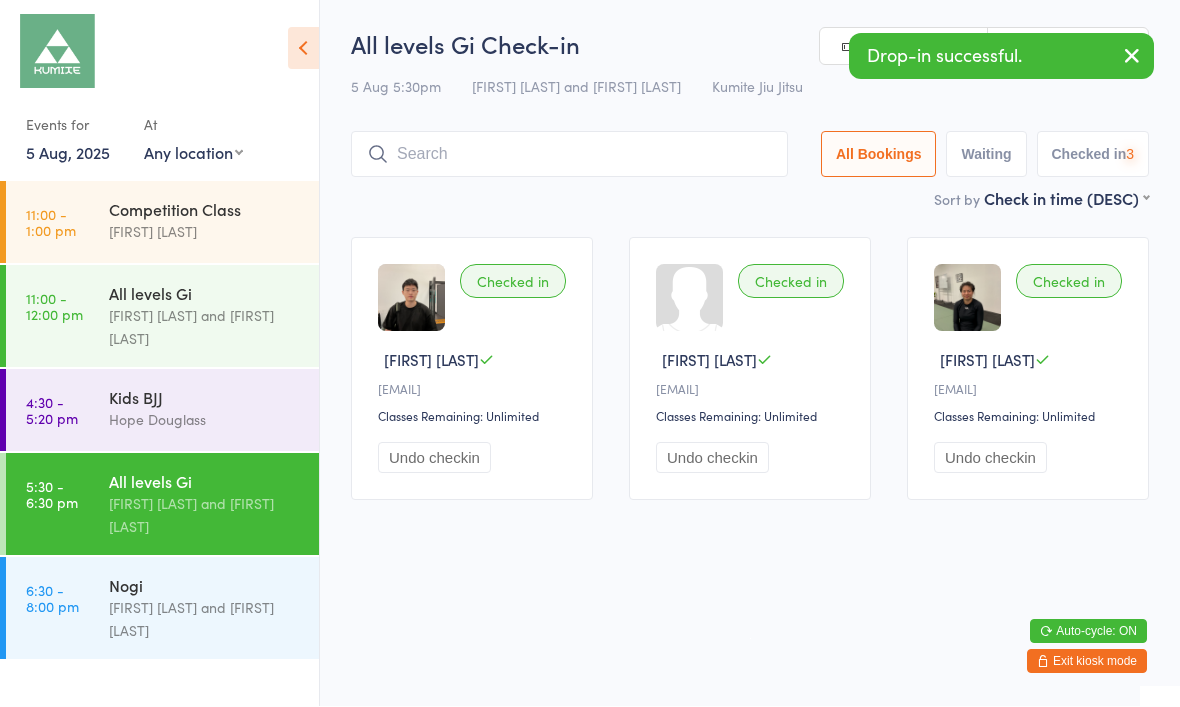 scroll, scrollTop: 1, scrollLeft: 0, axis: vertical 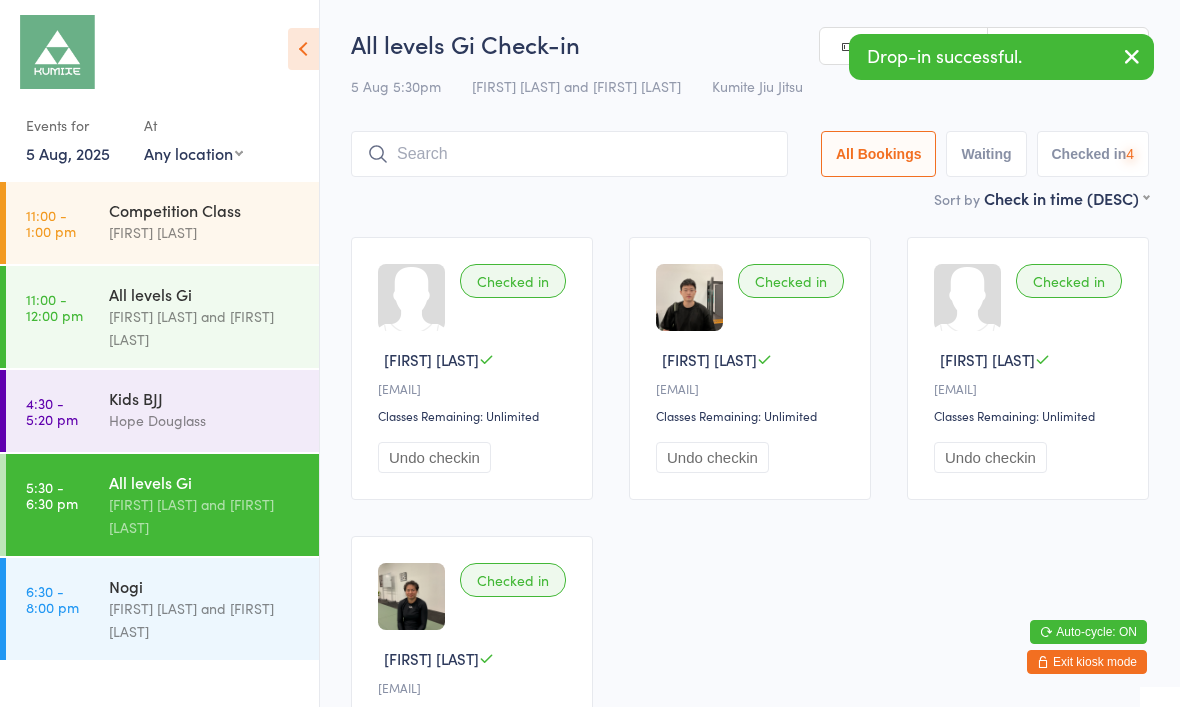 click on "[FIRST] [LAST] and [FIRST] [LAST]" at bounding box center (205, 620) 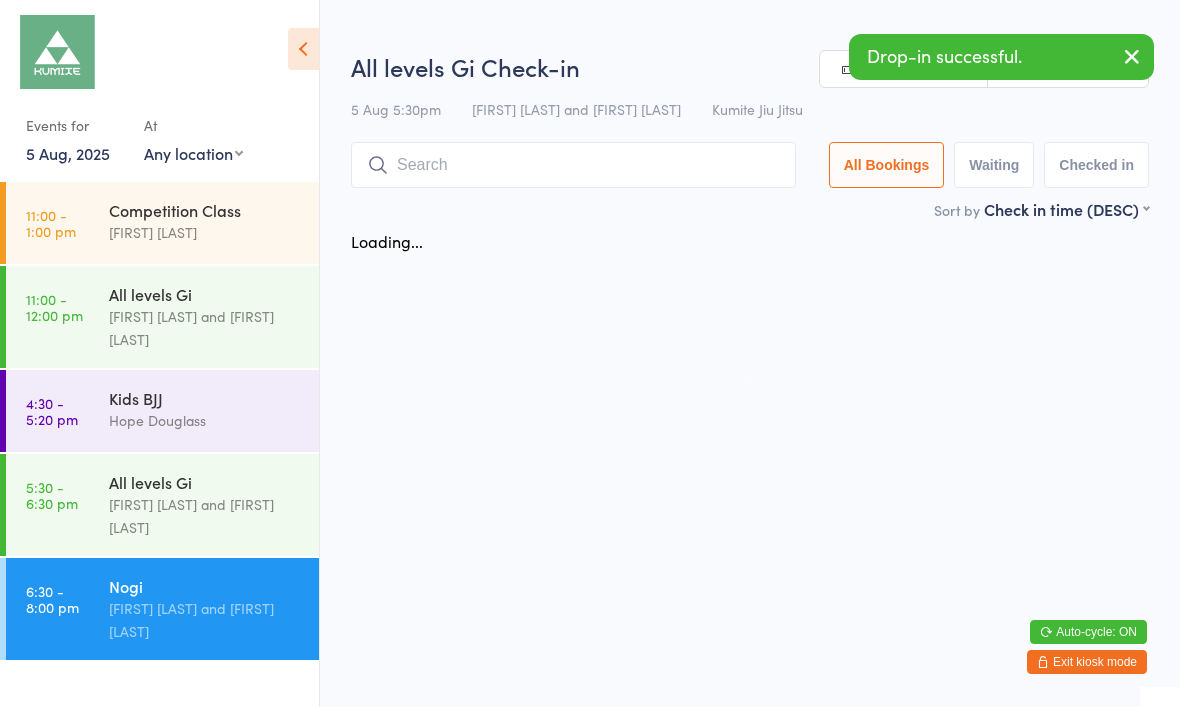 scroll, scrollTop: 0, scrollLeft: 0, axis: both 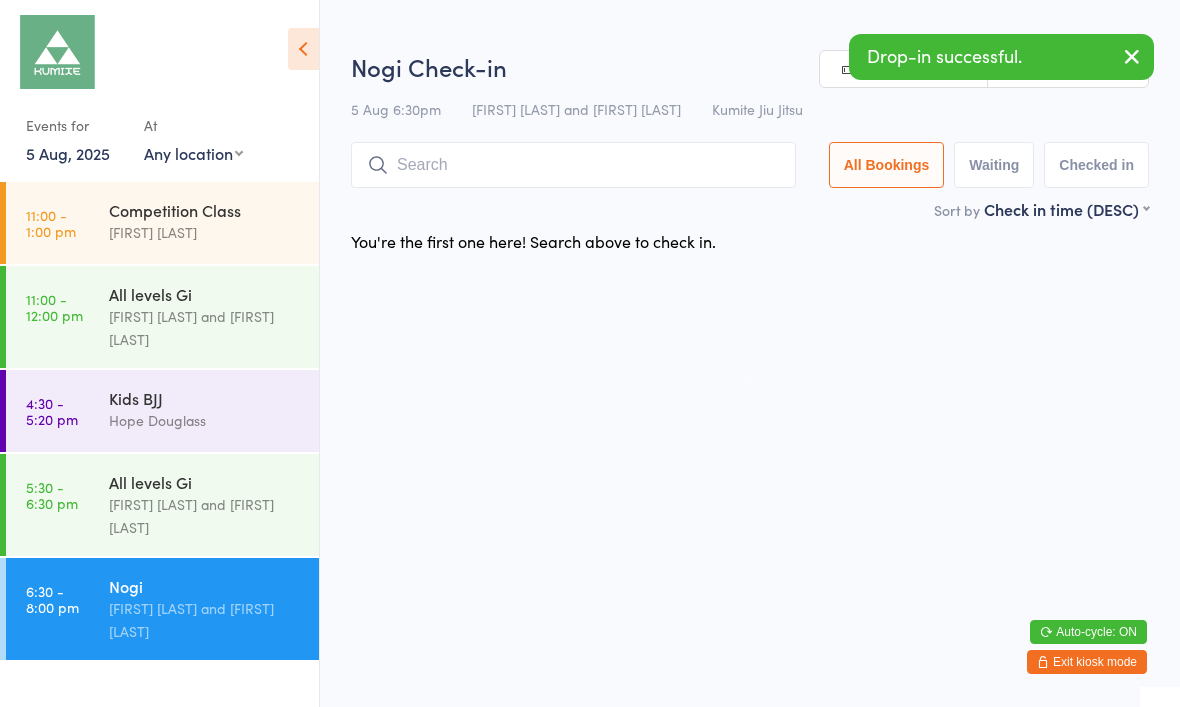 click at bounding box center (573, 165) 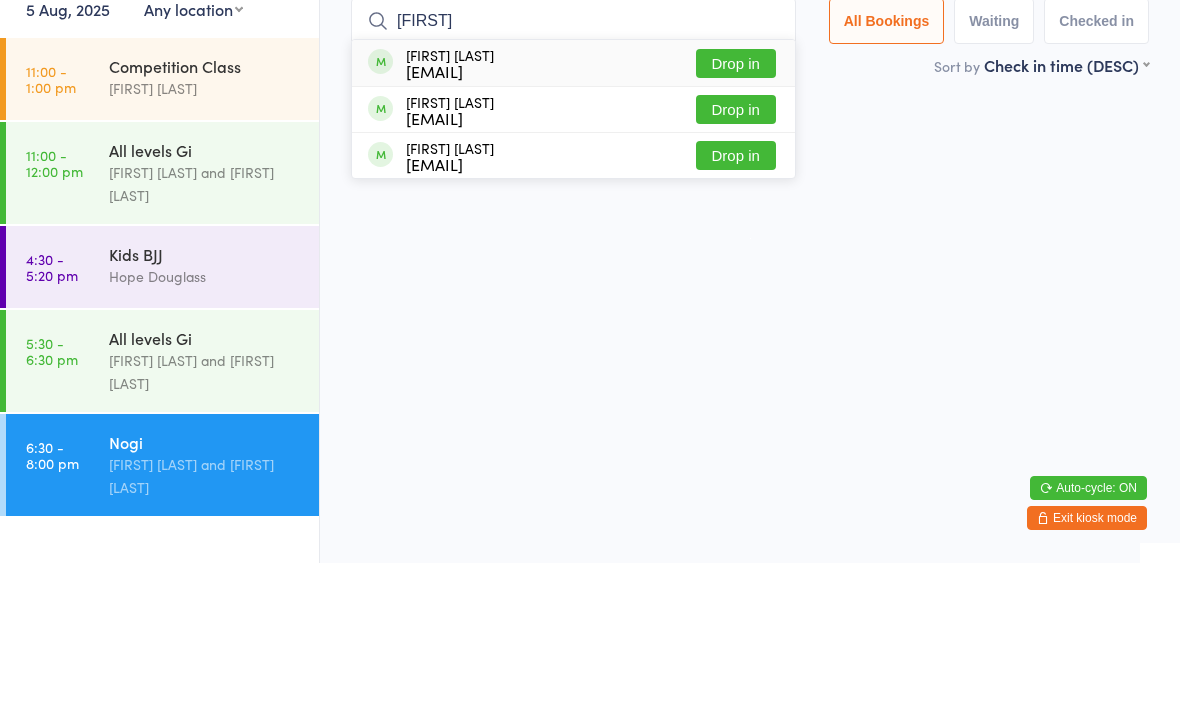 type on "Ally" 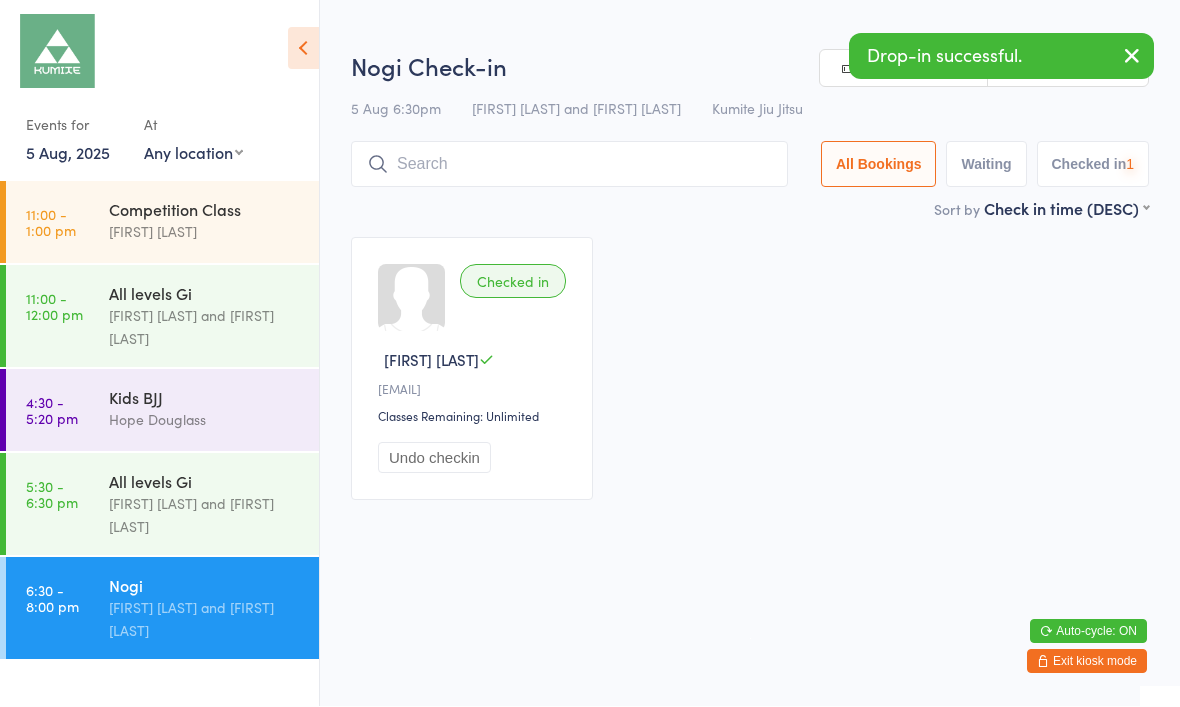 click on "[FIRST] [LAST] and [FIRST] [LAST]" at bounding box center [205, 516] 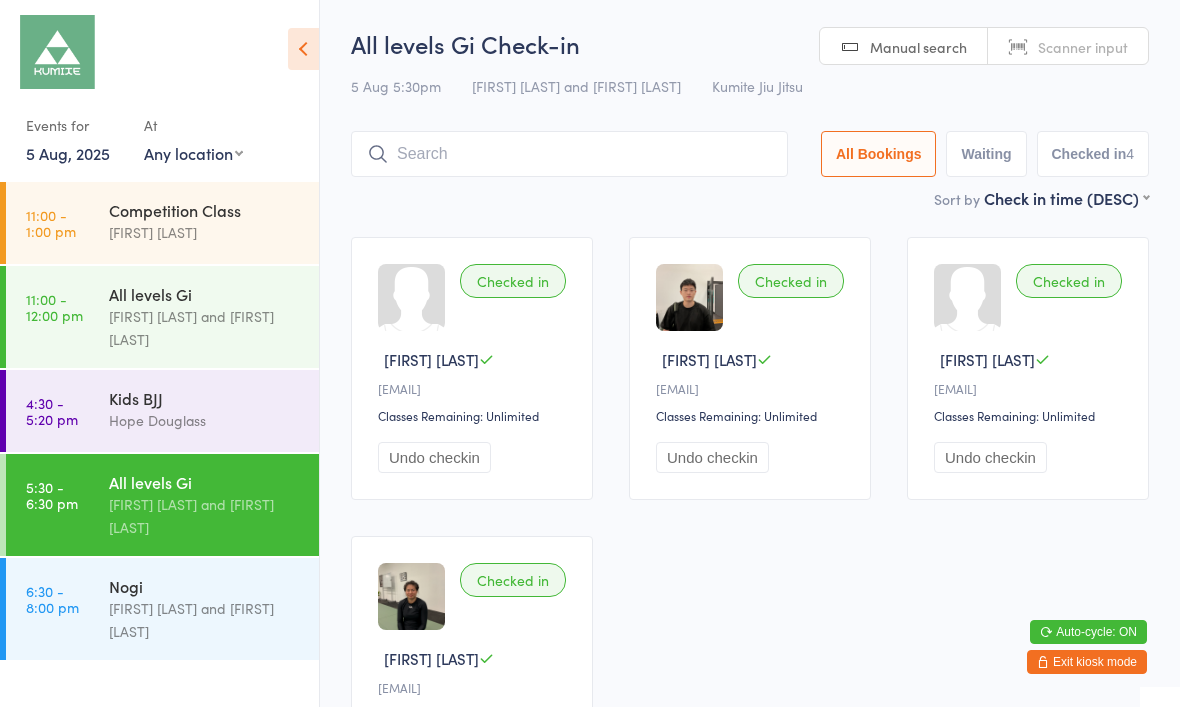 scroll, scrollTop: 0, scrollLeft: 0, axis: both 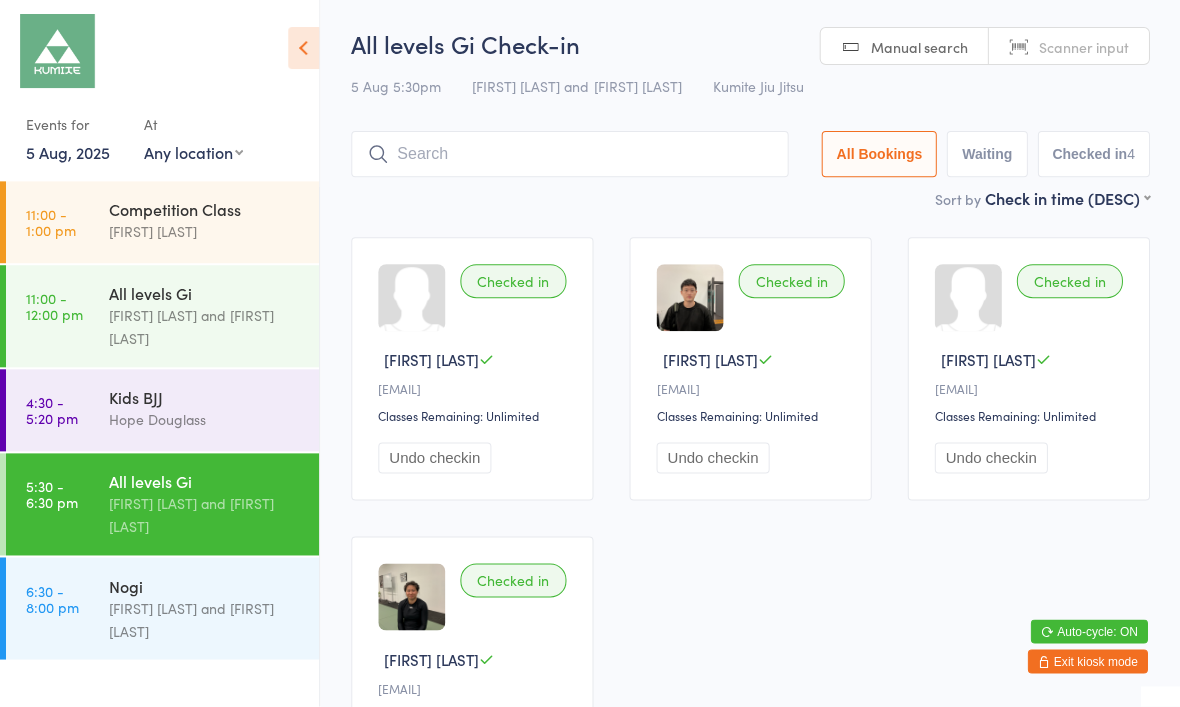 click at bounding box center [569, 155] 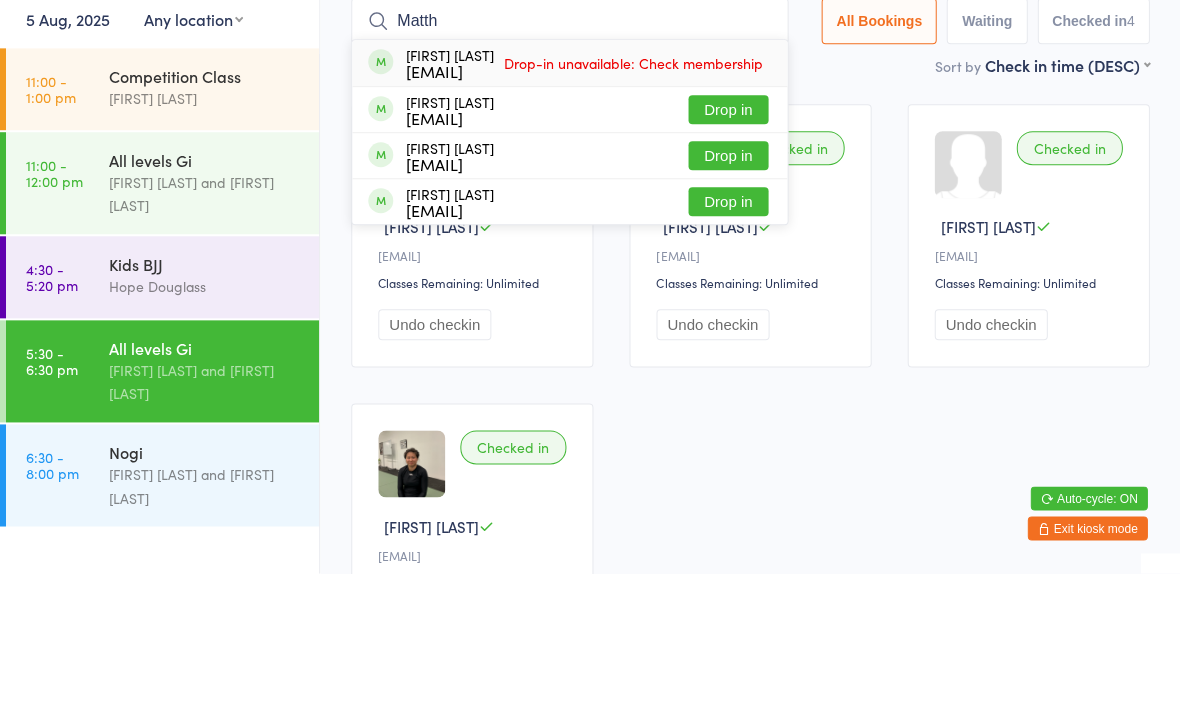 type on "Matth" 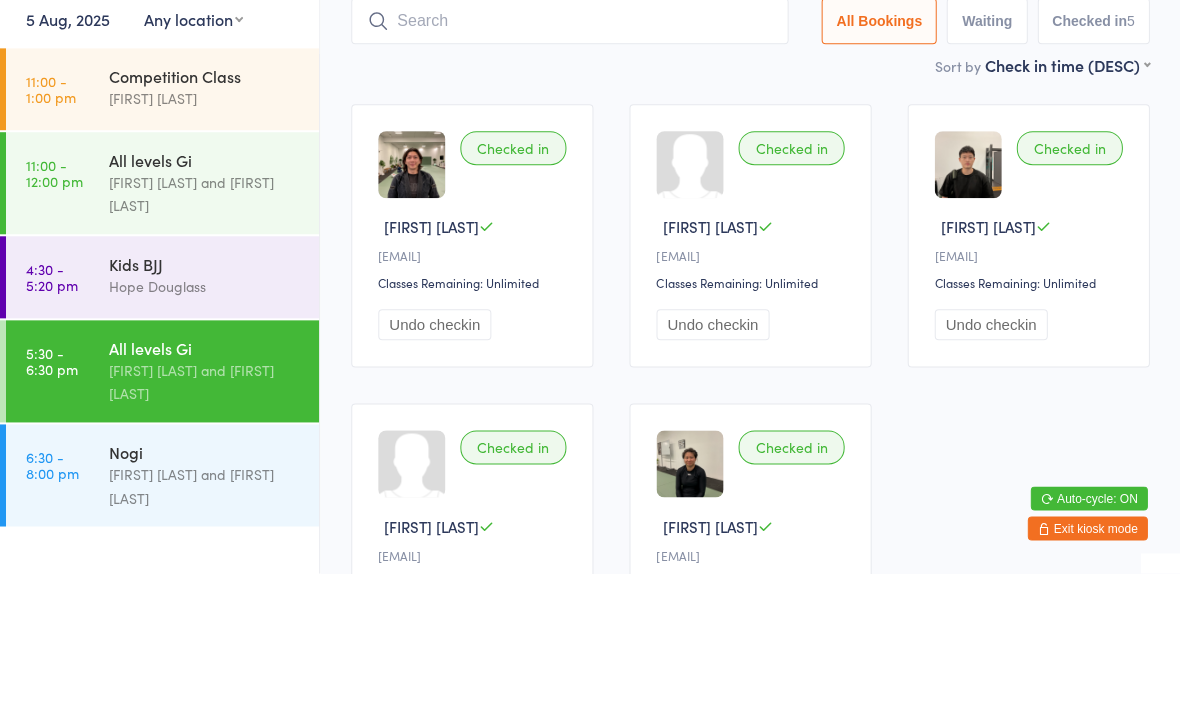 click at bounding box center (569, 155) 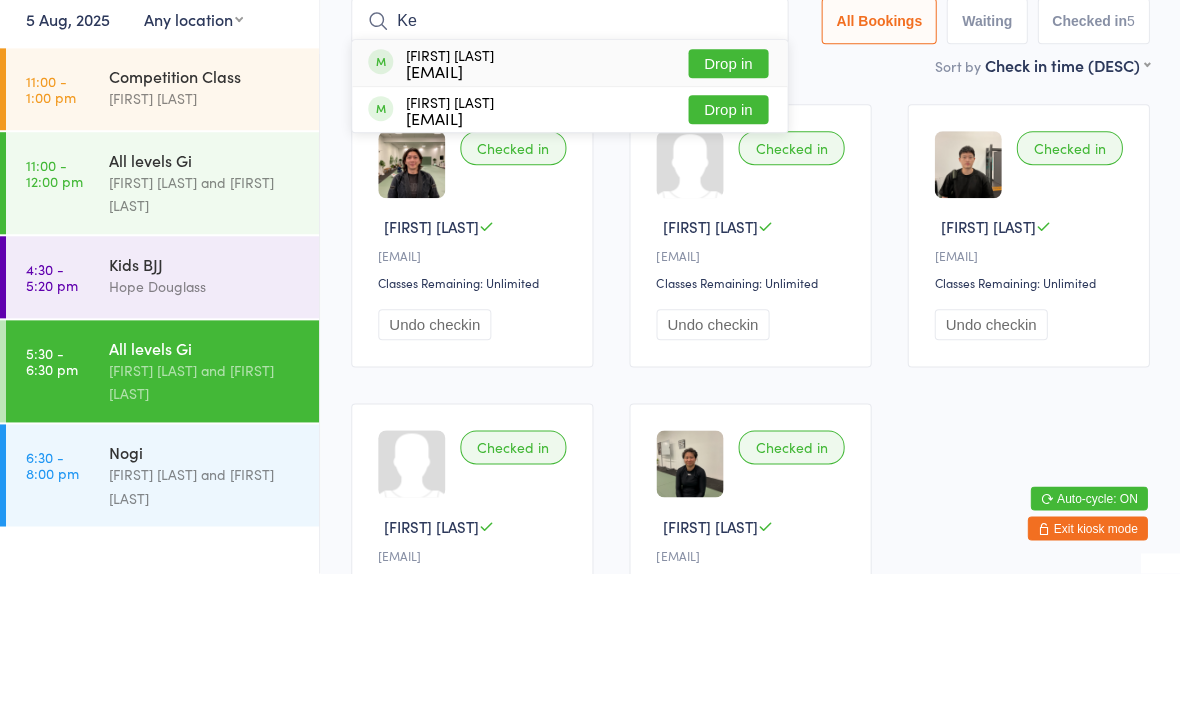 type on "Ke" 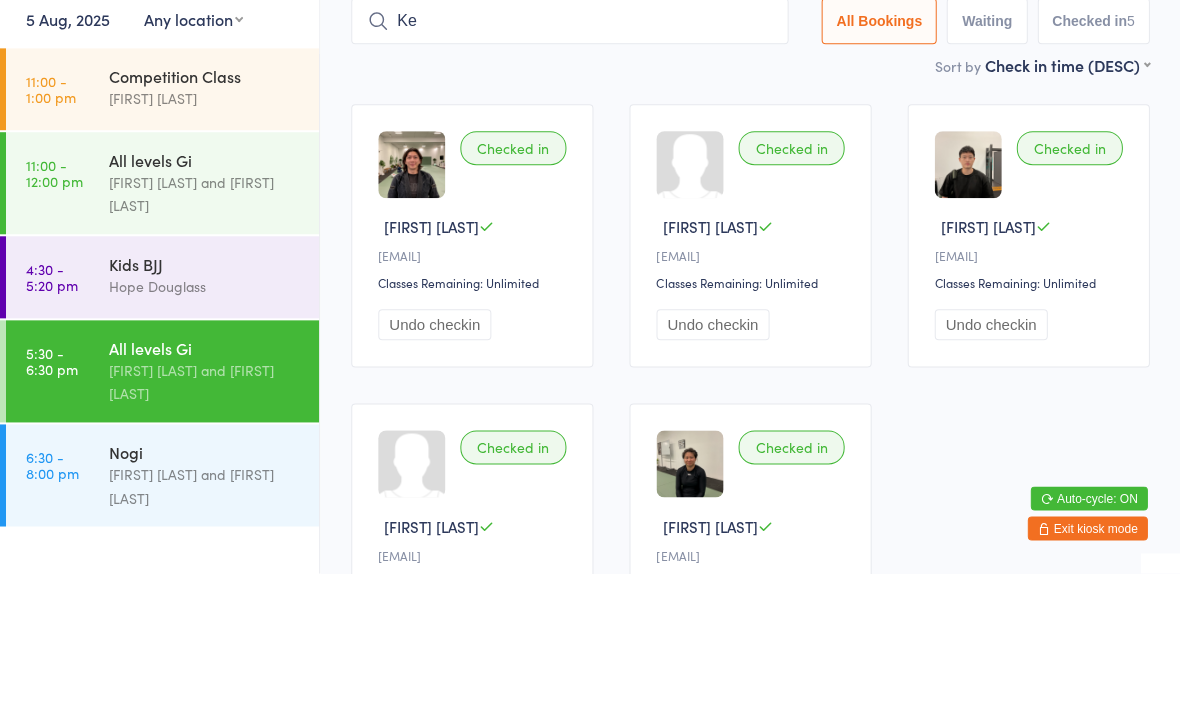 type 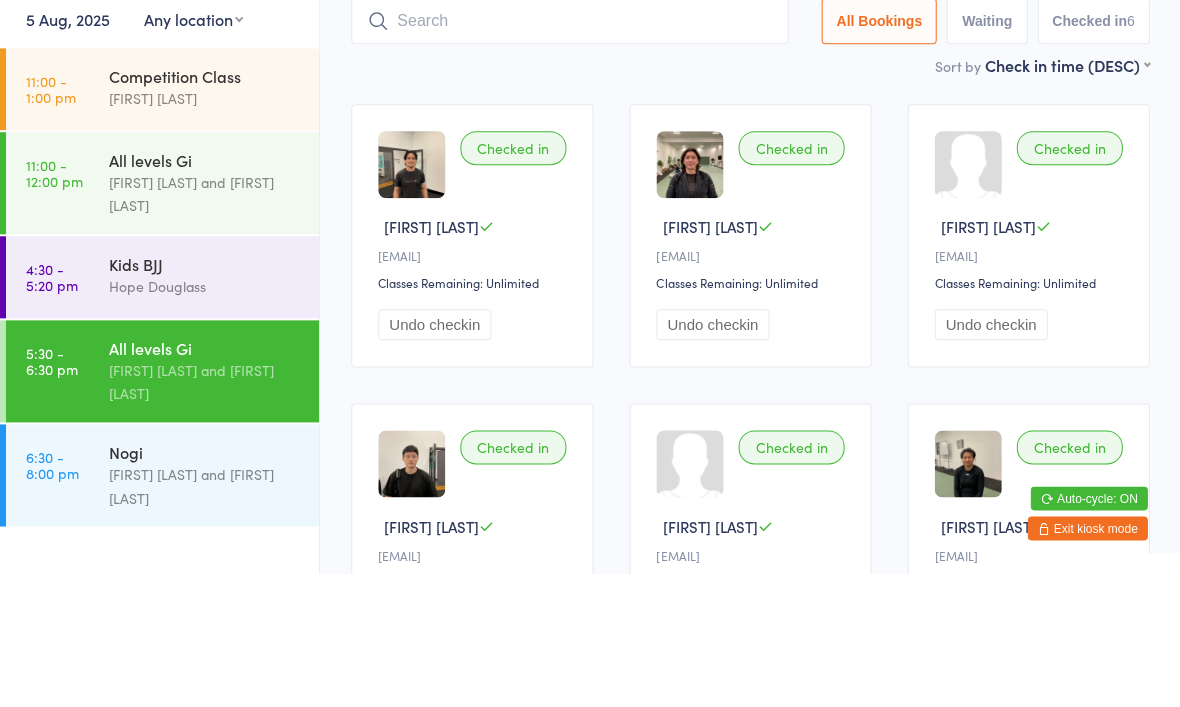 scroll, scrollTop: 133, scrollLeft: 0, axis: vertical 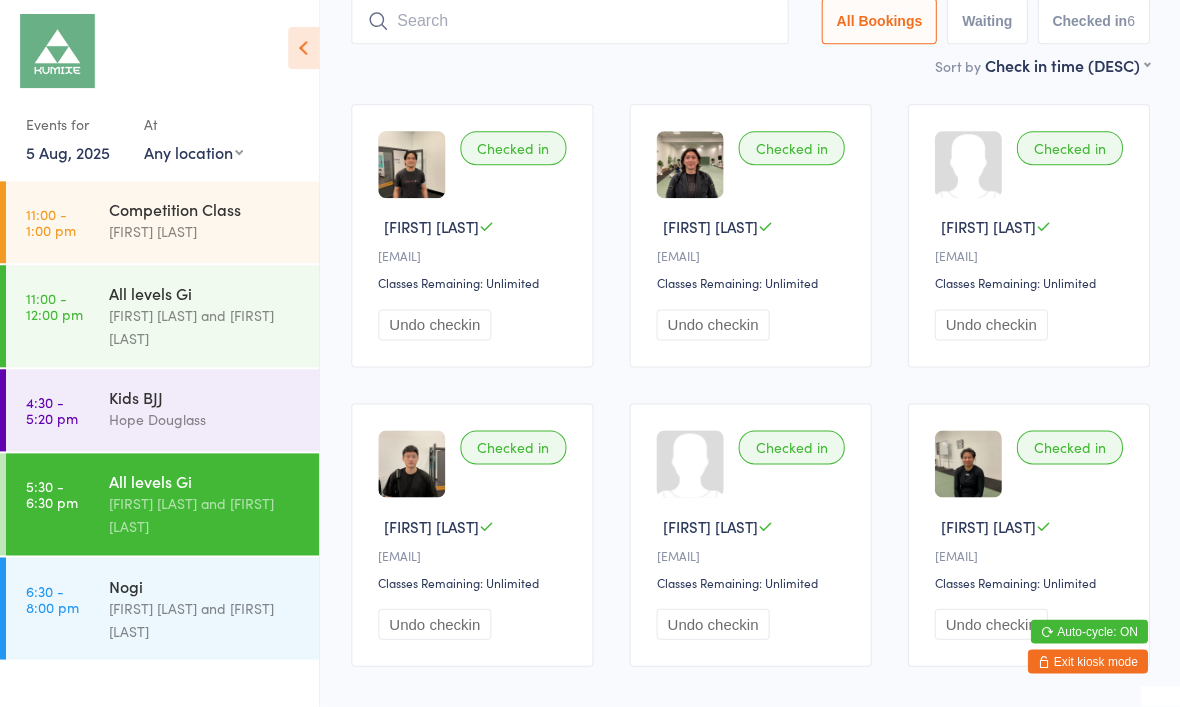 click on "Exit kiosk mode" at bounding box center [1087, 662] 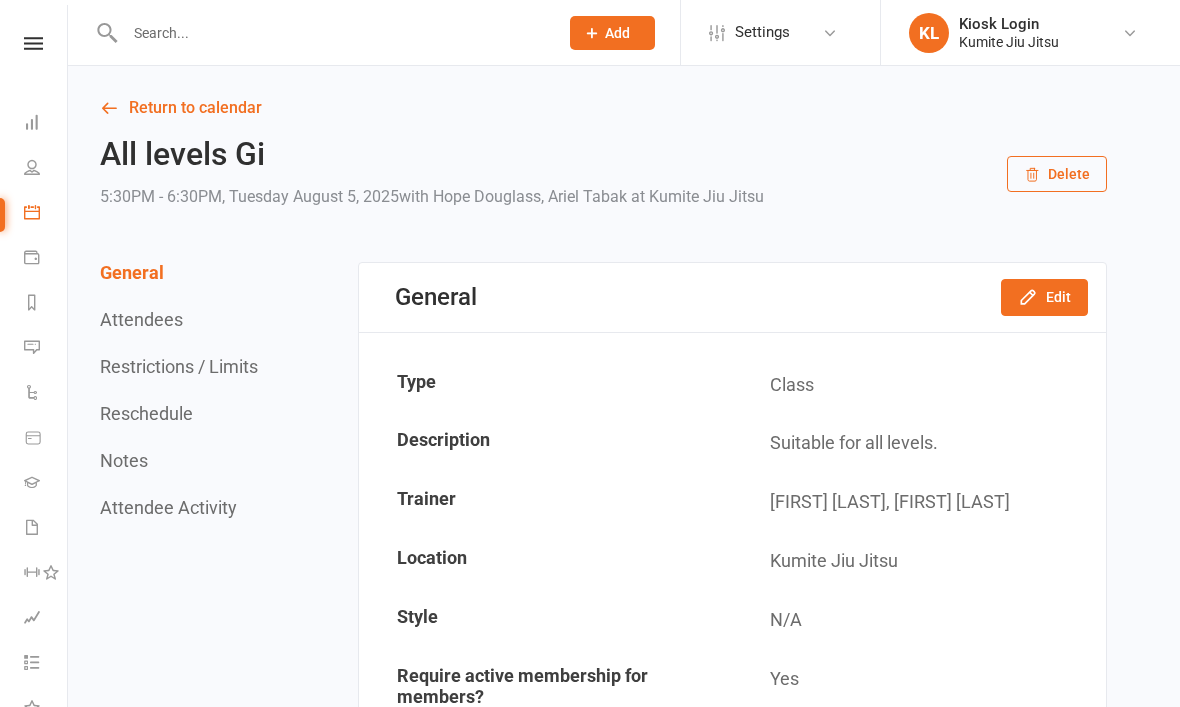 scroll, scrollTop: 0, scrollLeft: 0, axis: both 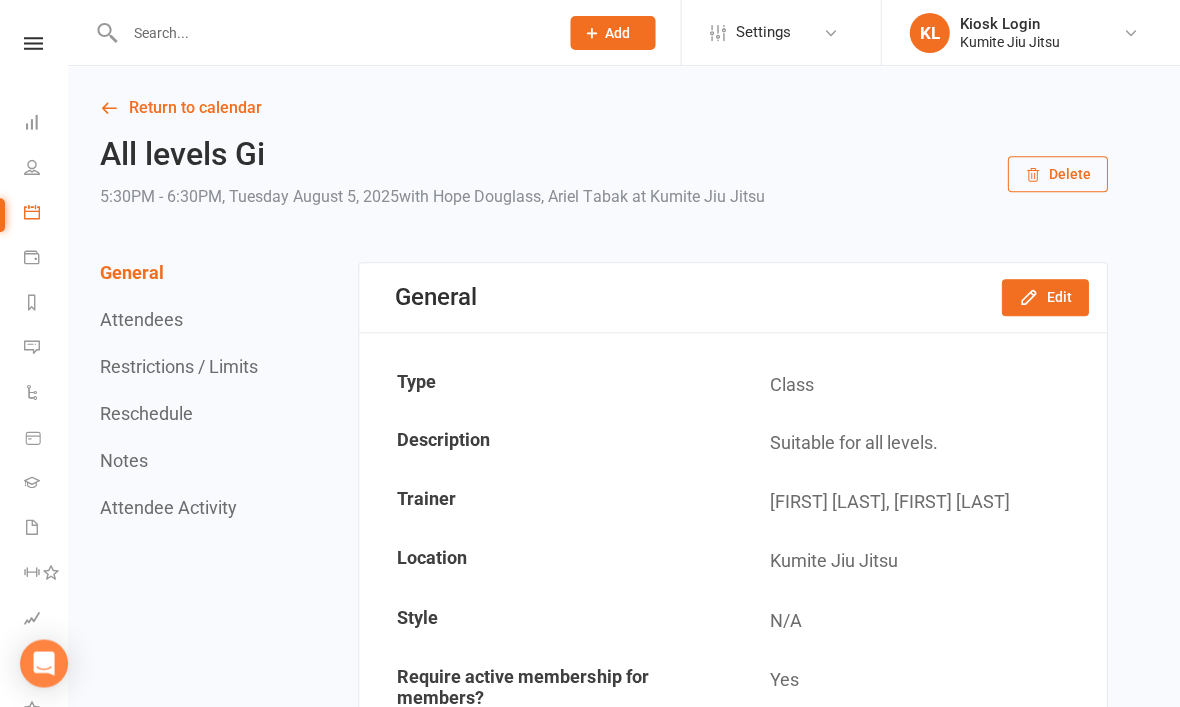 click at bounding box center (331, 33) 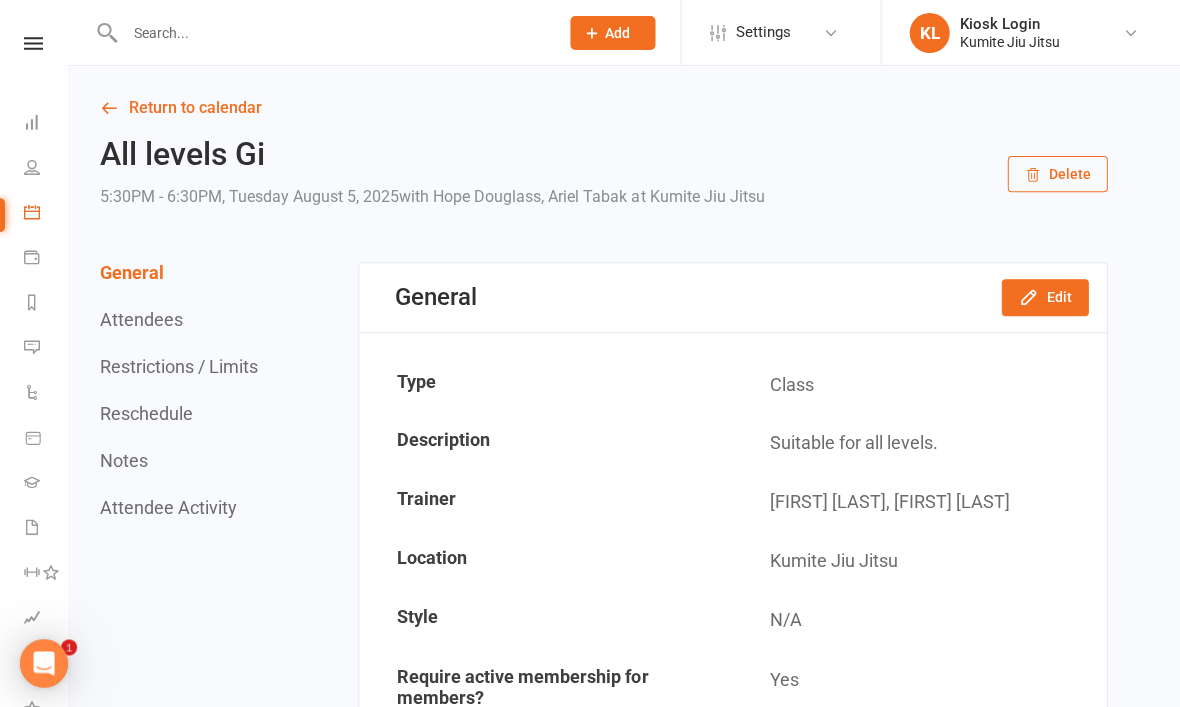 scroll, scrollTop: 0, scrollLeft: 0, axis: both 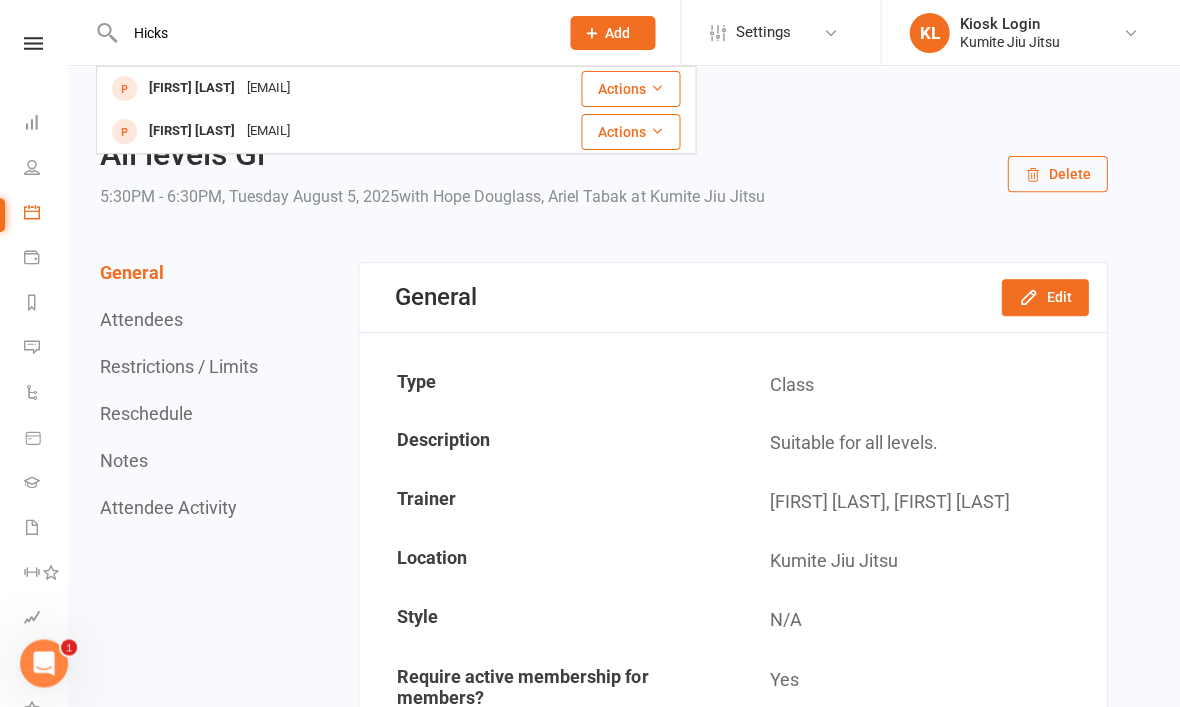 type on "Hicks" 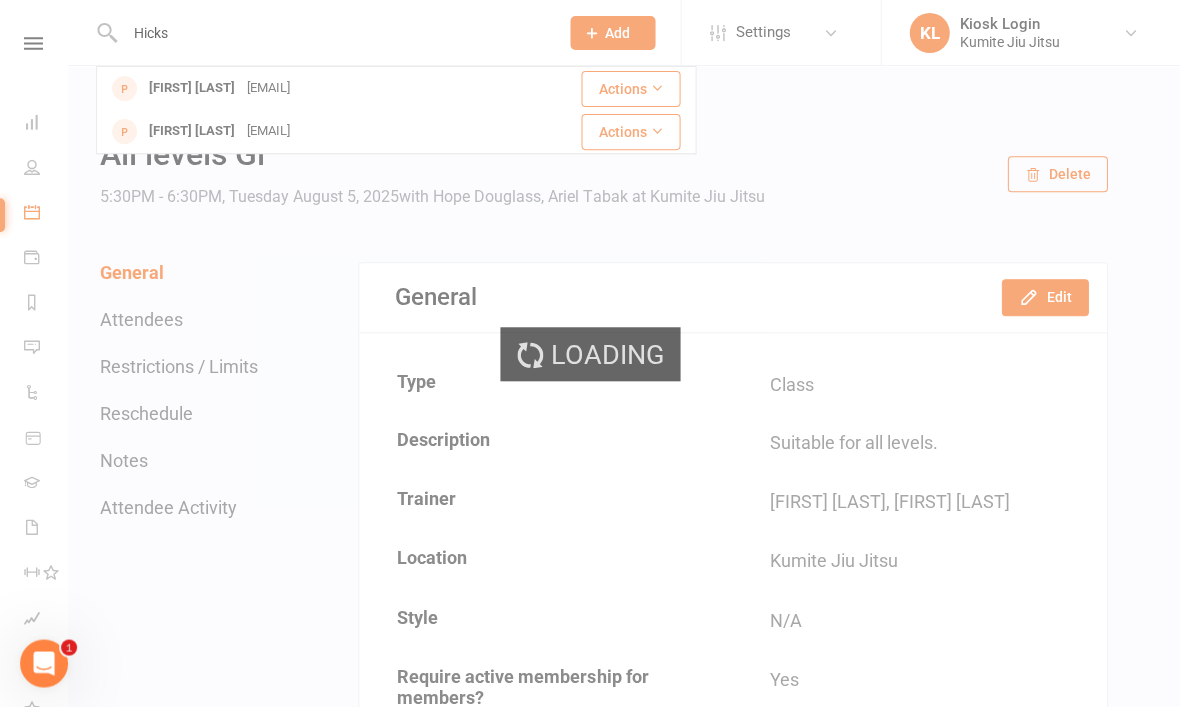 type 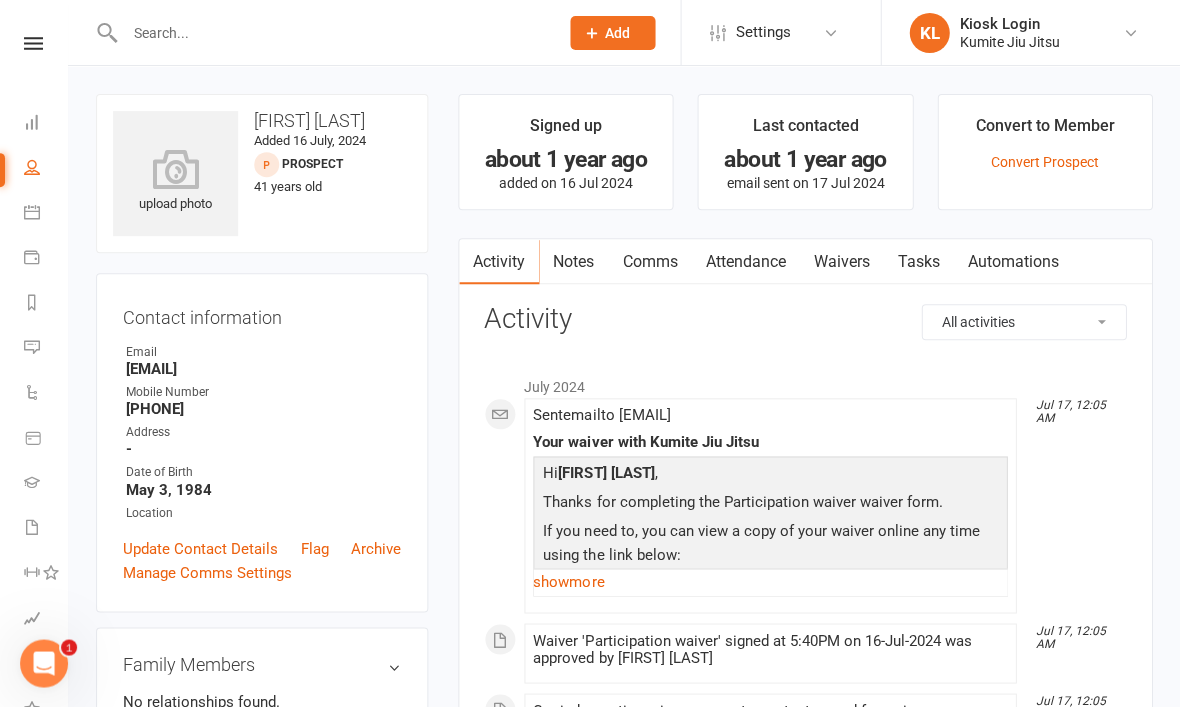 click on "Convert Prospect" at bounding box center [1044, 162] 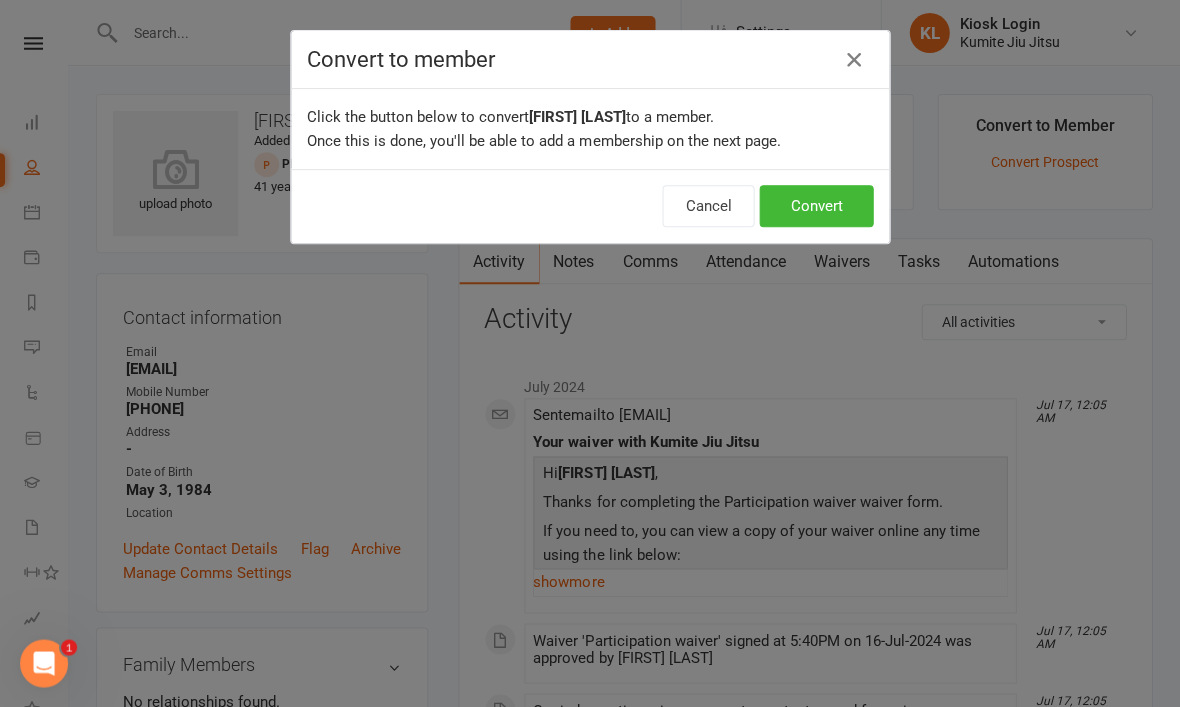 click on "Convert" at bounding box center (816, 206) 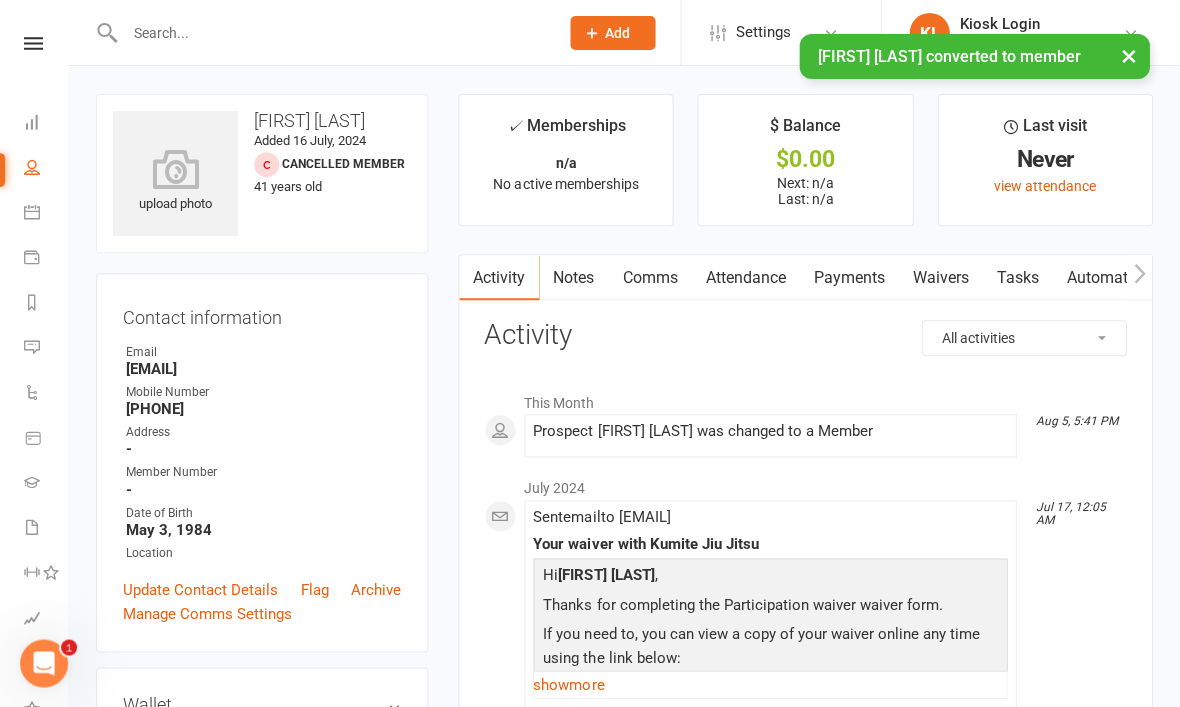 click on "Waivers" at bounding box center (940, 278) 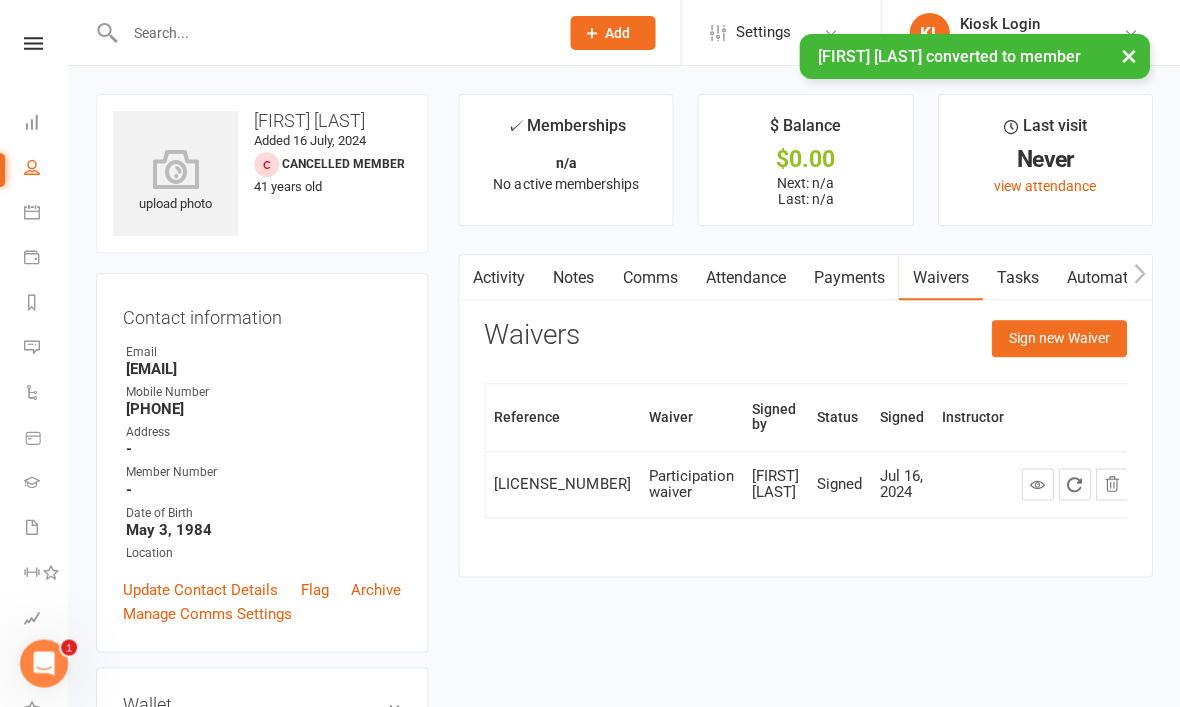 click on "Sign new Waiver" at bounding box center [1058, 338] 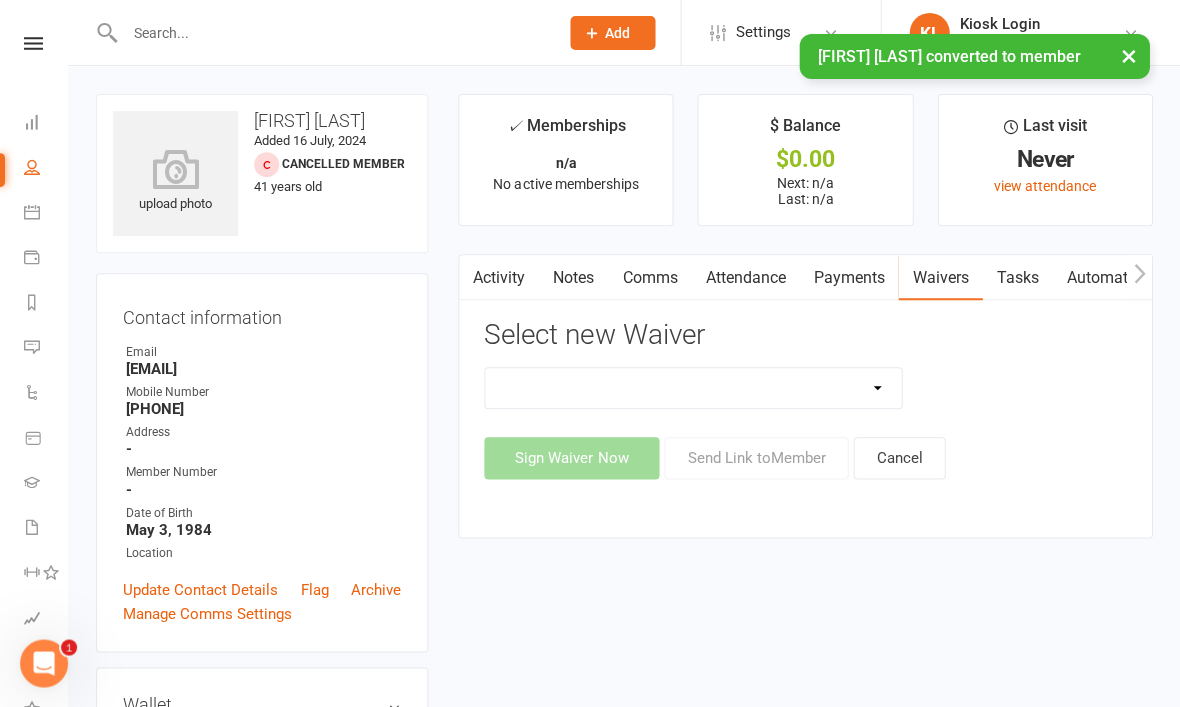 click on "Cancellation request Creonte membership Foundation membership Introductory offer Limited class membership Membership - family discount Membership suspension Membership waiver Participation waiver Update payment information" at bounding box center (693, 388) 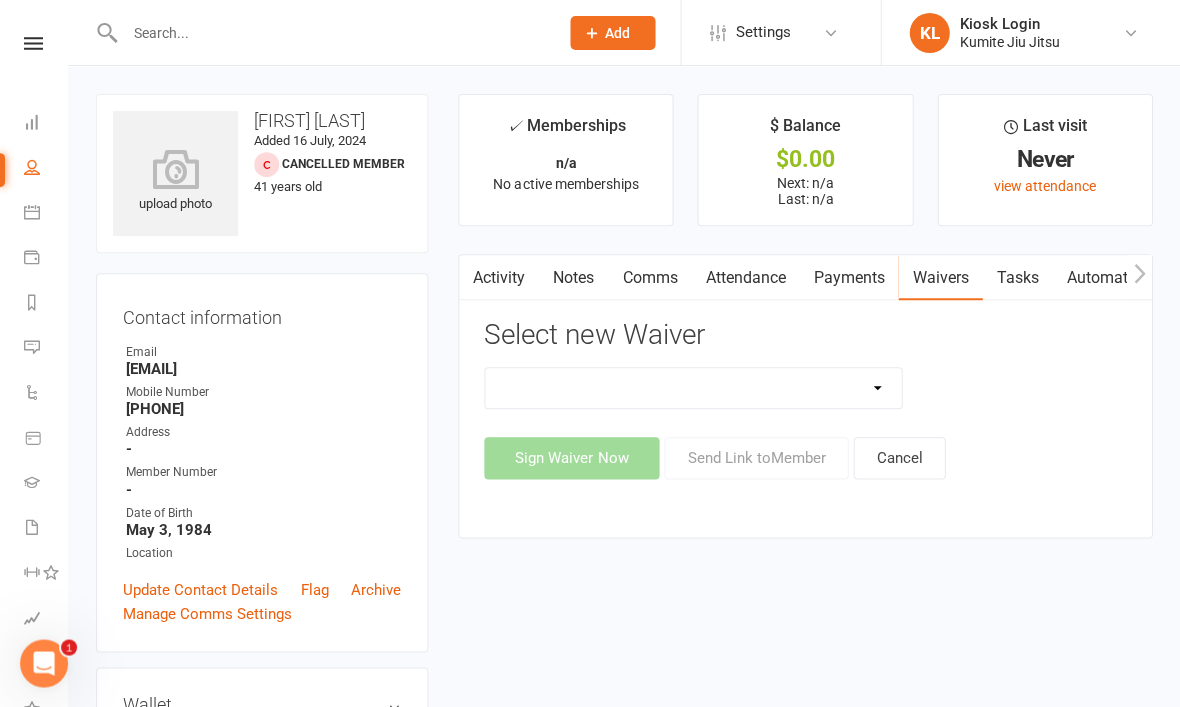 select on "12006" 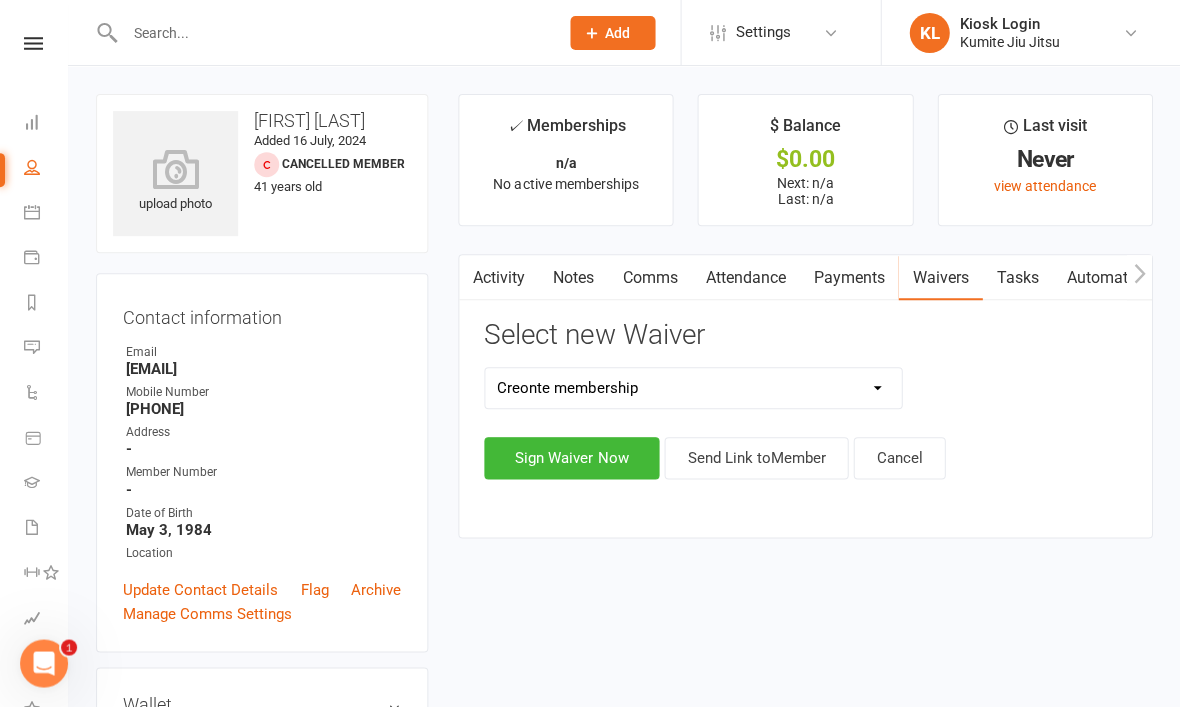 click on "Sign Waiver Now" at bounding box center (571, 458) 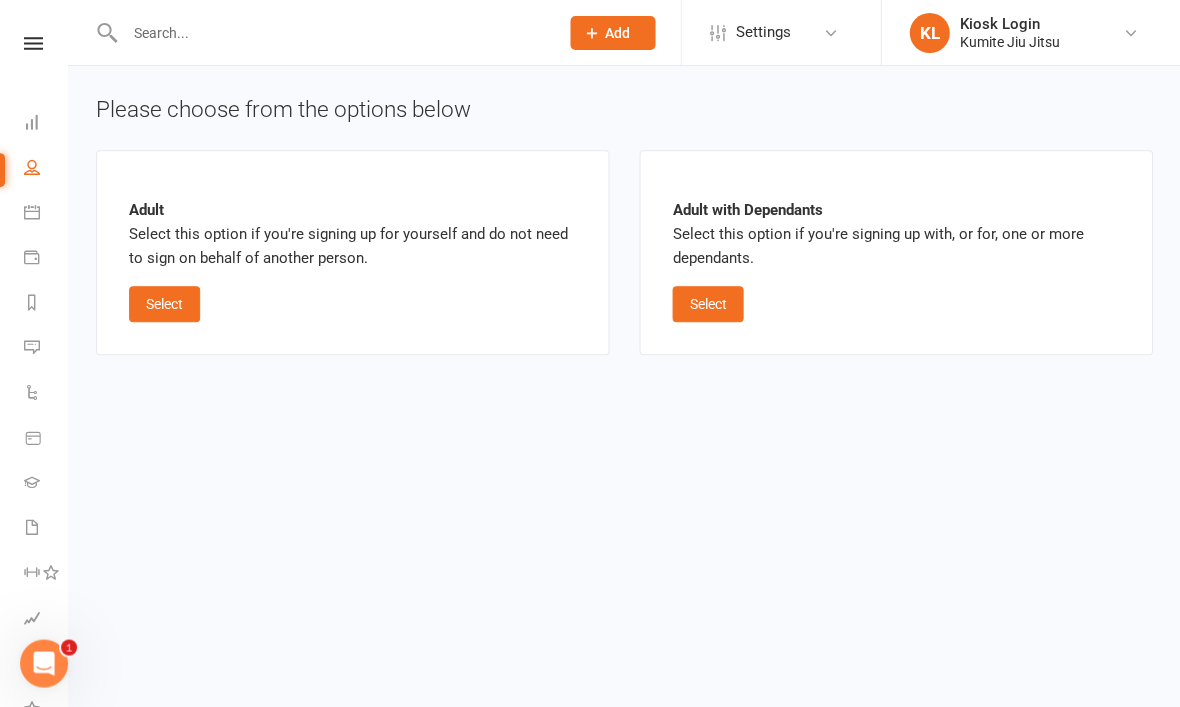 click on "Select" at bounding box center [164, 304] 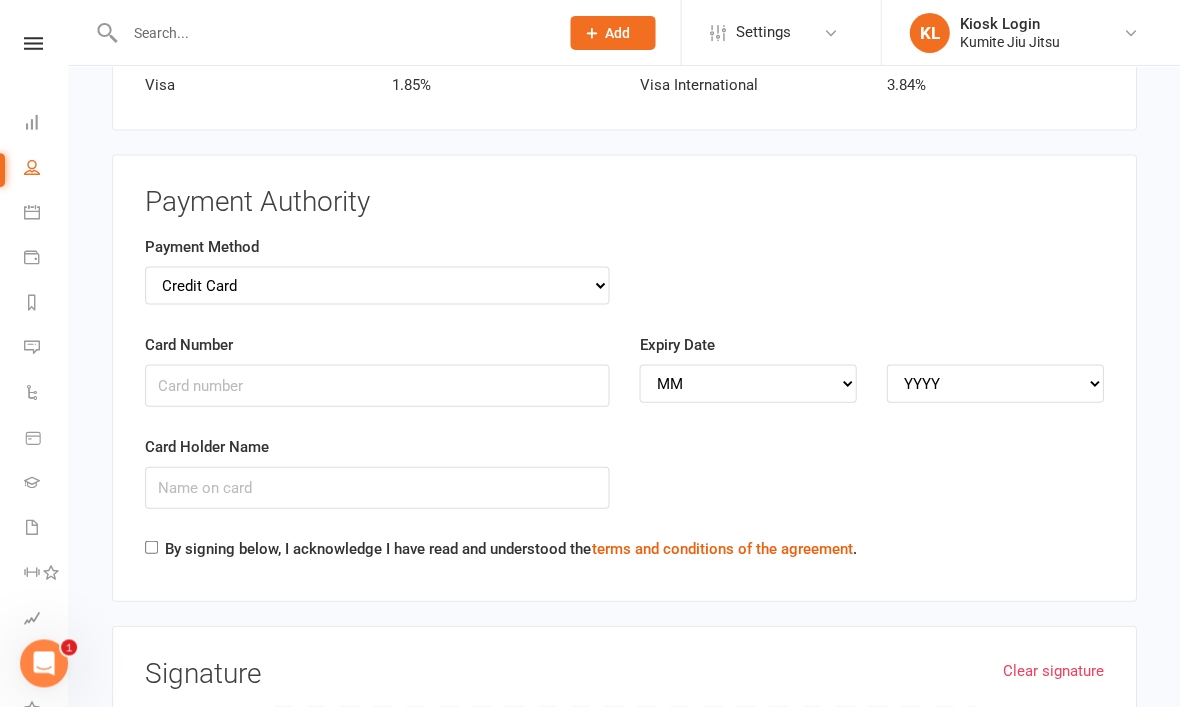 scroll, scrollTop: 2719, scrollLeft: 0, axis: vertical 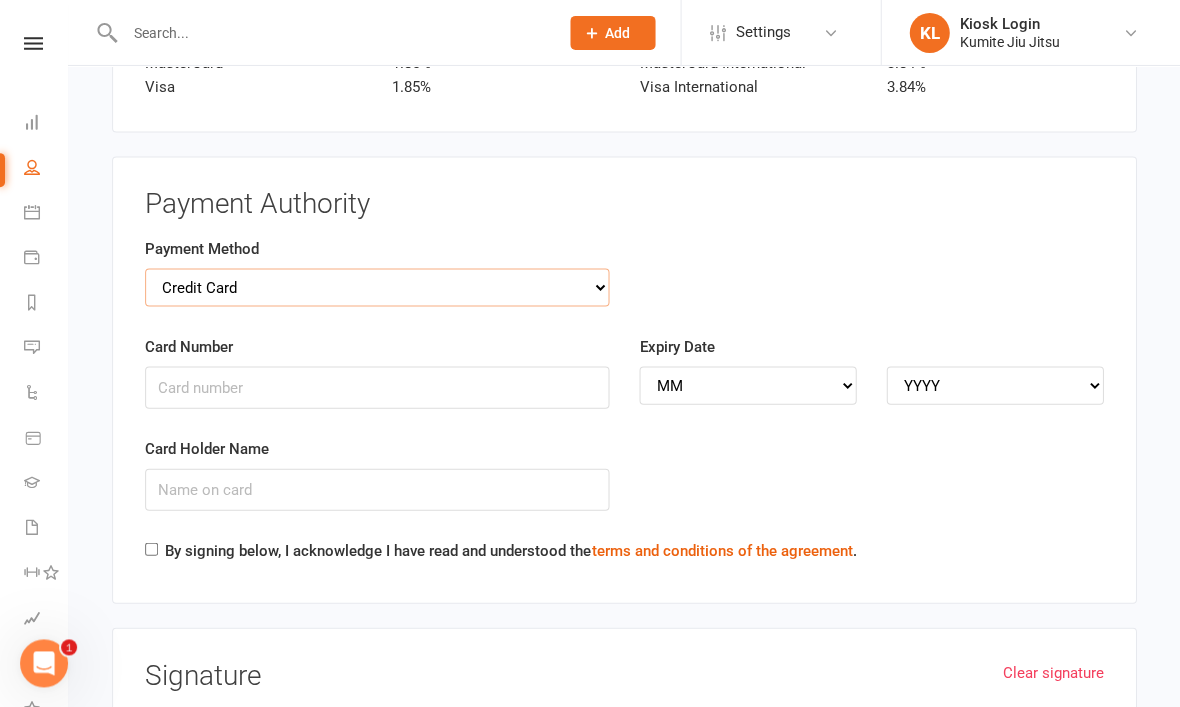 click on "Credit Card Bank Account" at bounding box center (377, 287) 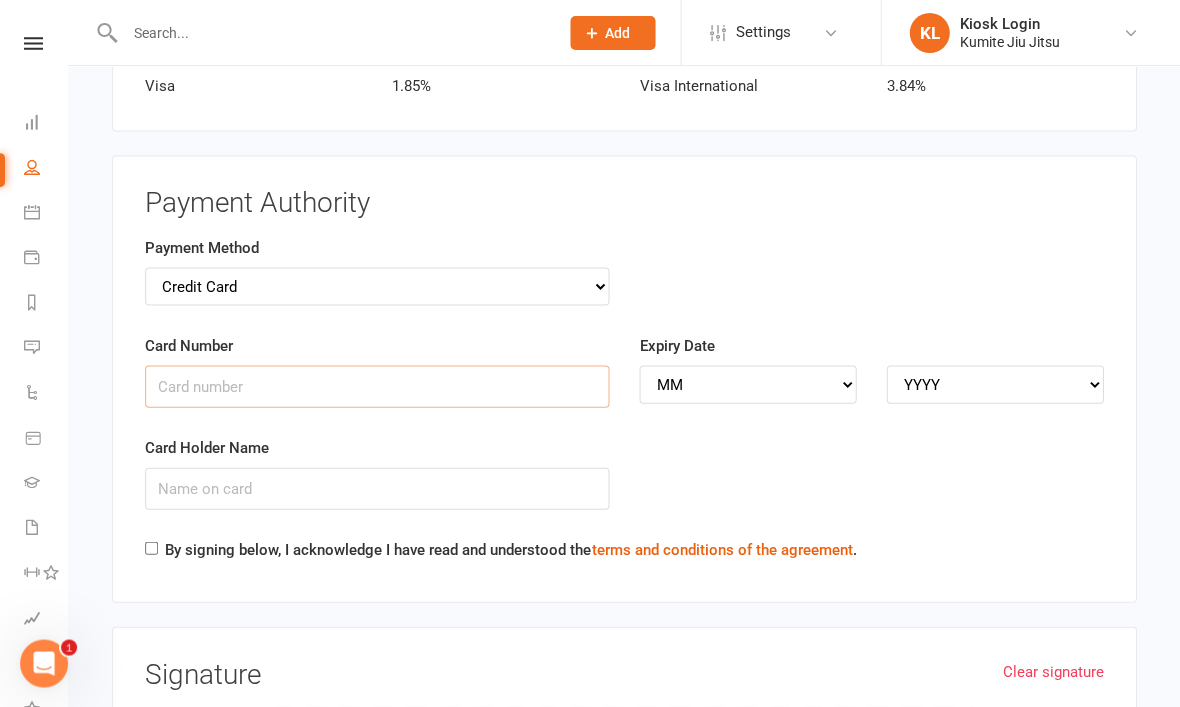 click on "Card Number" at bounding box center [377, 386] 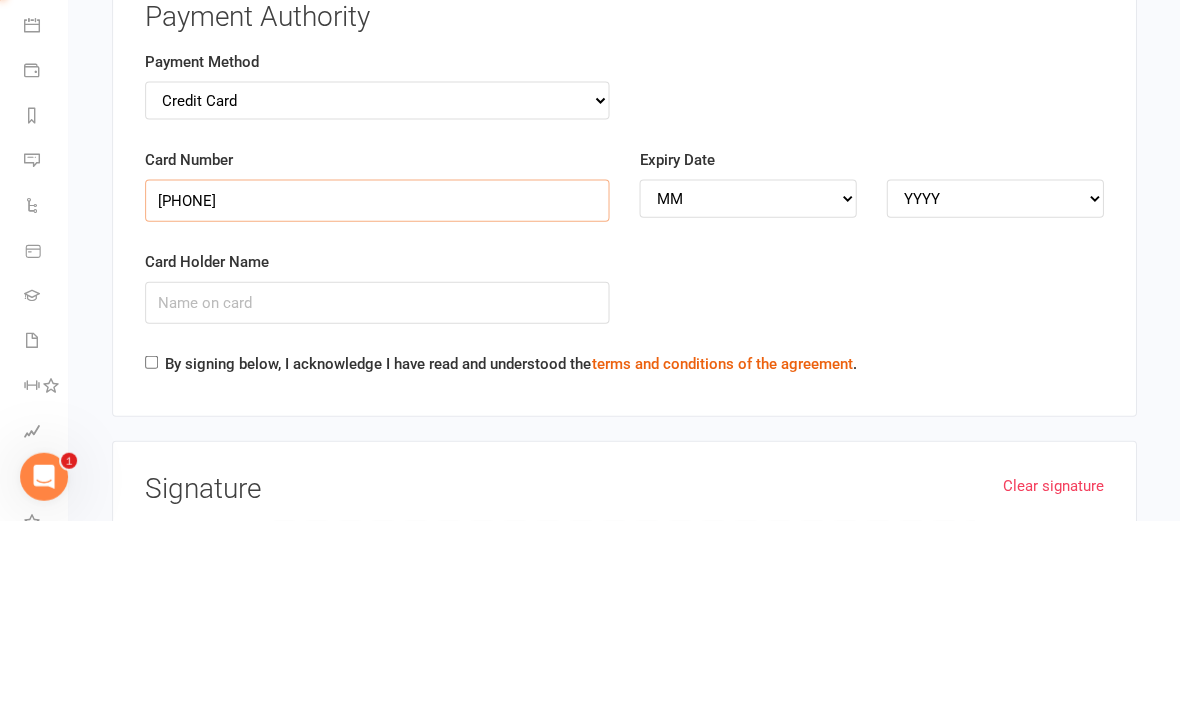 type on "[PHONE]" 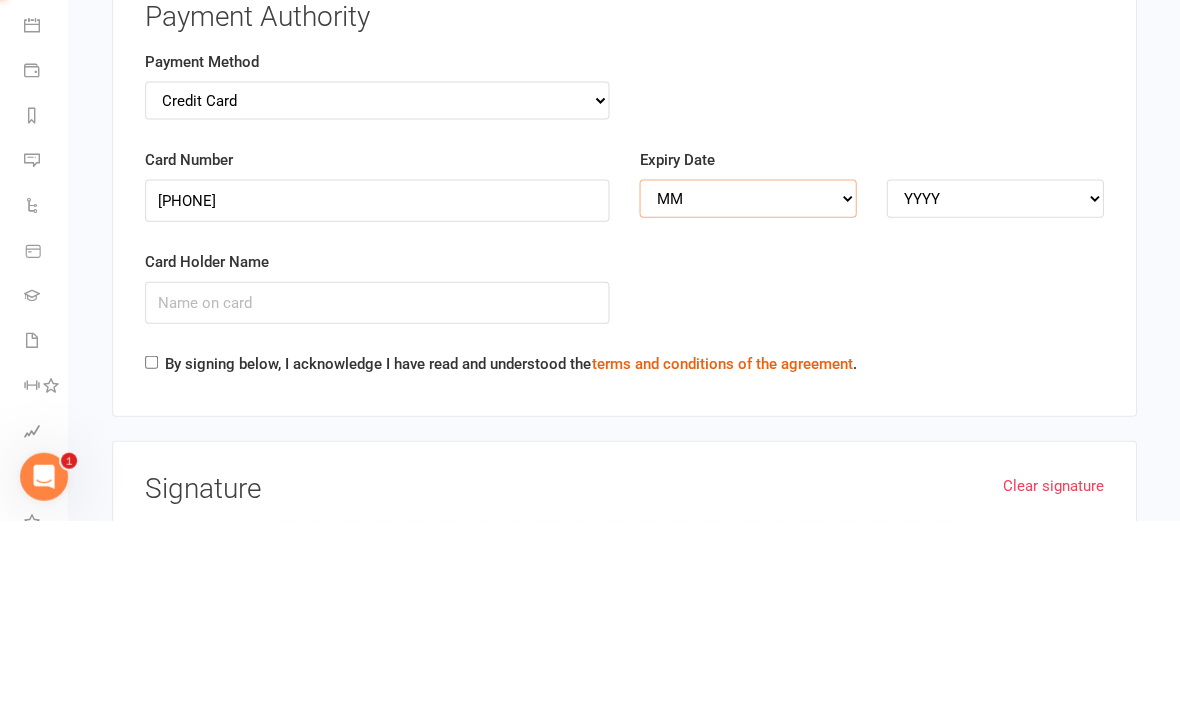 click on "MM 01 02 03 04 05 06 07 08 09 10 11 12" at bounding box center [747, 385] 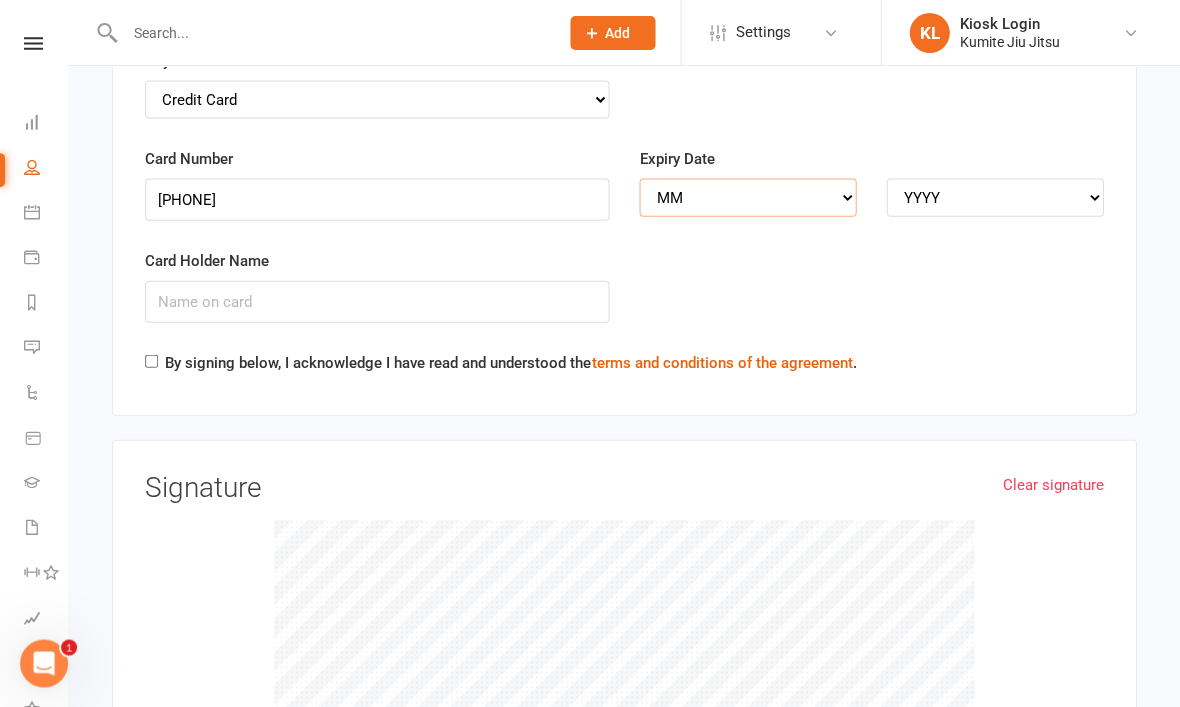 select on "01" 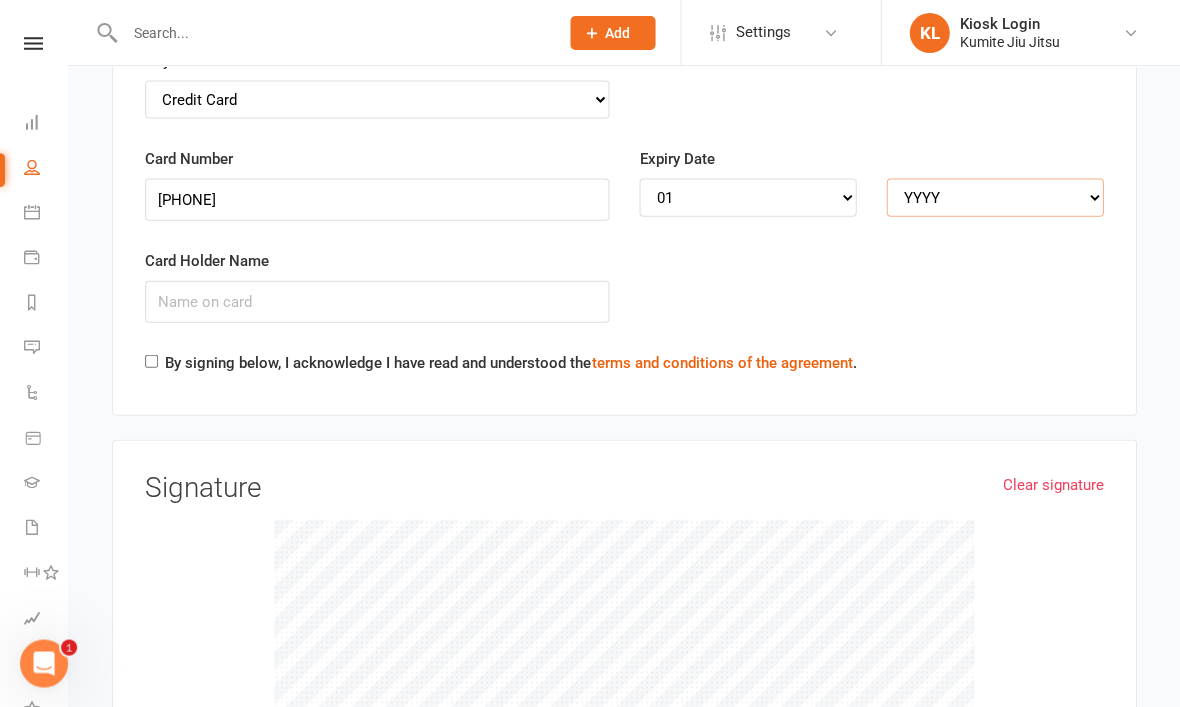 click on "YYYY 2025 2026 2027 2028 2029 2030 2031 2032 2033 2034" at bounding box center (994, 197) 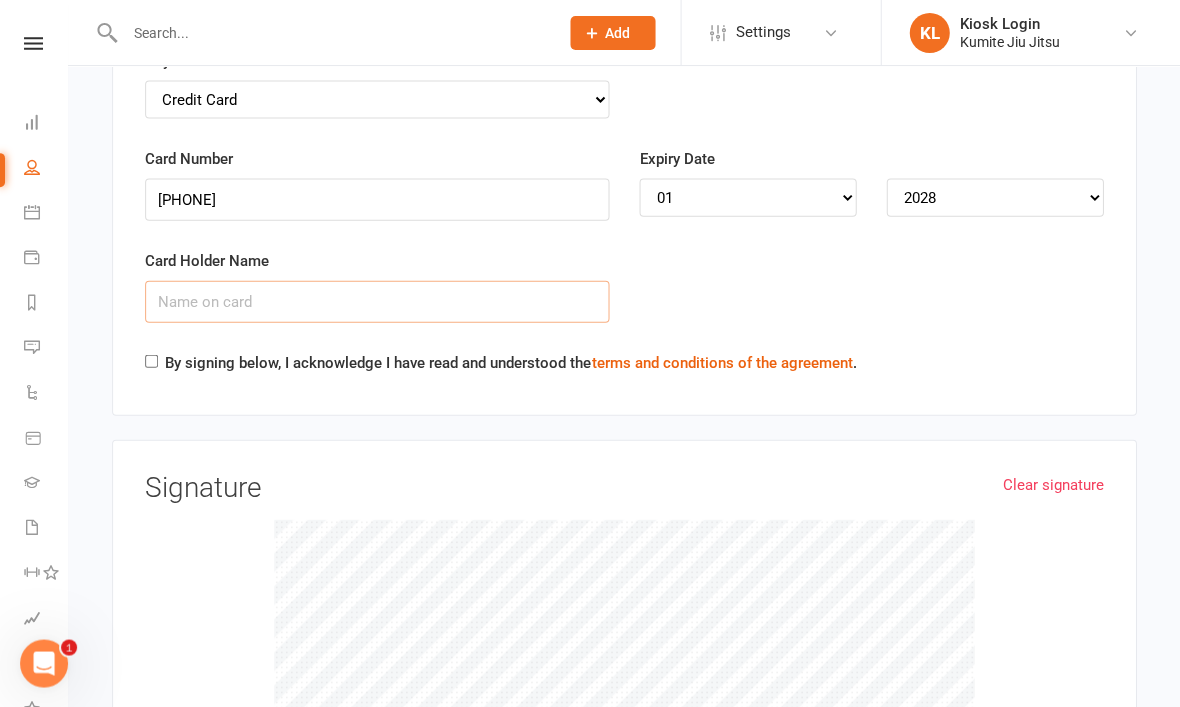 click on "Card Holder Name" at bounding box center [377, 301] 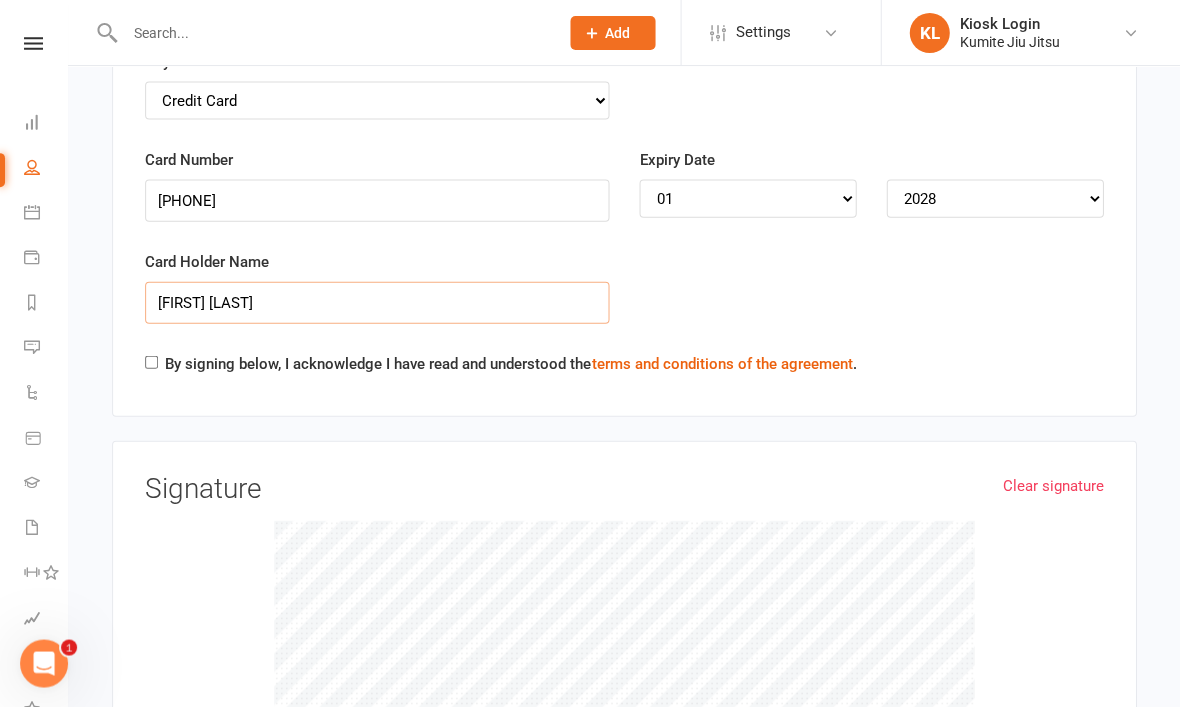 type on "[FIRST] [LAST]" 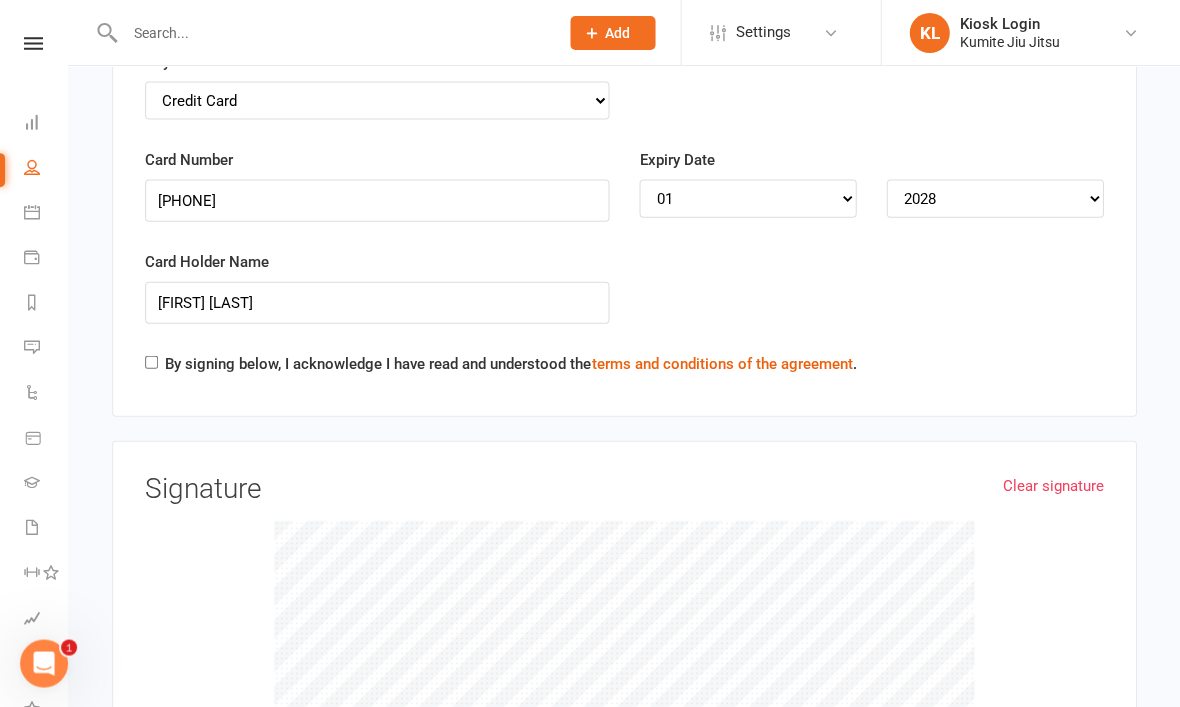 click on "Card Holder Name [FIRST] [LAST]" at bounding box center (624, 300) 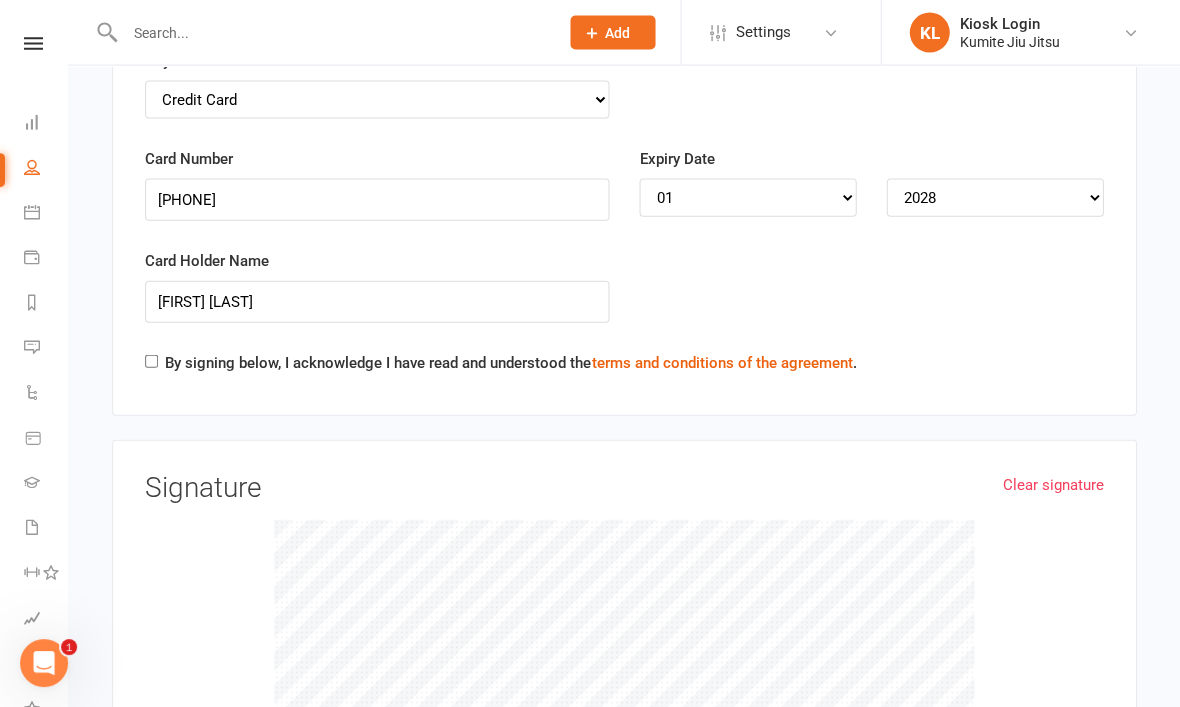 click on "By signing below, I acknowledge I have read and understood the  terms and conditions of the agreement ." at bounding box center [151, 361] 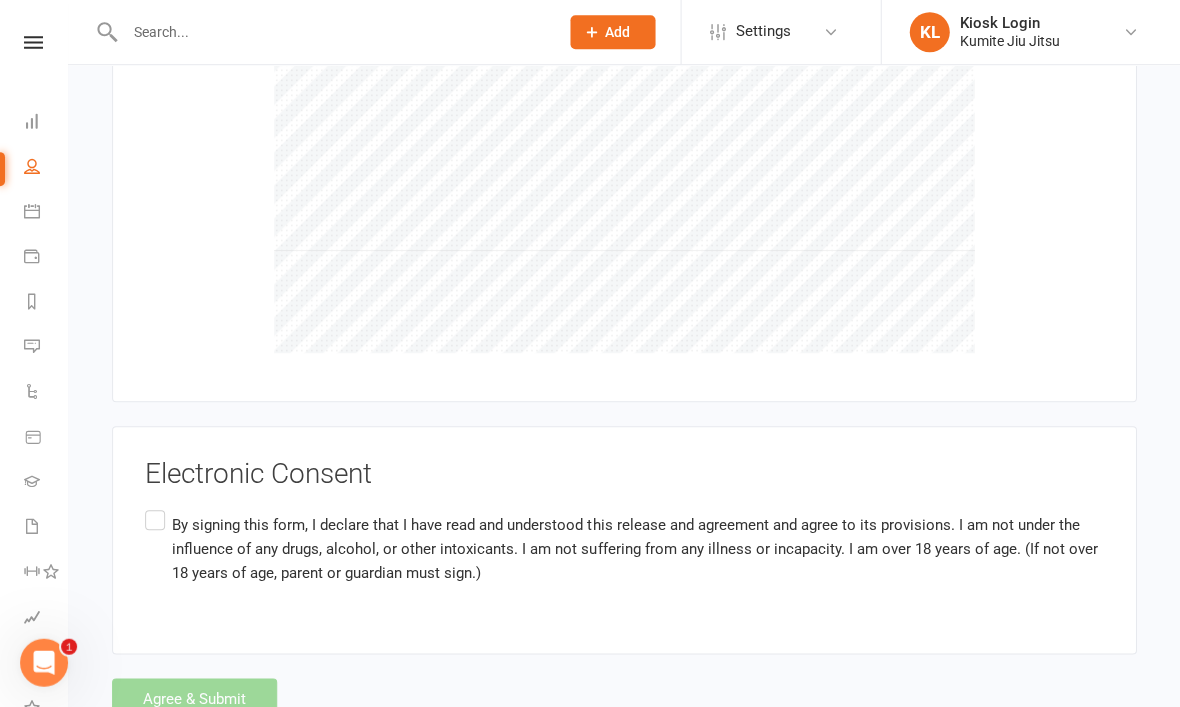 scroll, scrollTop: 3372, scrollLeft: 0, axis: vertical 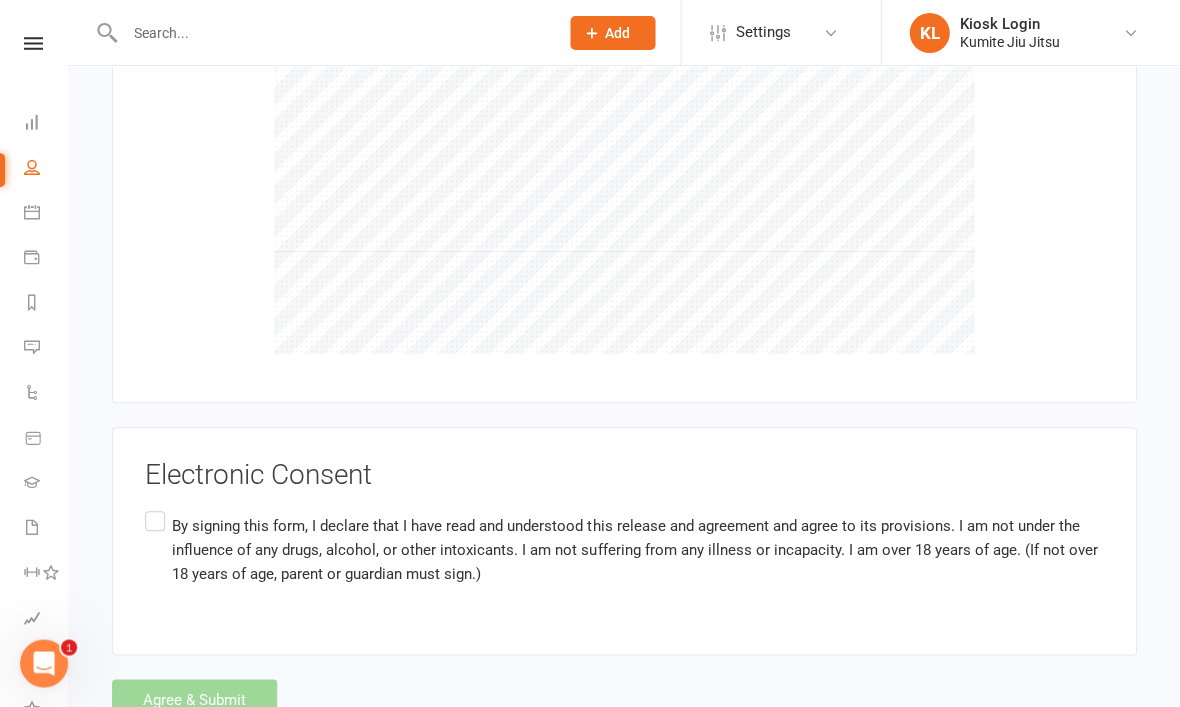 click on "By signing this form, I declare that I have read and understood this release and agreement and agree to its provisions. I am not under the influence of any drugs, alcohol, or other intoxicants. I am not suffering from any illness or incapacity. I am over 18 years of age. (If not over 18 years of age, parent or guardian must sign.)" at bounding box center [624, 550] 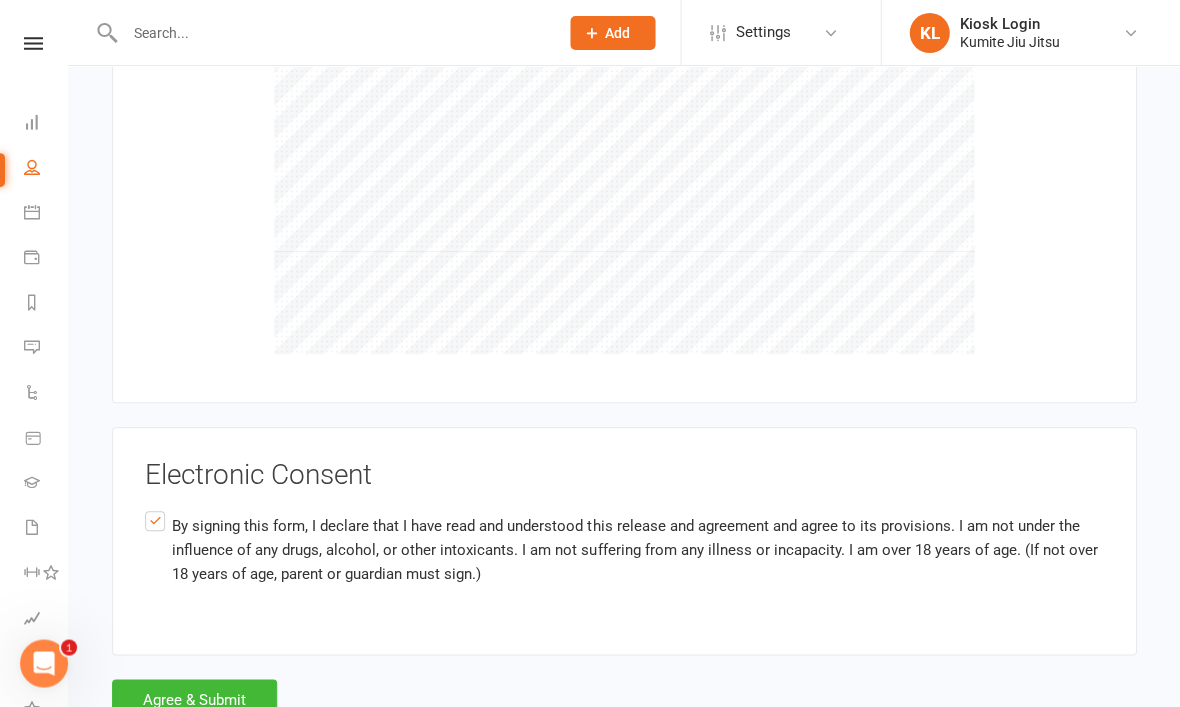click on "Agree & Submit" at bounding box center (194, 700) 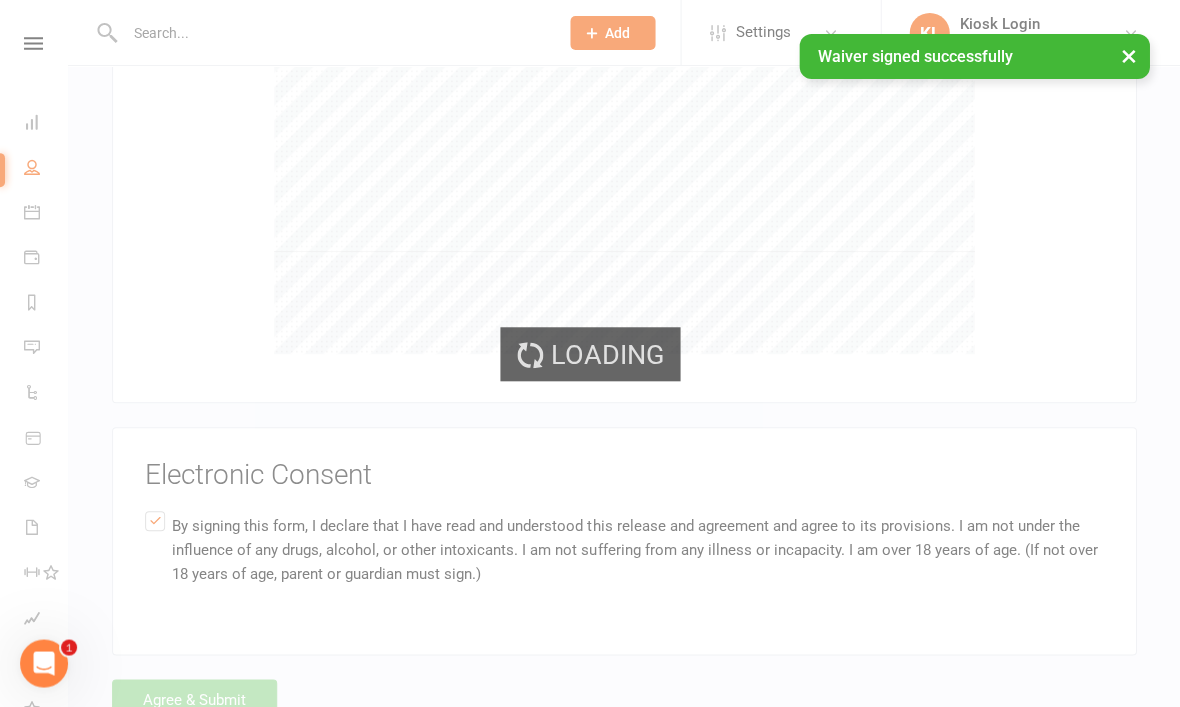 scroll, scrollTop: 0, scrollLeft: 0, axis: both 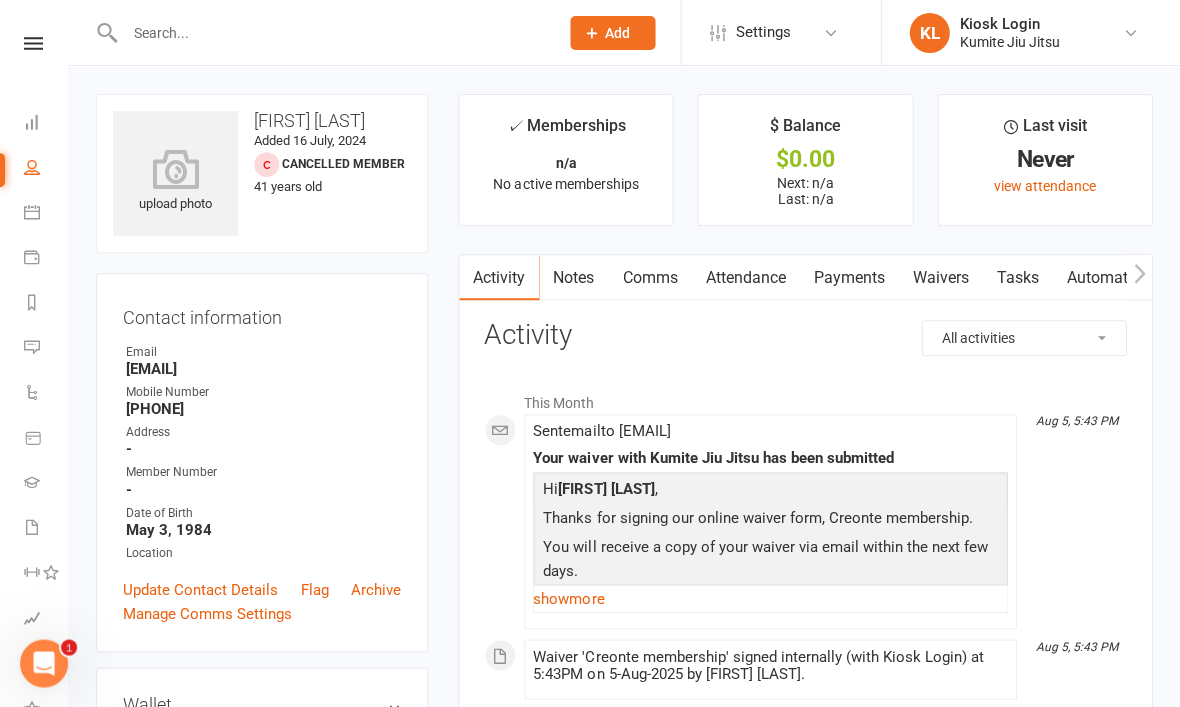 click at bounding box center [33, 43] 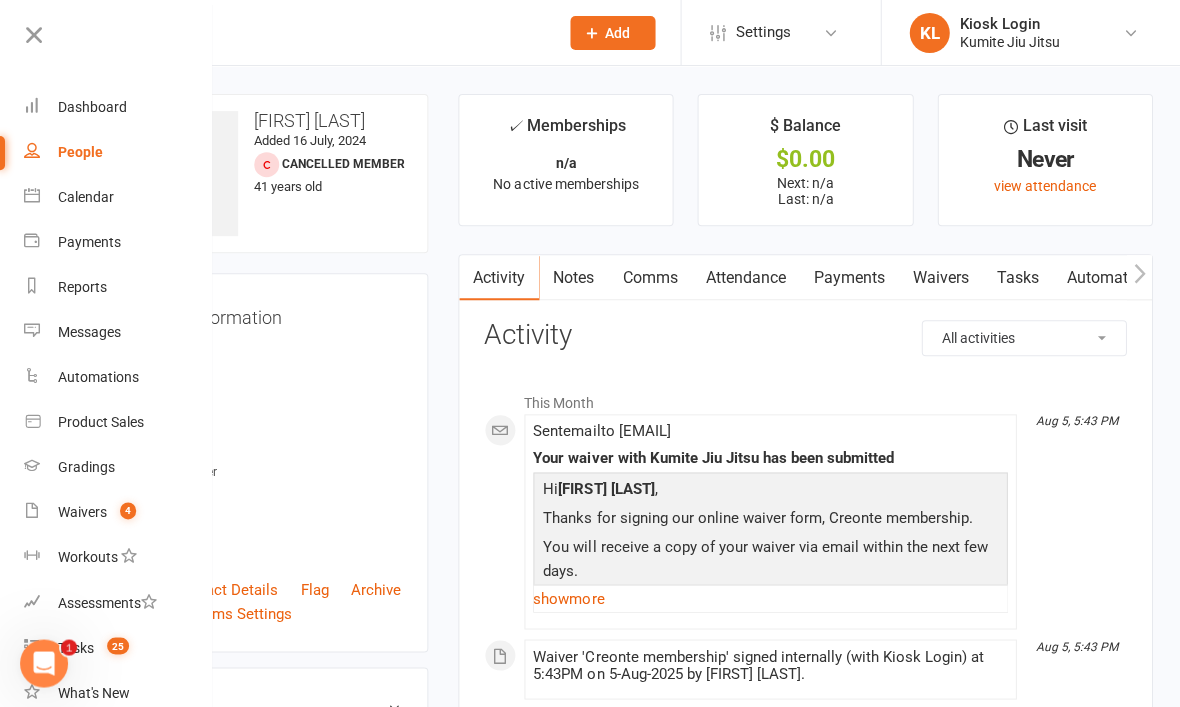 click on "4" at bounding box center [128, 510] 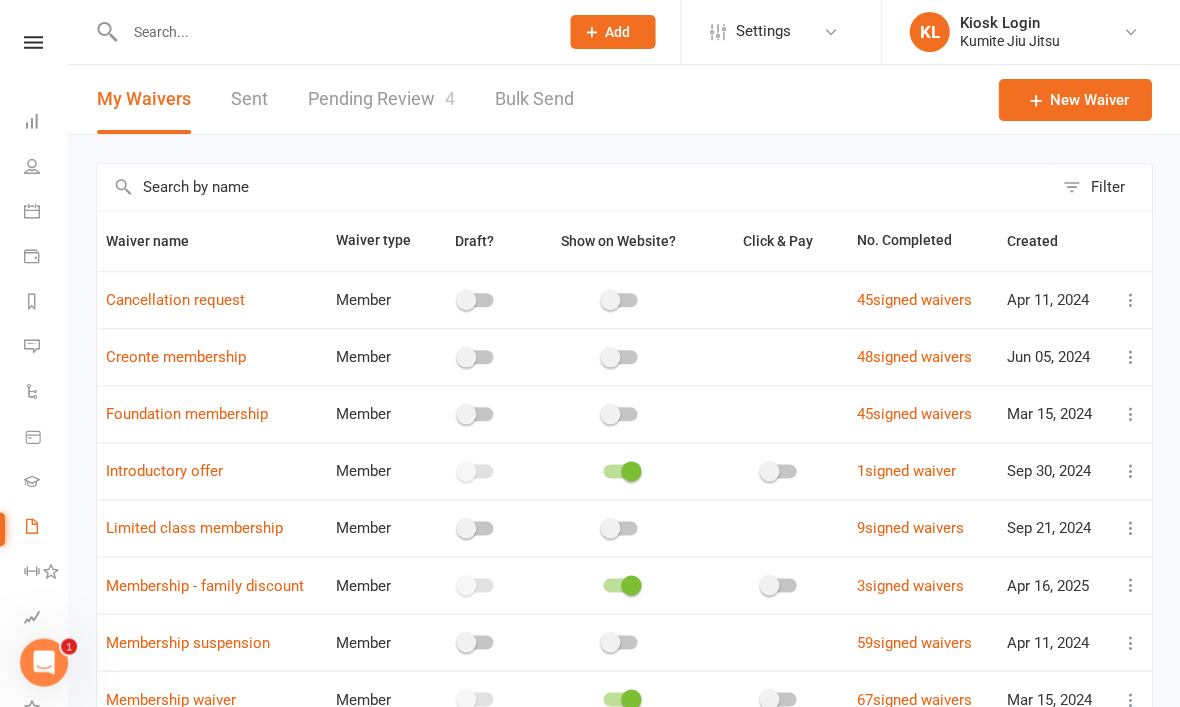 click on "Pending Review 4" at bounding box center [381, 100] 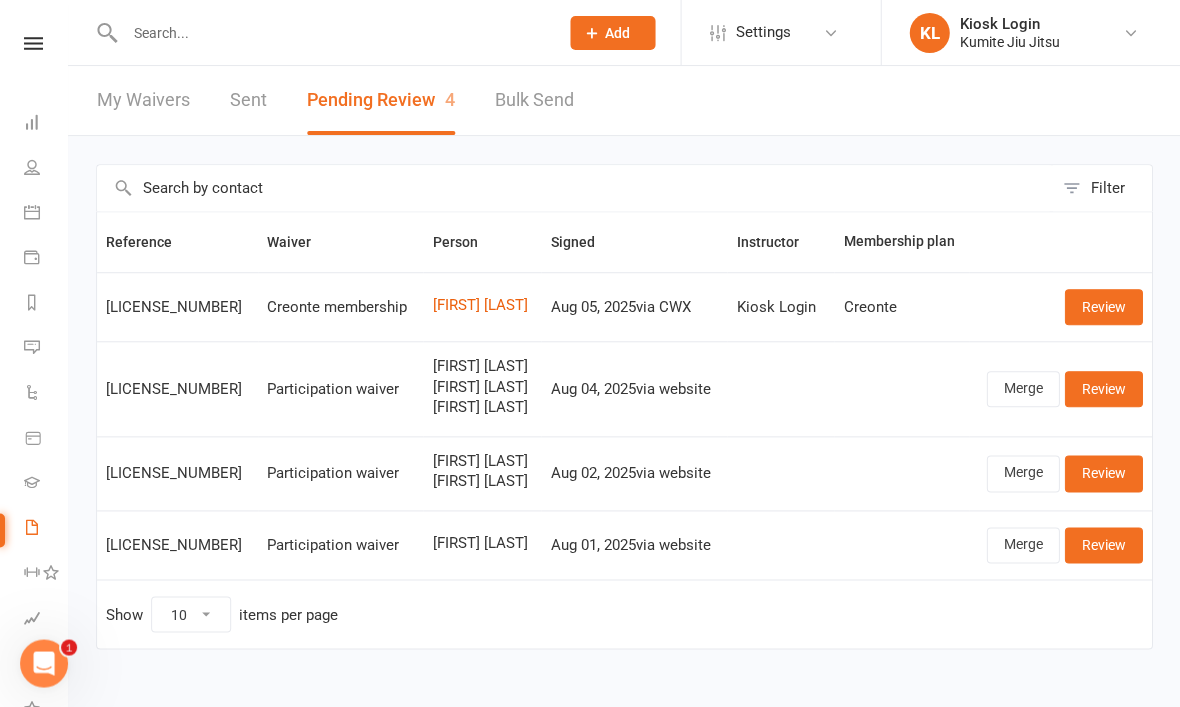 click on "Review" at bounding box center [1103, 307] 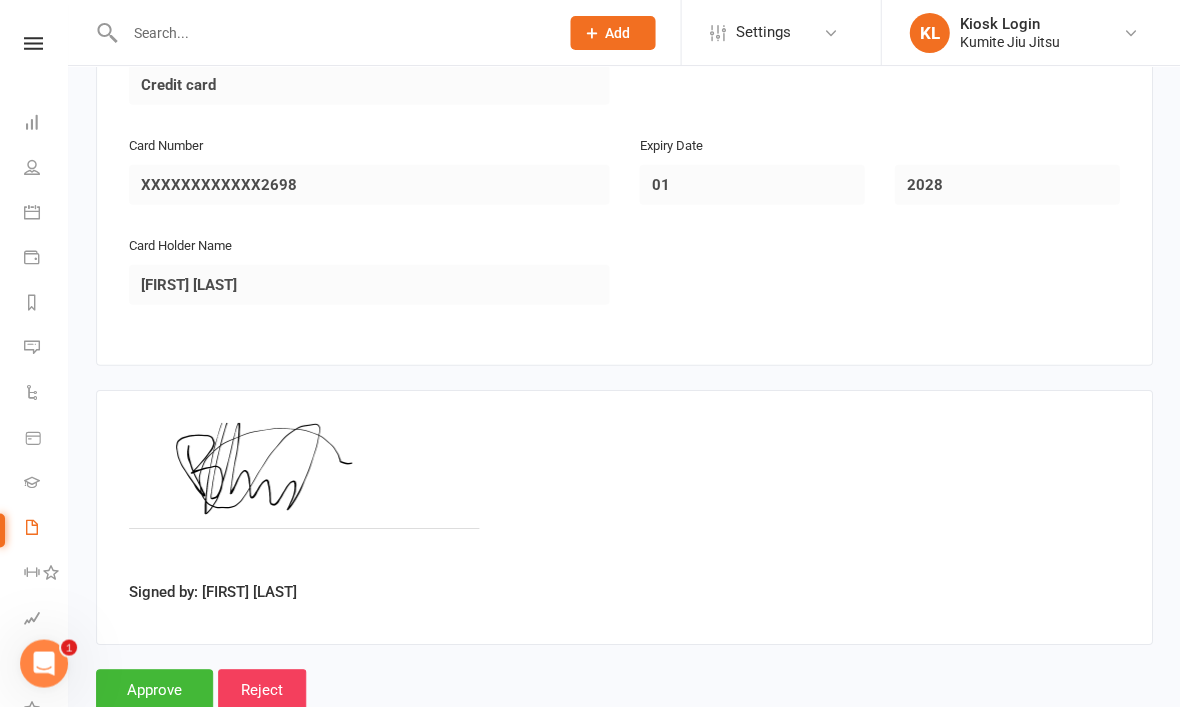 scroll, scrollTop: 1843, scrollLeft: 0, axis: vertical 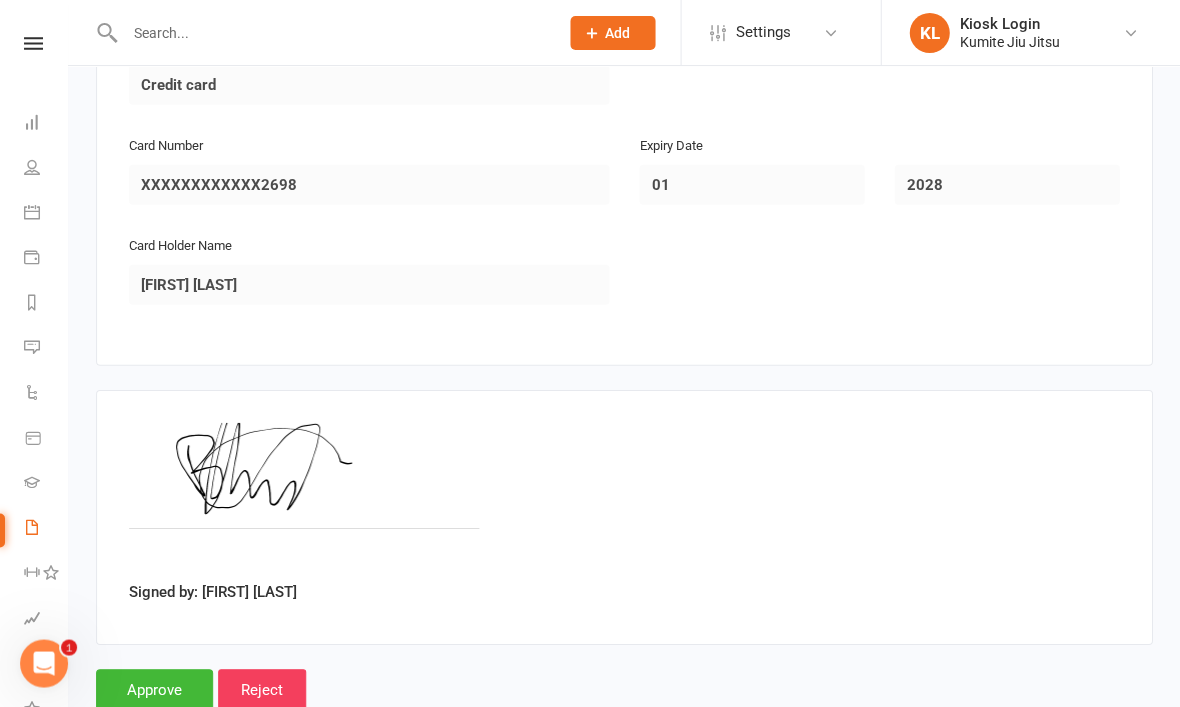 click on "Approve" at bounding box center (154, 690) 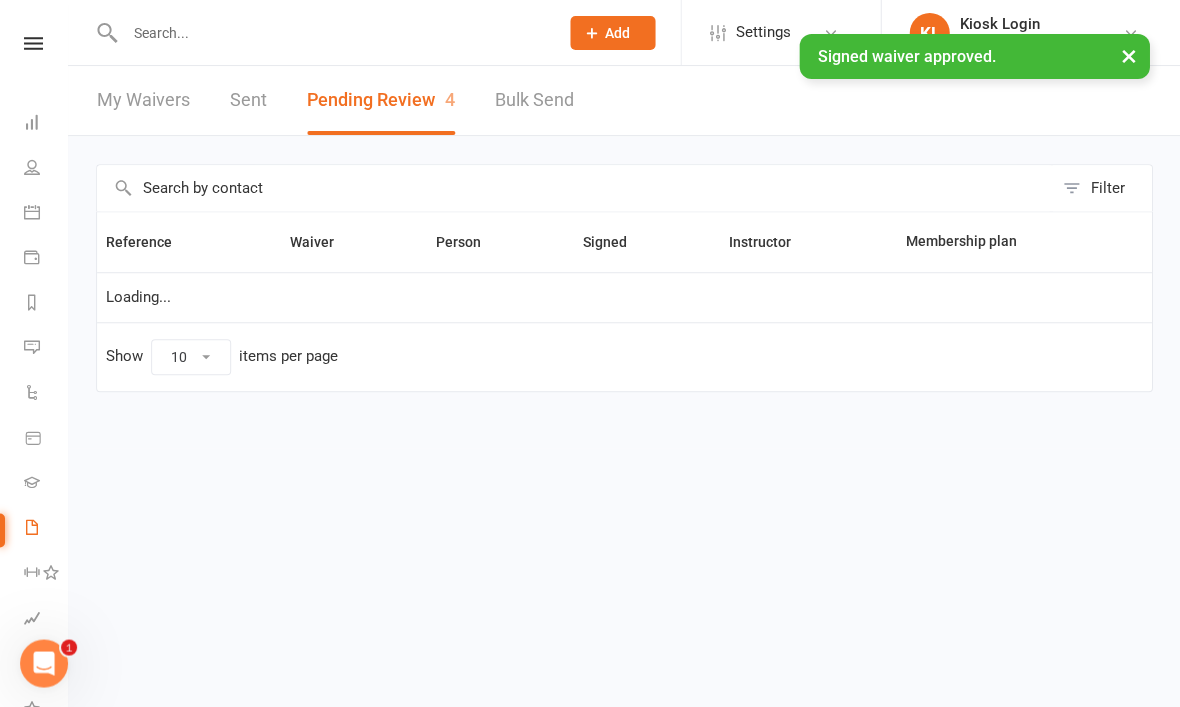 scroll, scrollTop: 0, scrollLeft: 0, axis: both 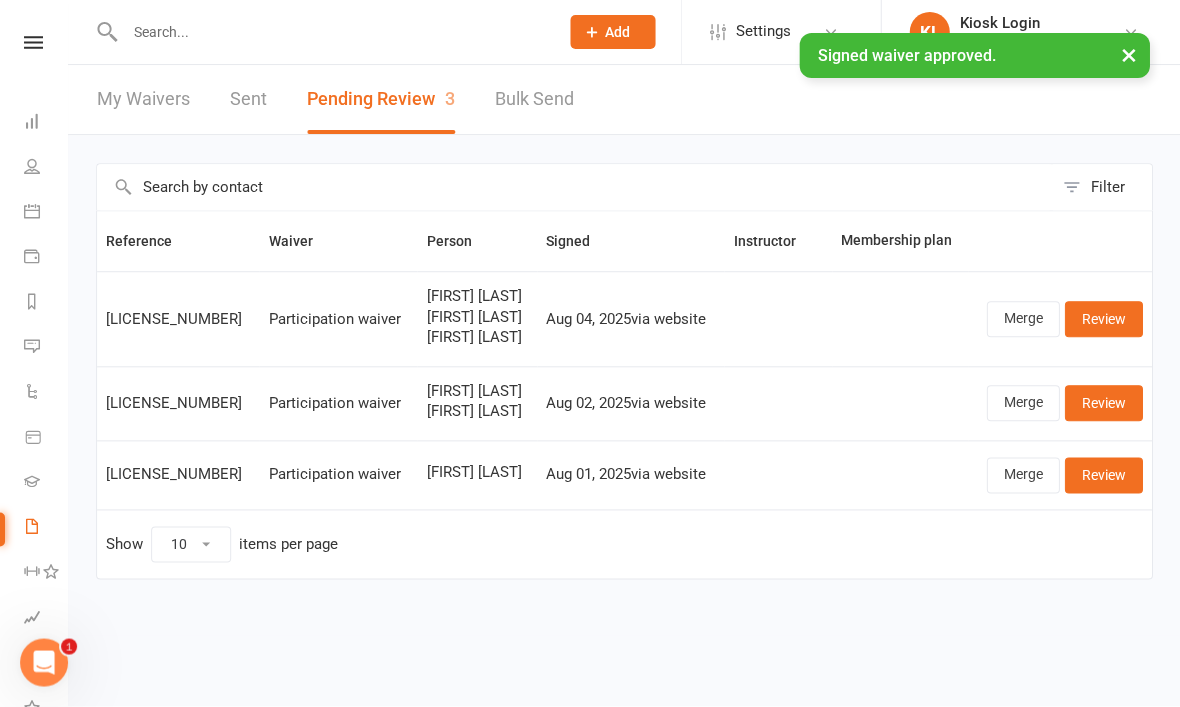 click at bounding box center (331, 33) 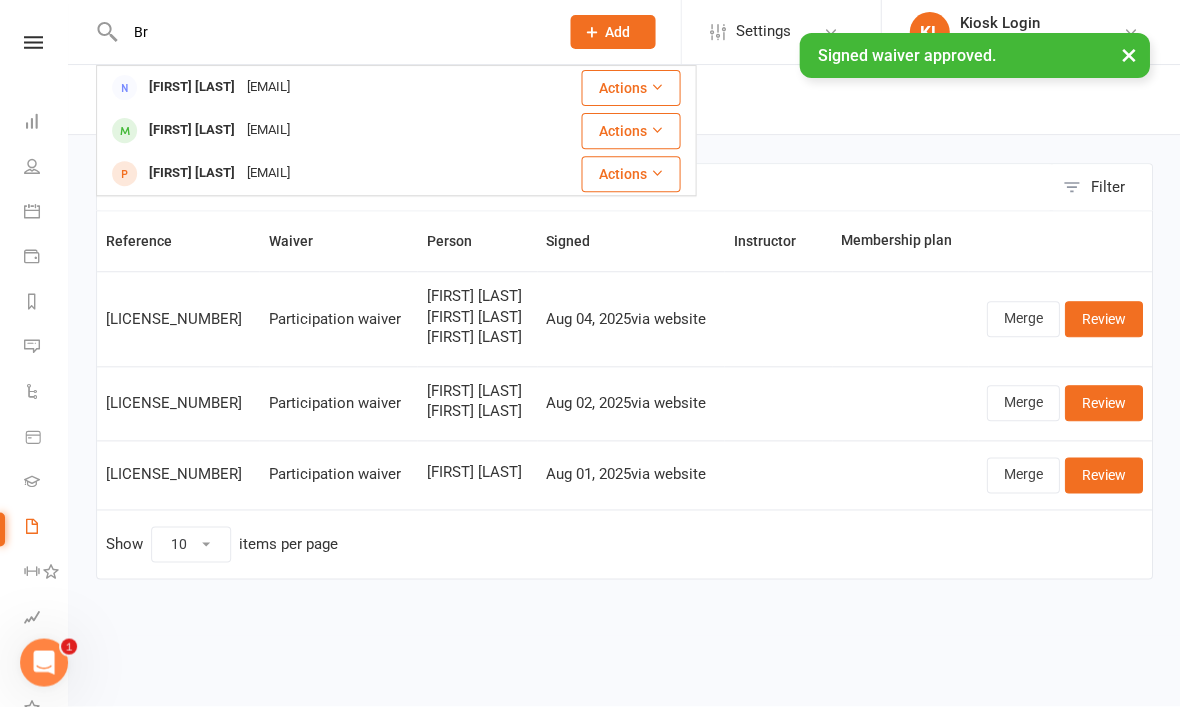 type on "B" 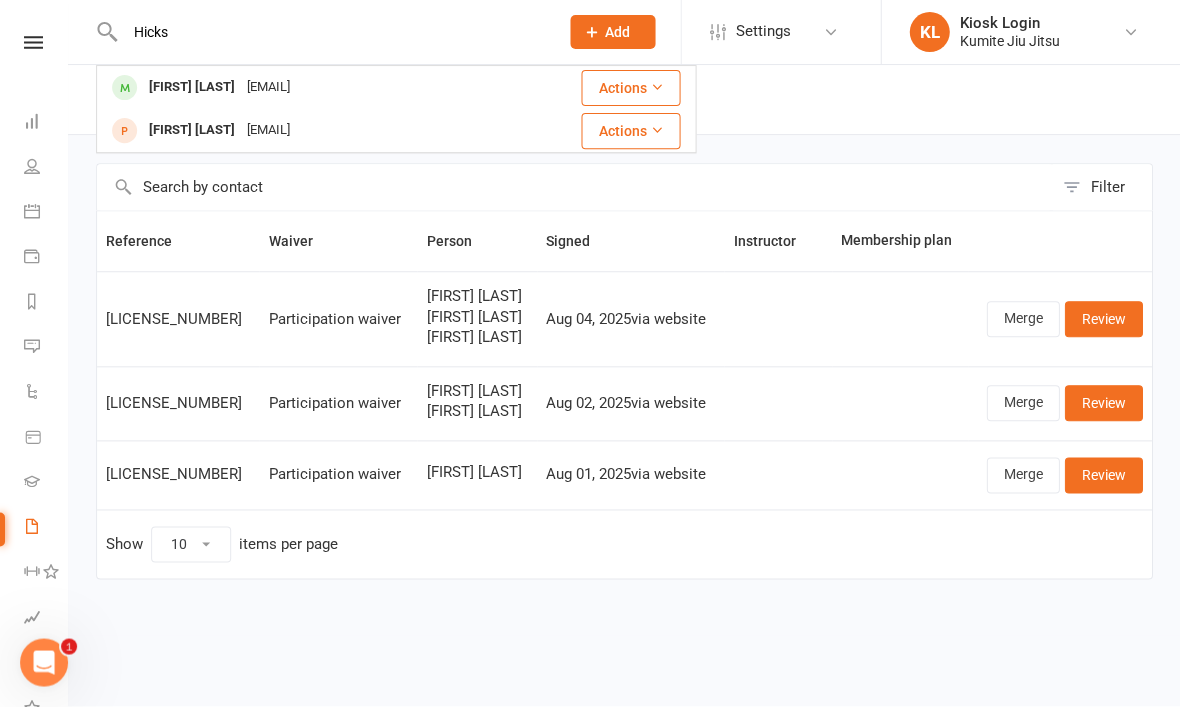 type on "Hicks" 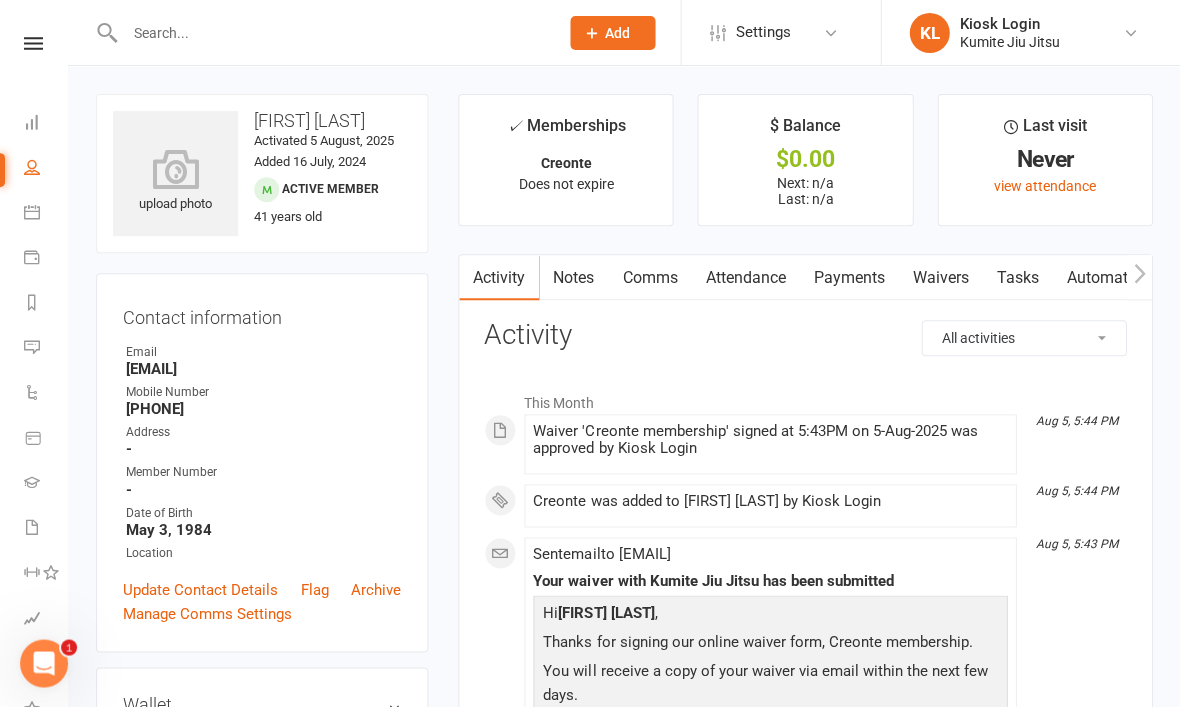 click at bounding box center (175, 169) 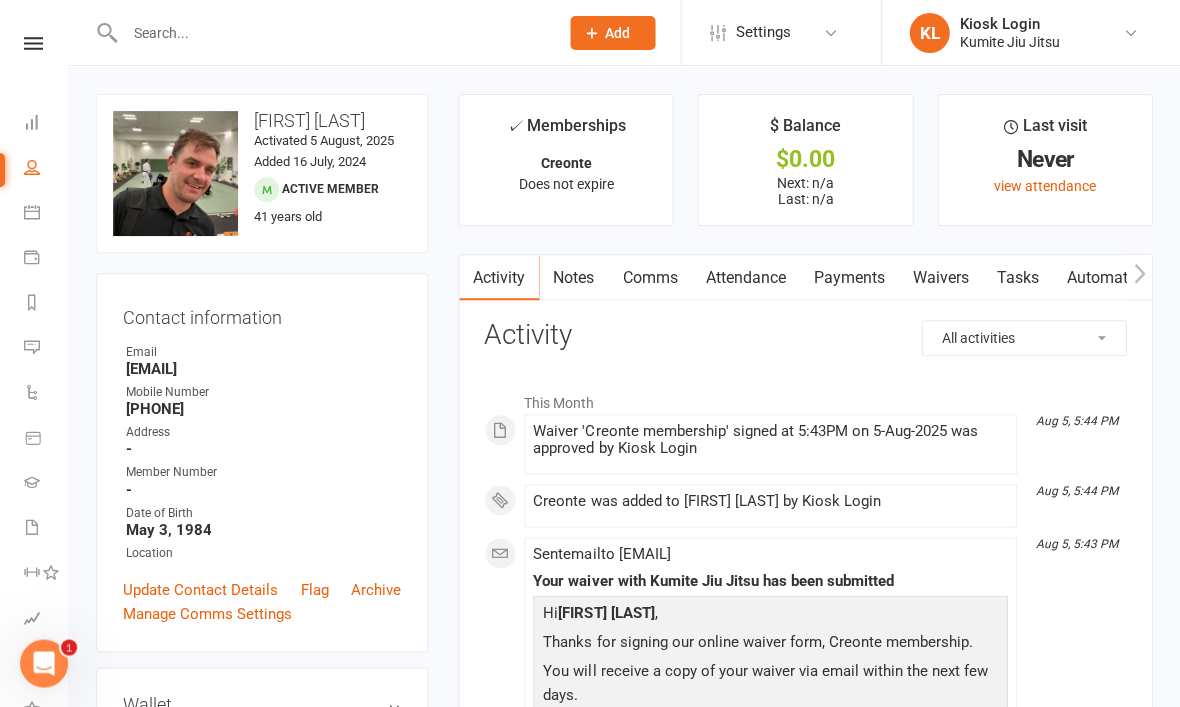 click at bounding box center [33, 43] 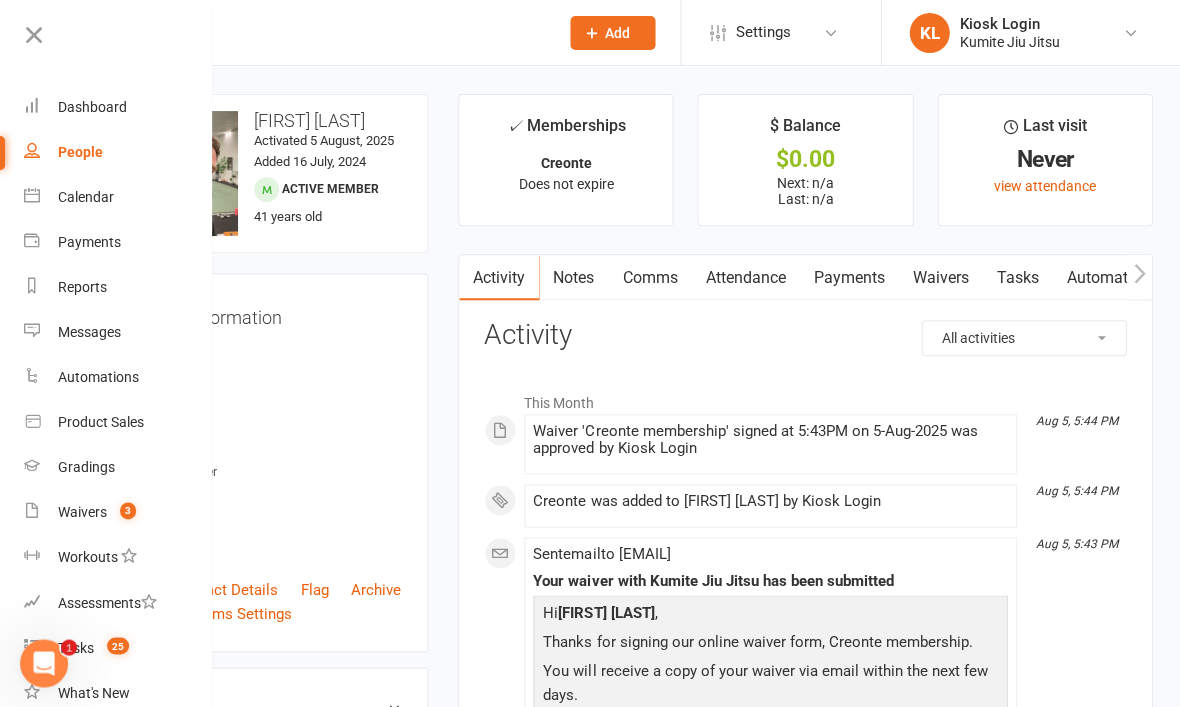 click on "Dashboard" at bounding box center (92, 107) 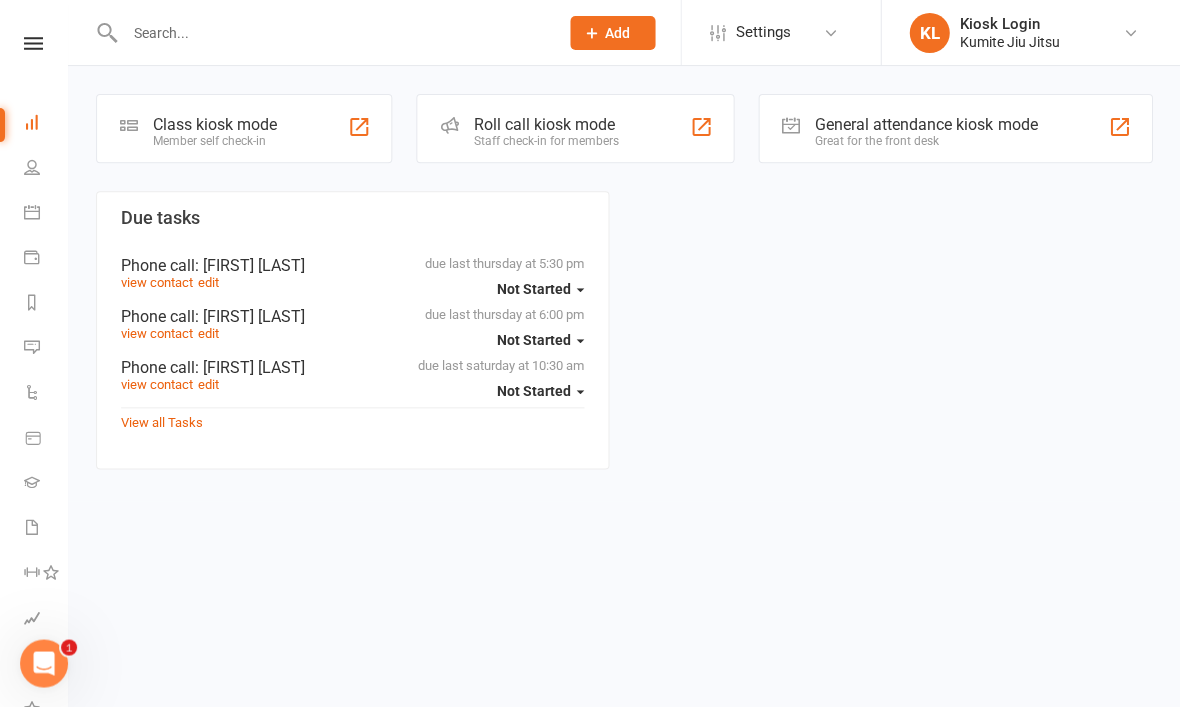 click on "Class kiosk mode Member self check-in" at bounding box center (244, 128) 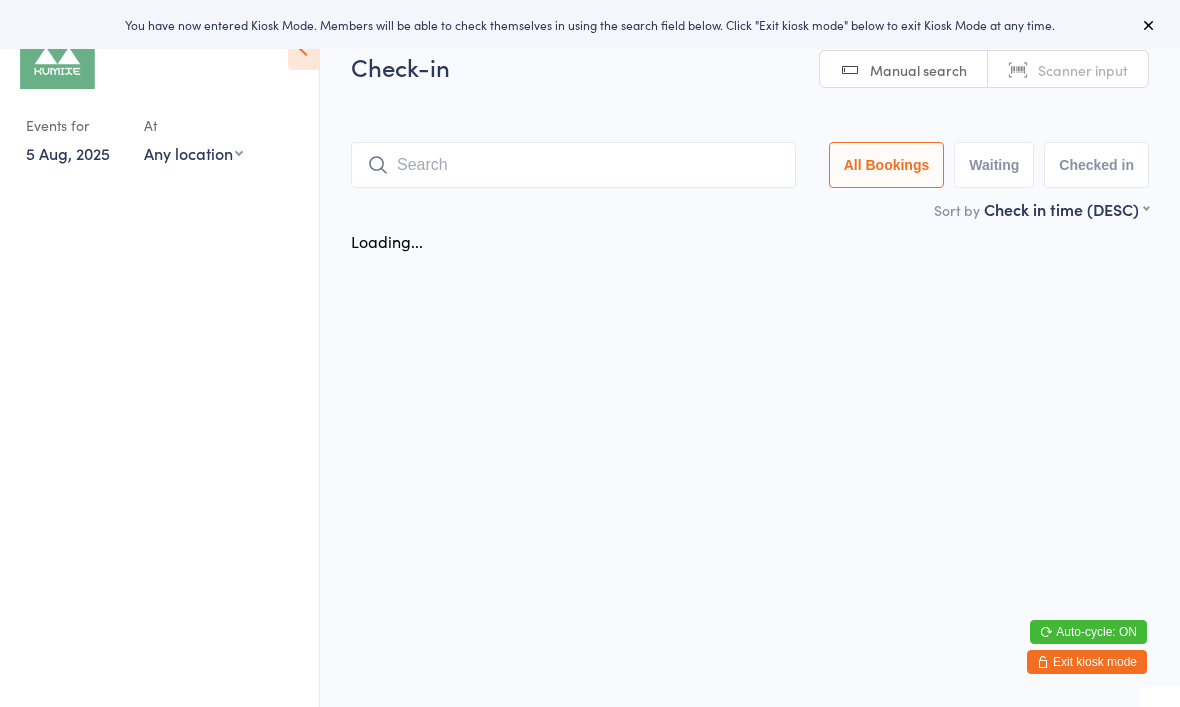 scroll, scrollTop: 0, scrollLeft: 0, axis: both 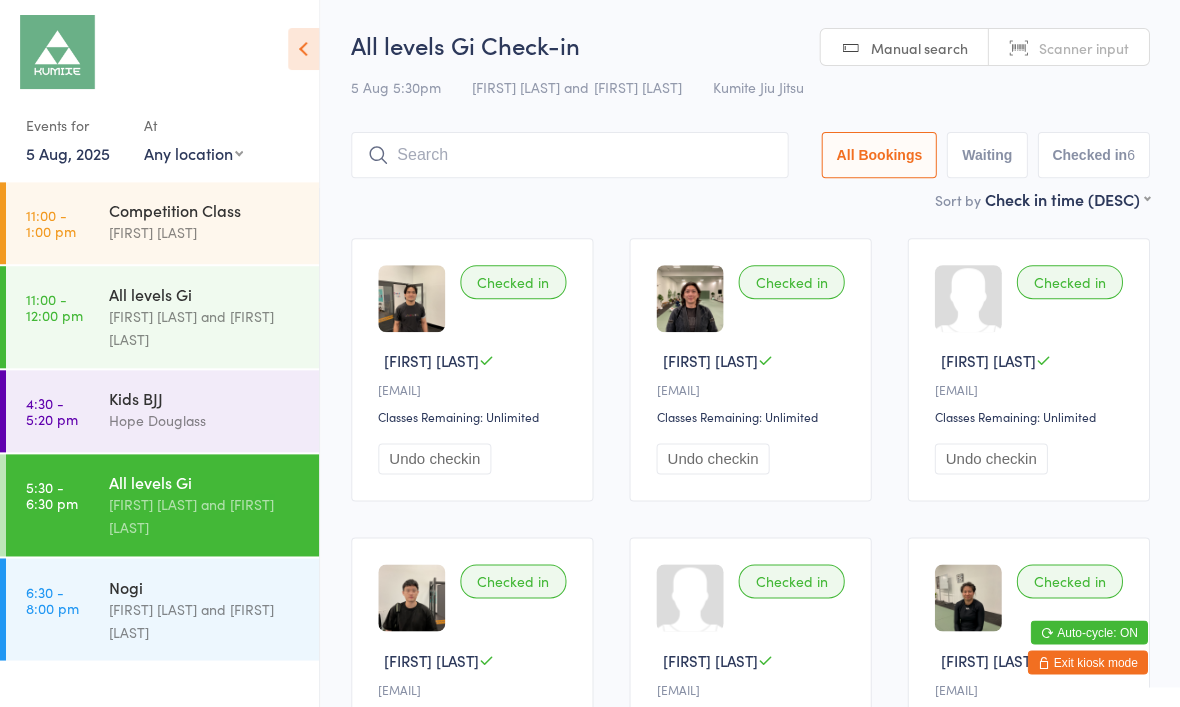 click at bounding box center (569, 155) 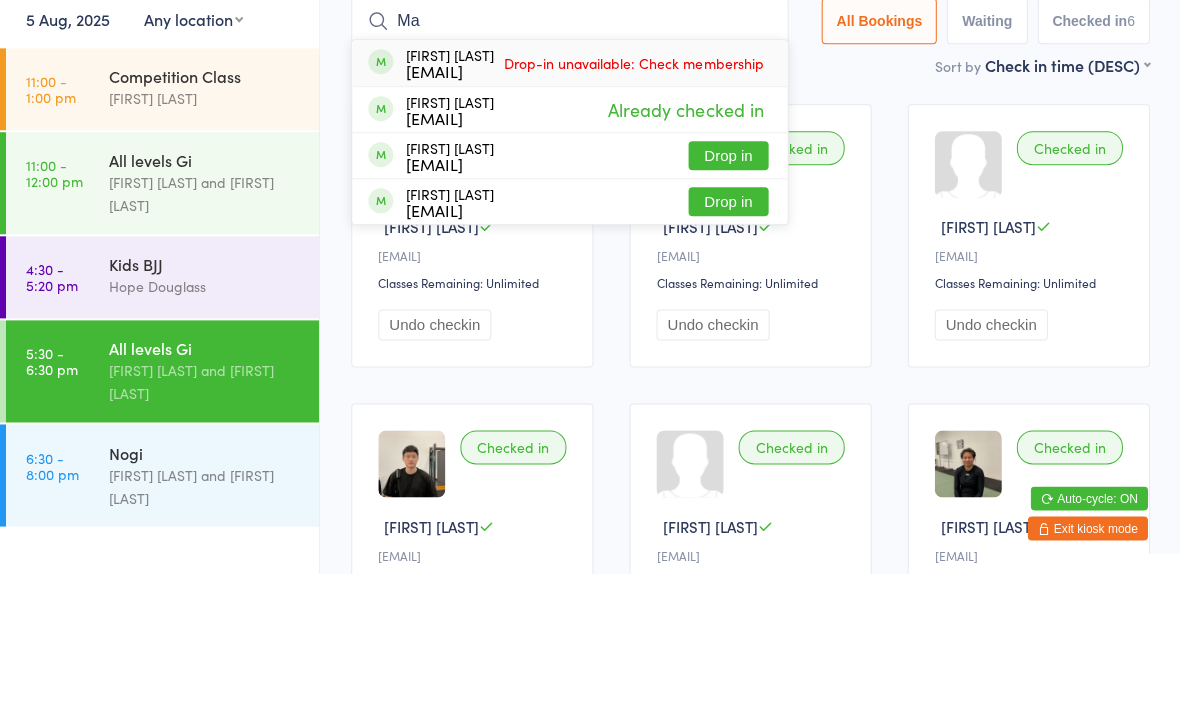 type on "M" 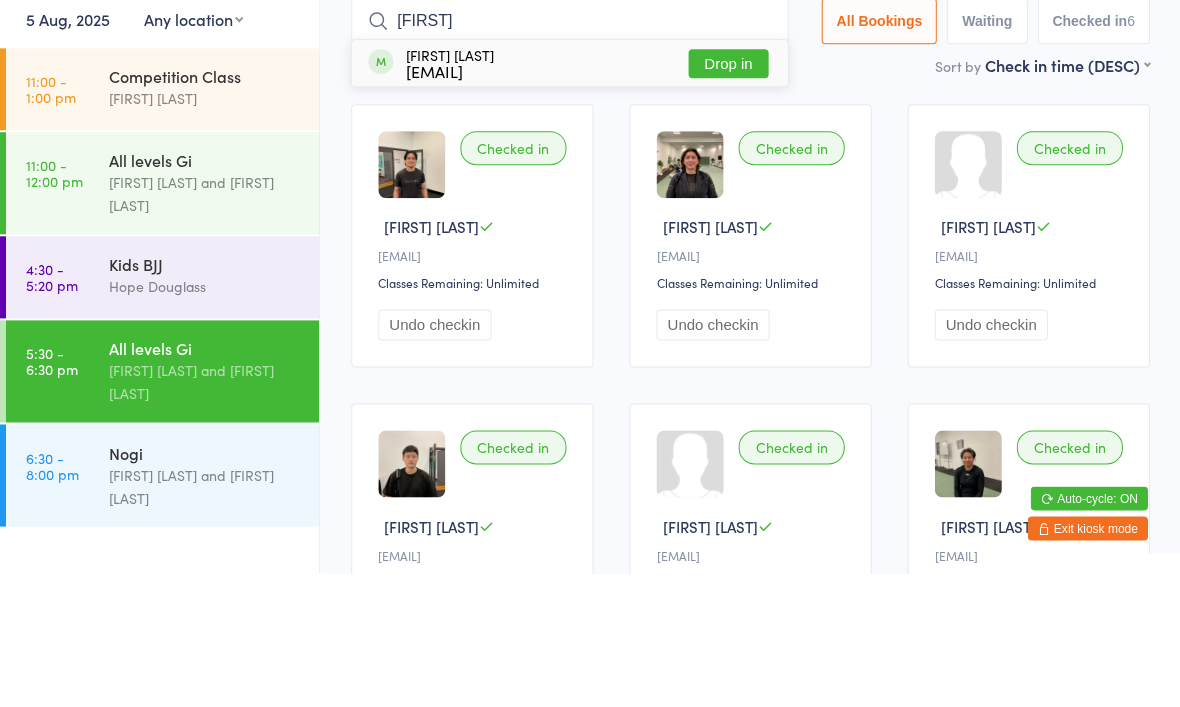 type on "[FIRST]" 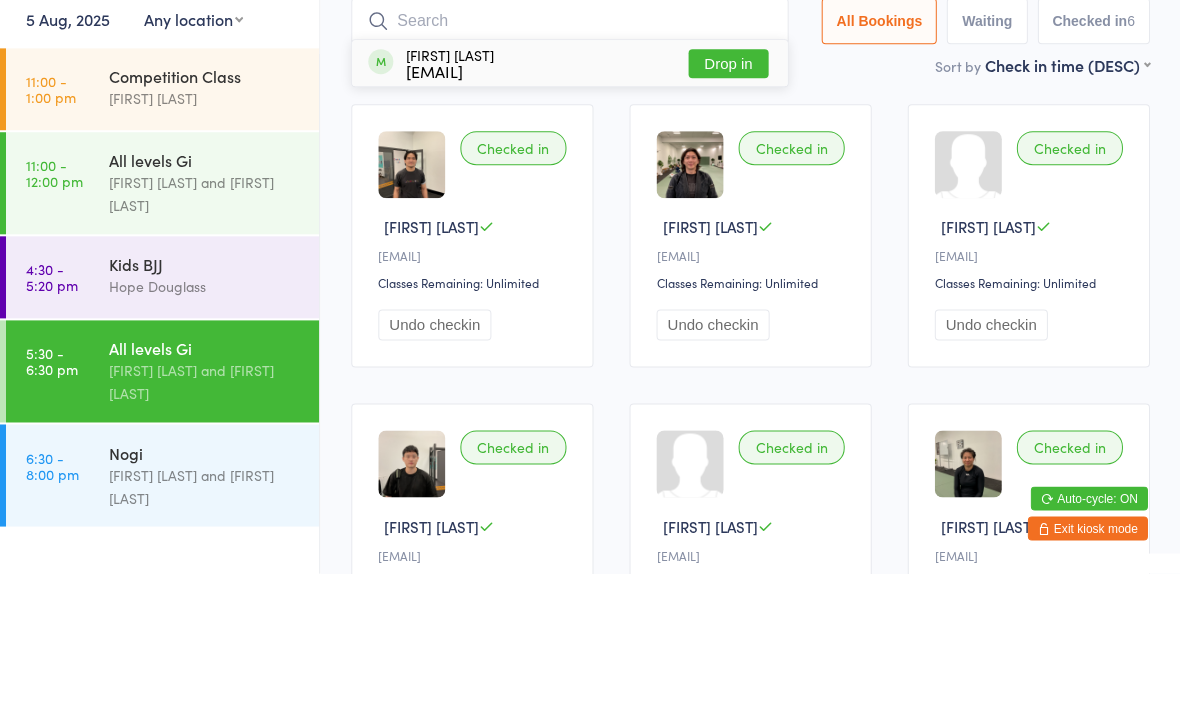 scroll, scrollTop: 133, scrollLeft: 0, axis: vertical 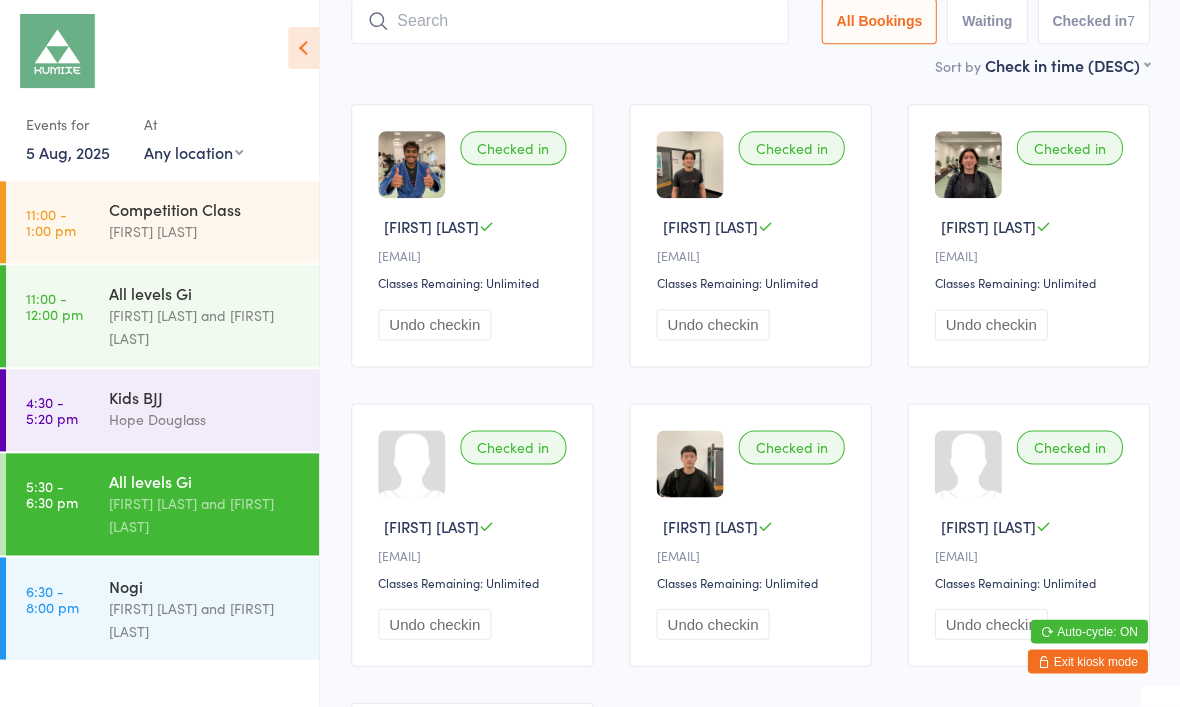 click at bounding box center (569, 22) 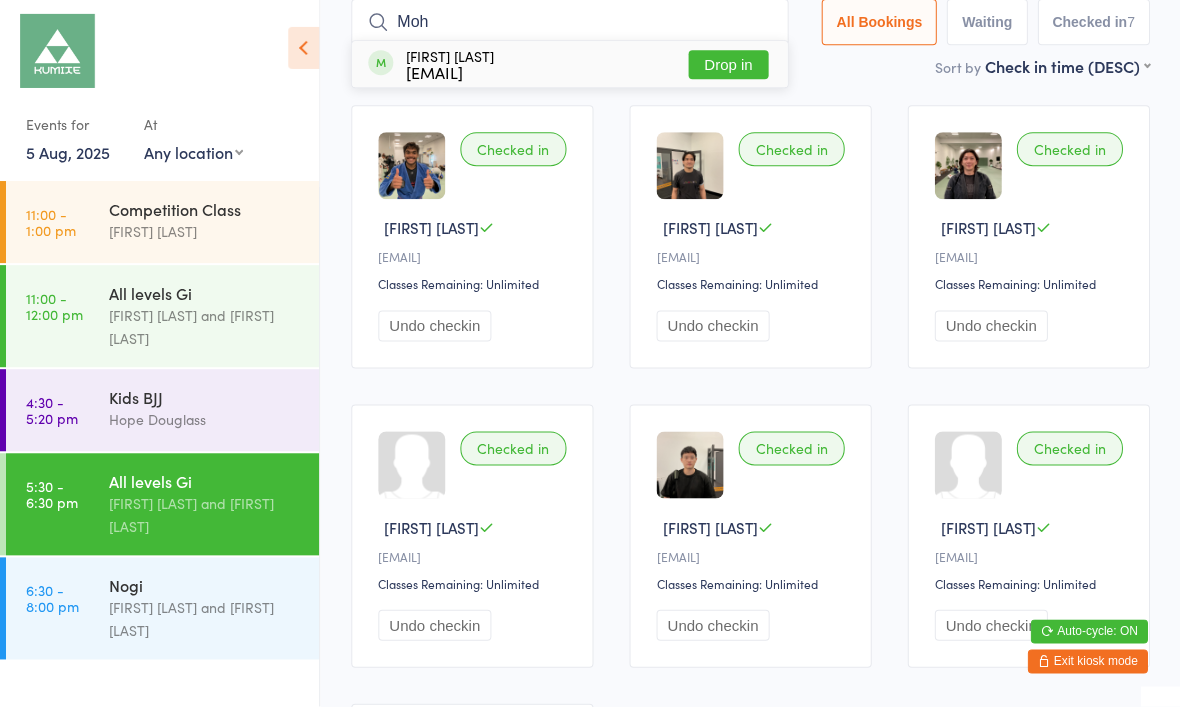 type on "Moh" 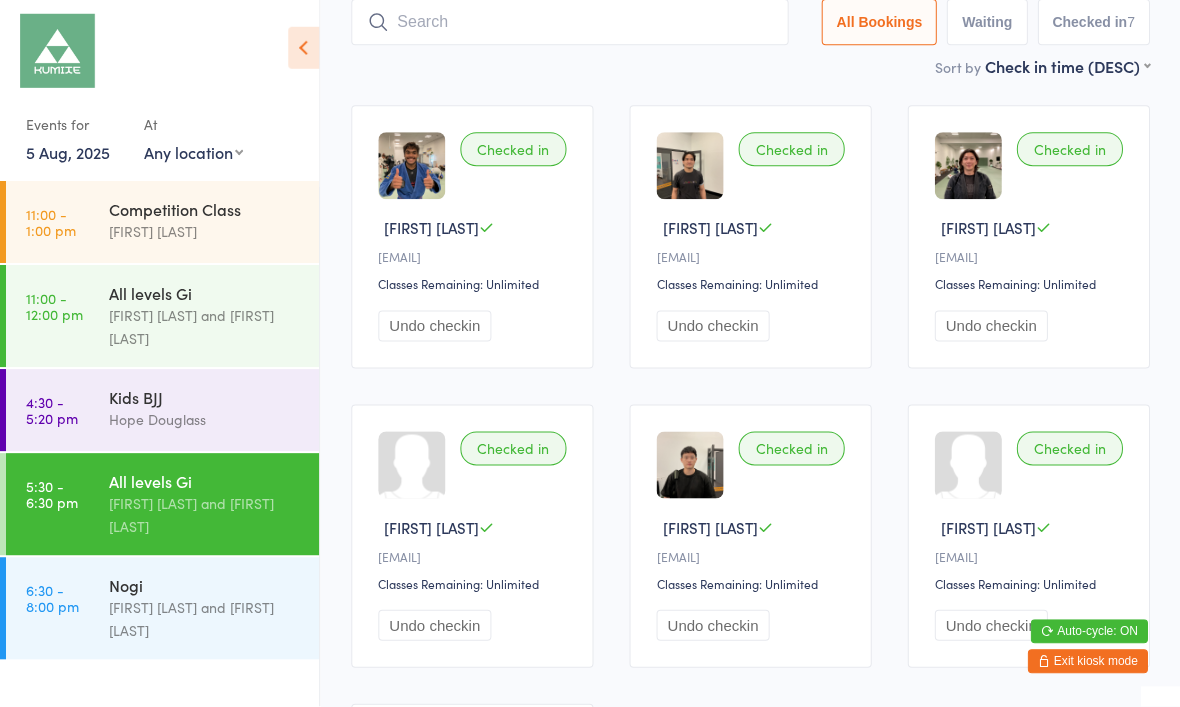 scroll, scrollTop: 133, scrollLeft: 0, axis: vertical 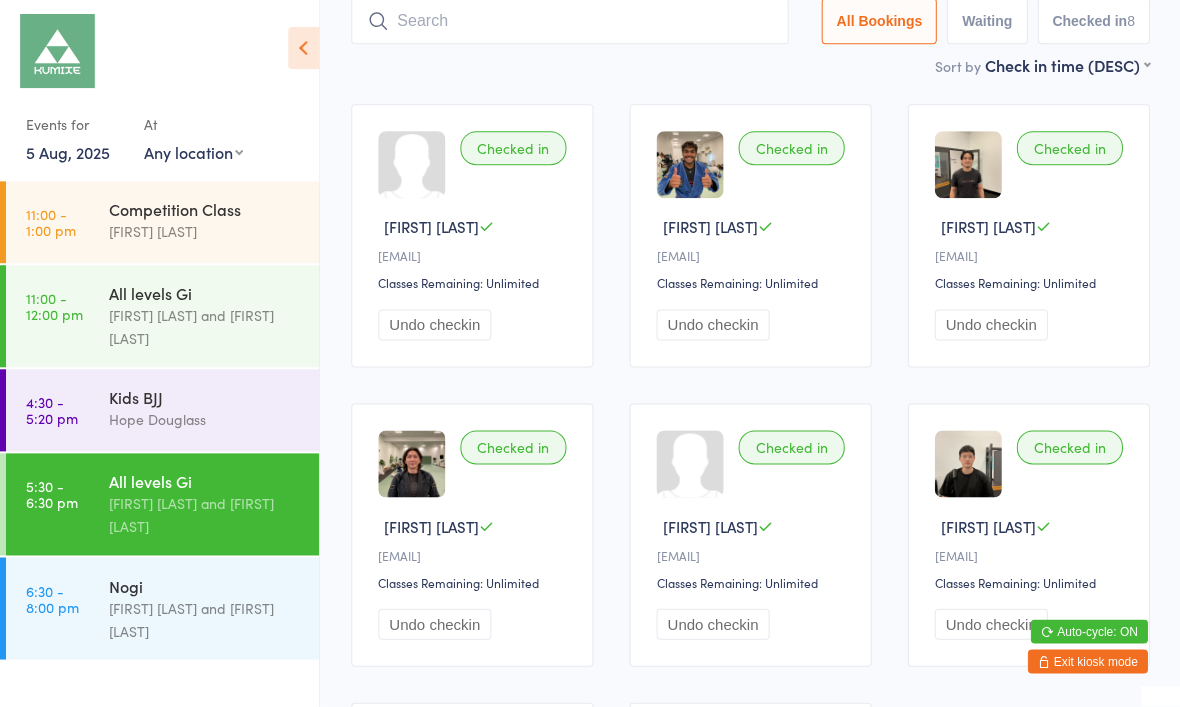 click at bounding box center (569, 22) 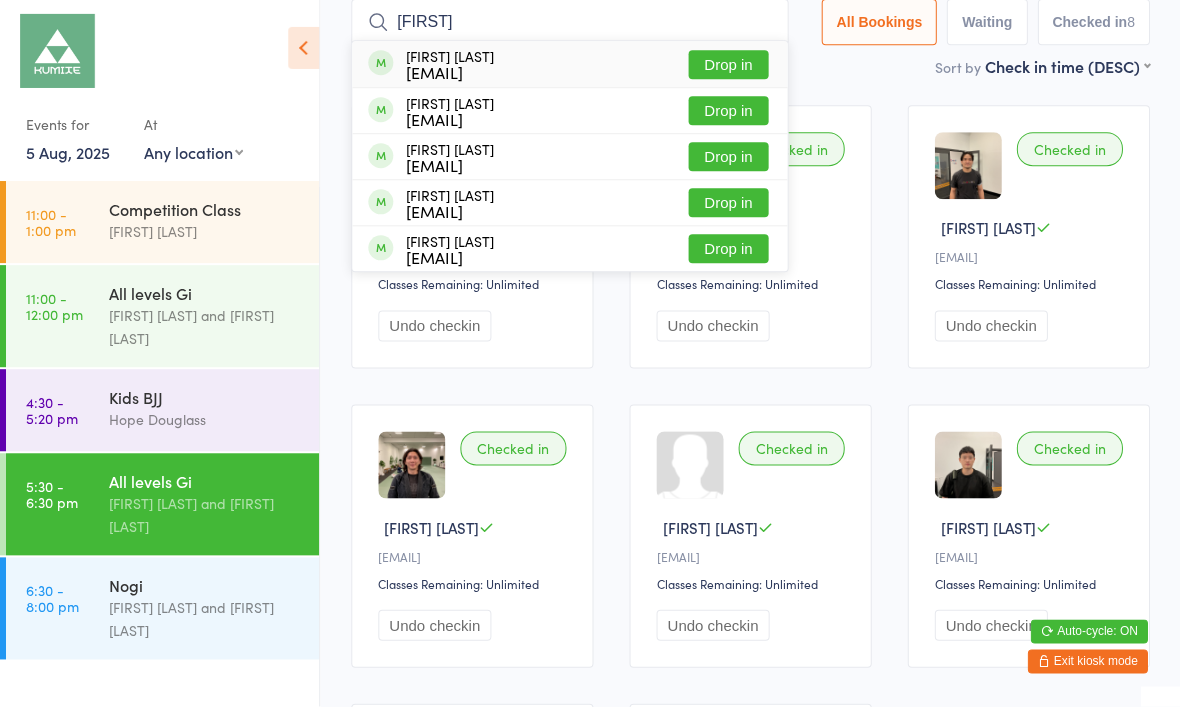 type on "Barry" 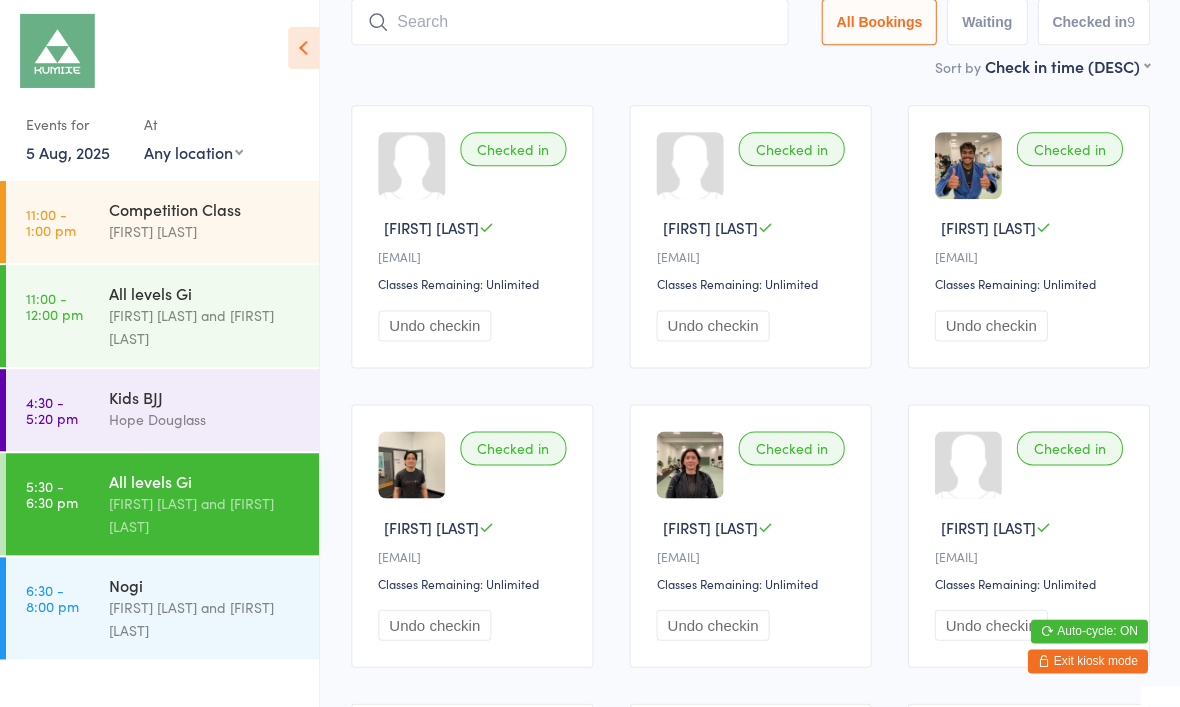 scroll, scrollTop: 0, scrollLeft: 0, axis: both 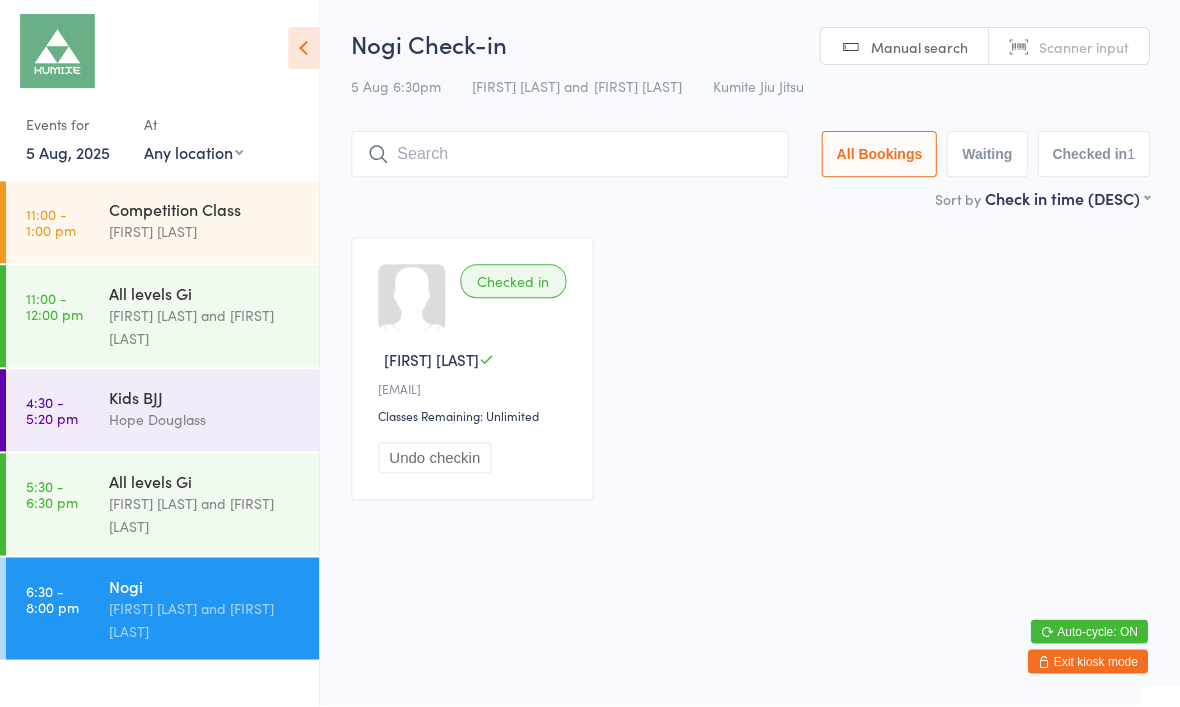 click at bounding box center [569, 155] 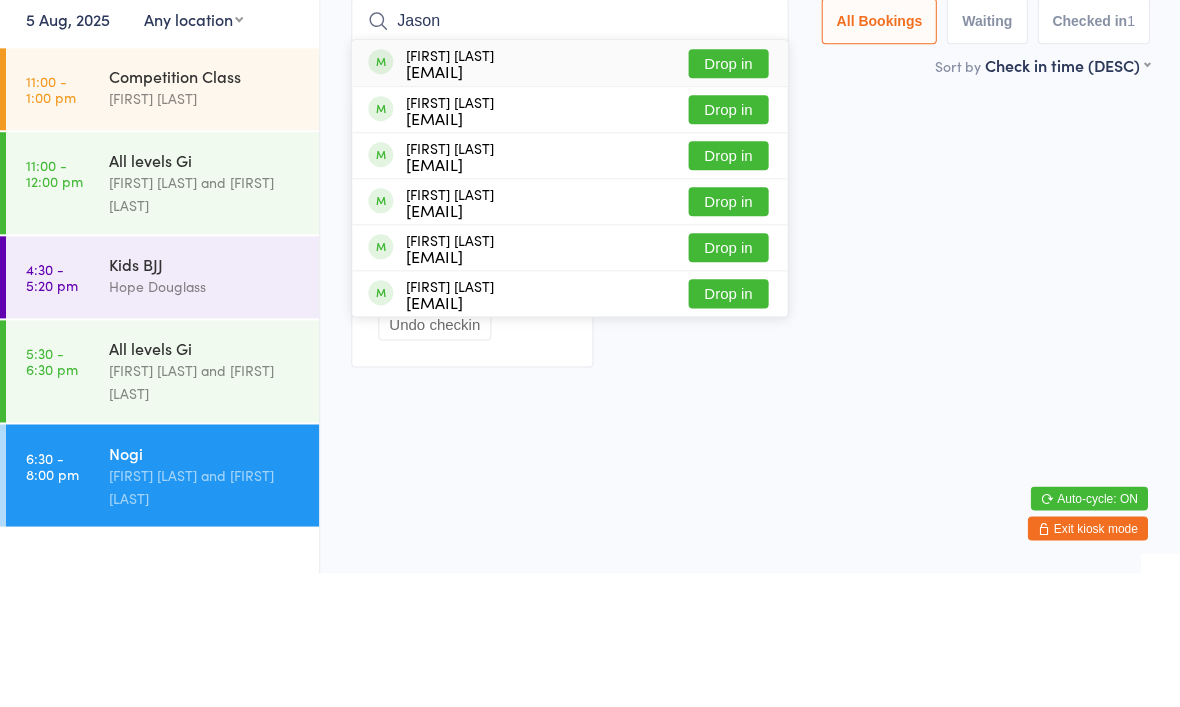 type on "Jason" 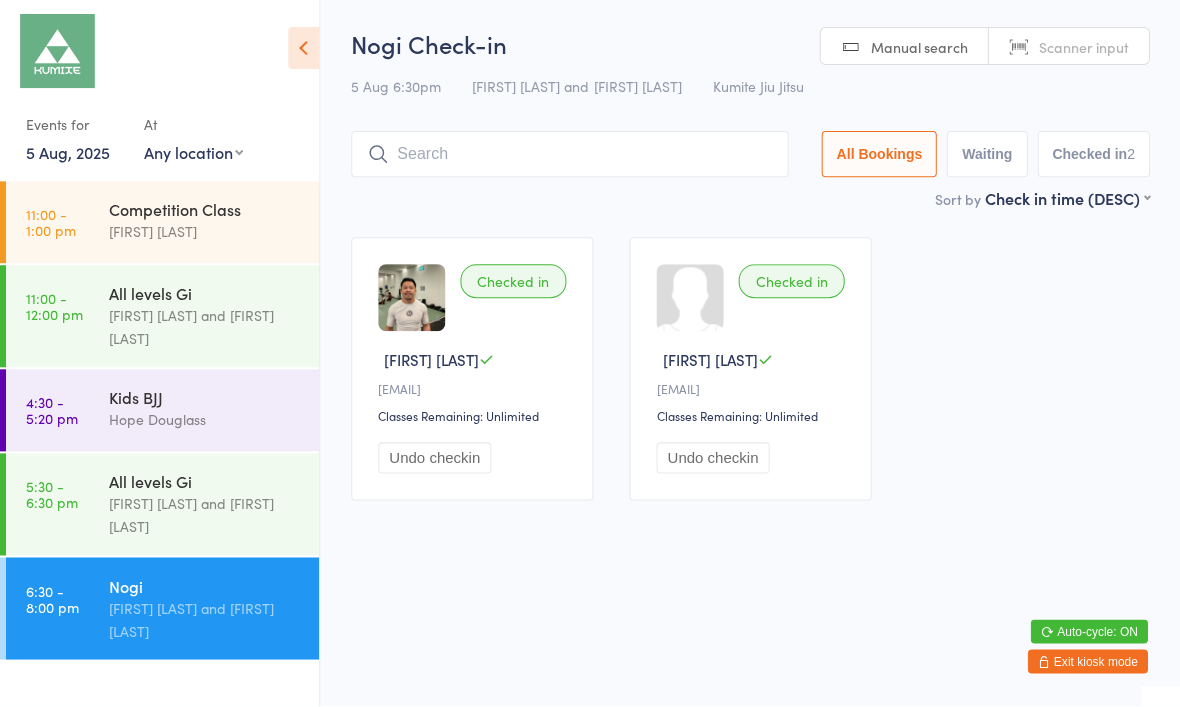 click at bounding box center (569, 155) 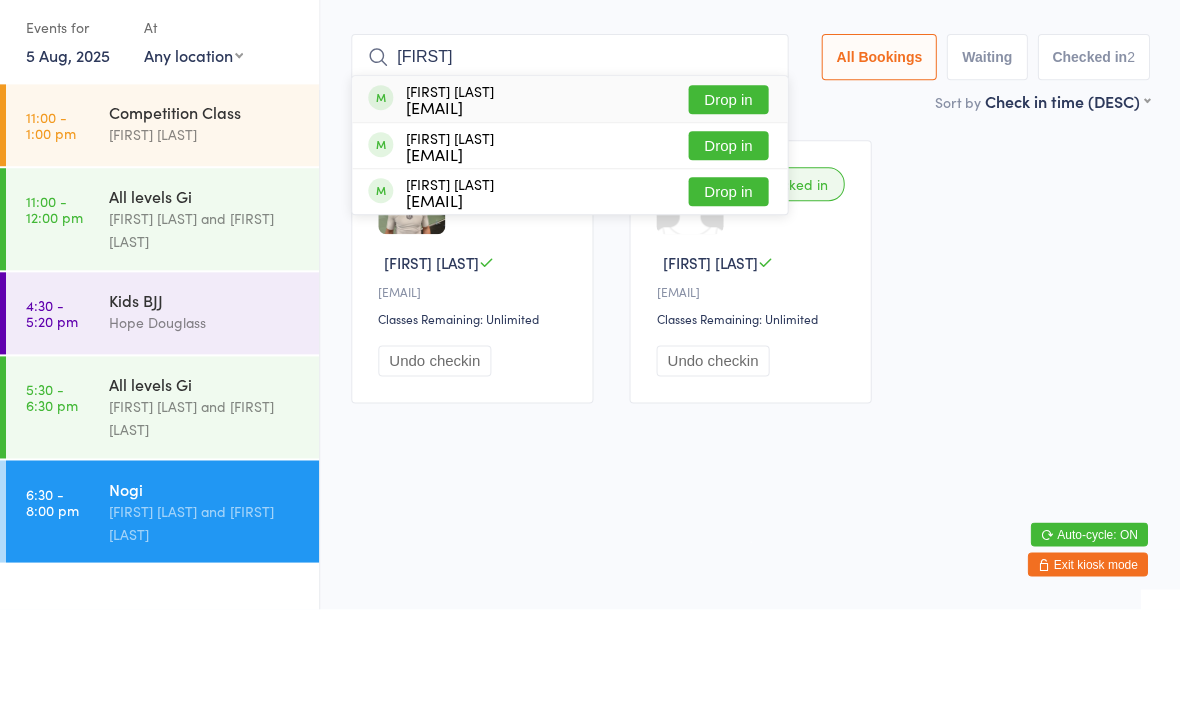 type on "Ben" 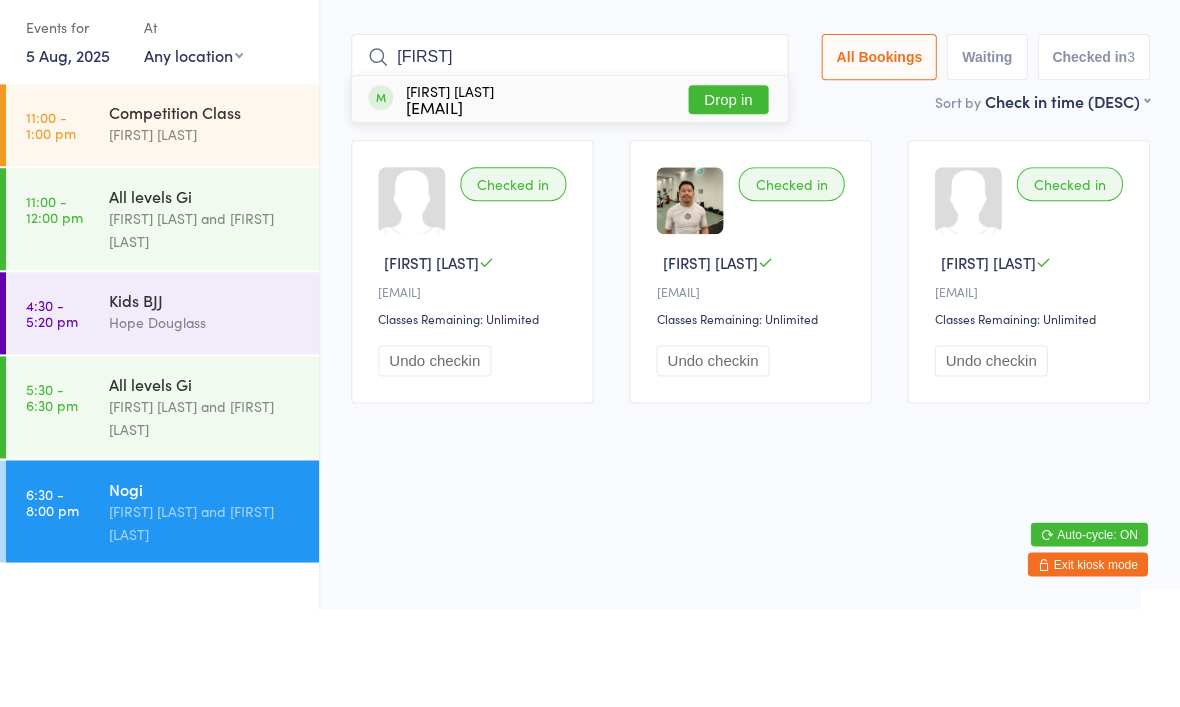 type on "Nicholas" 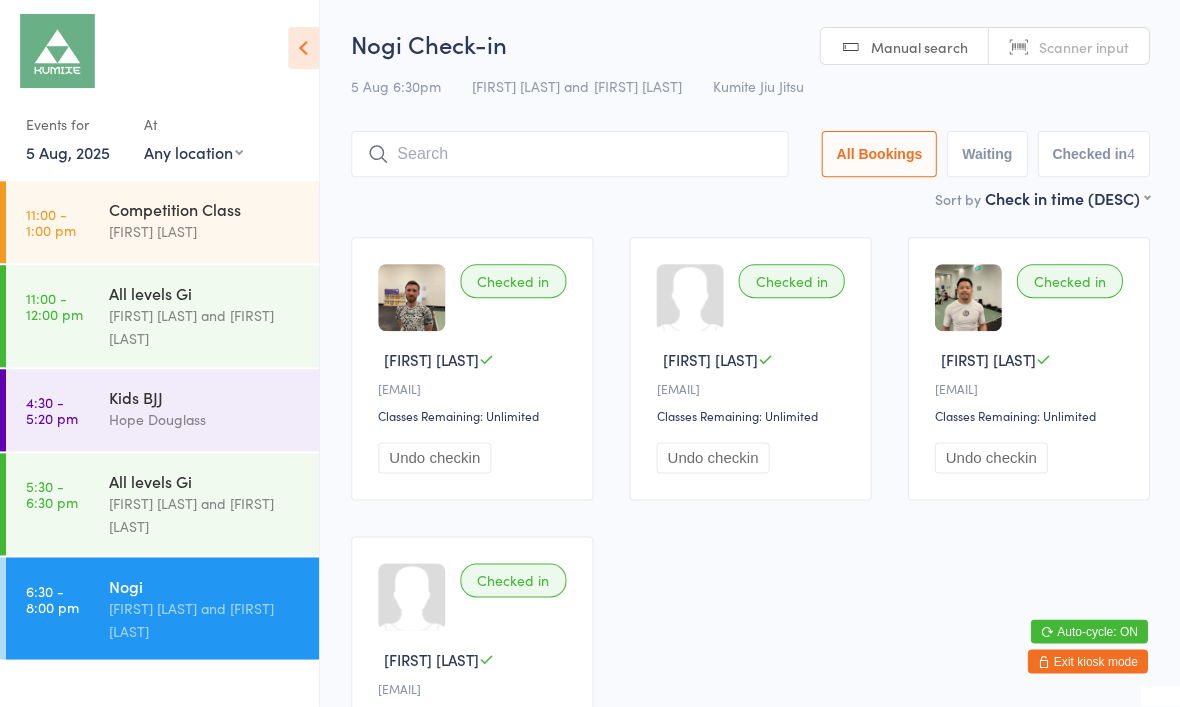 click at bounding box center [569, 155] 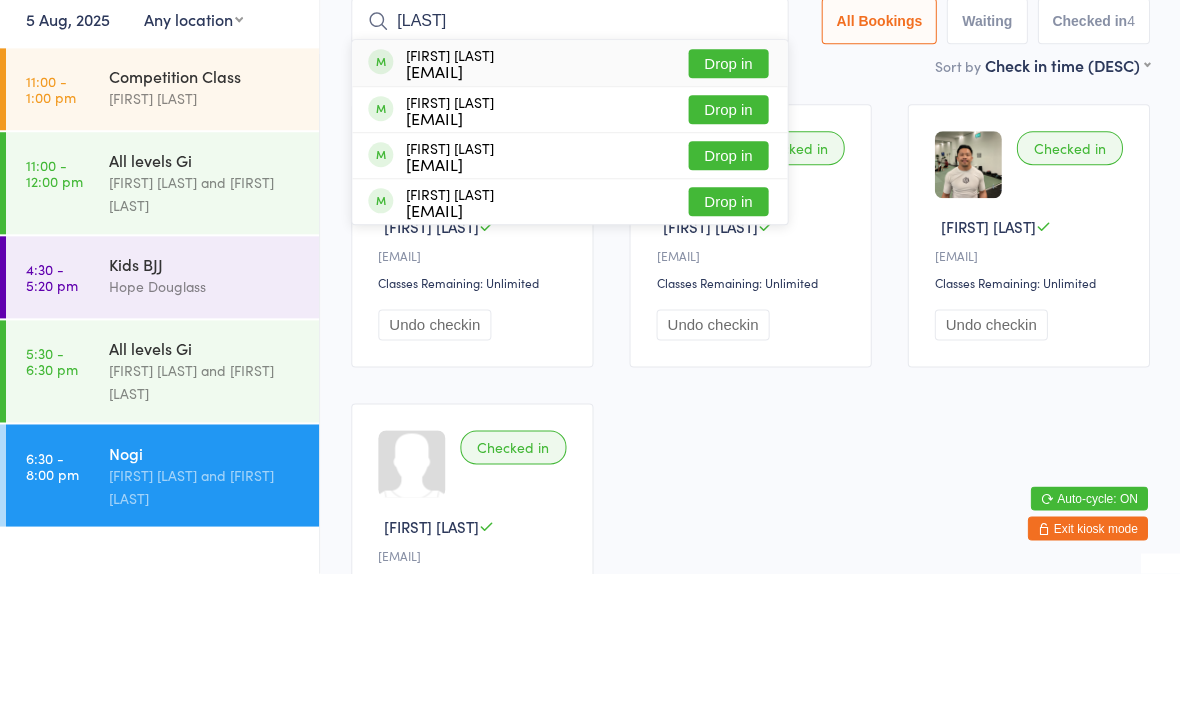 type on "Marw" 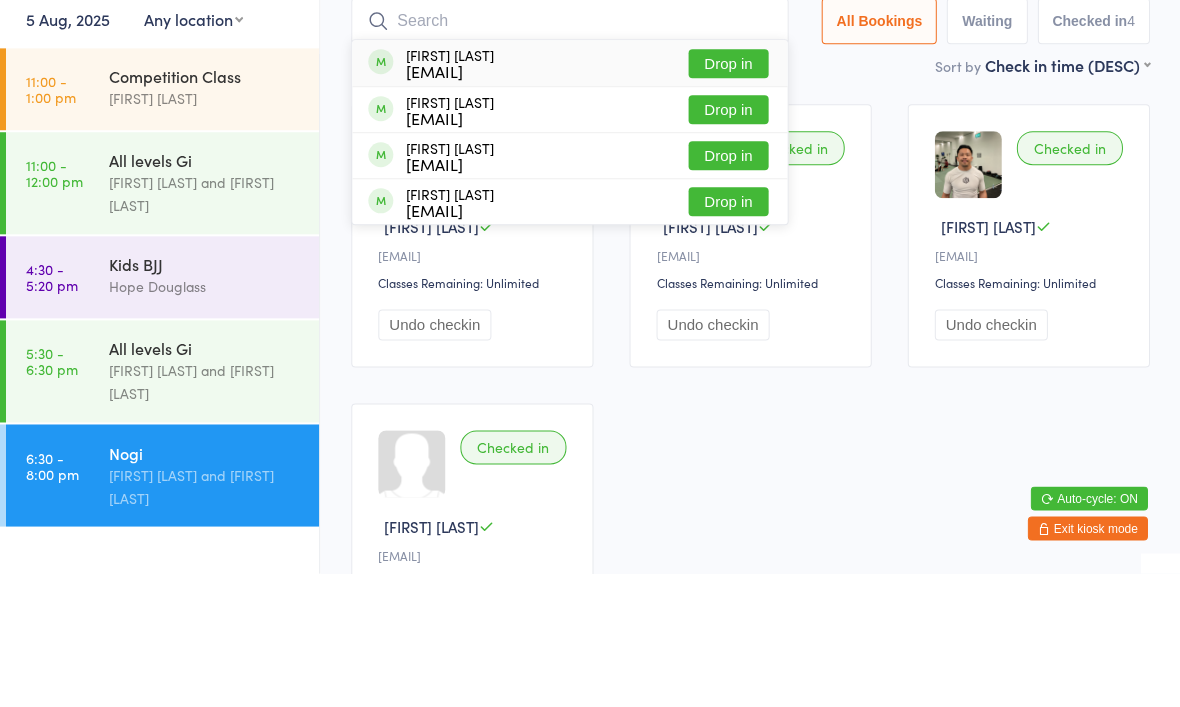 scroll, scrollTop: 133, scrollLeft: 0, axis: vertical 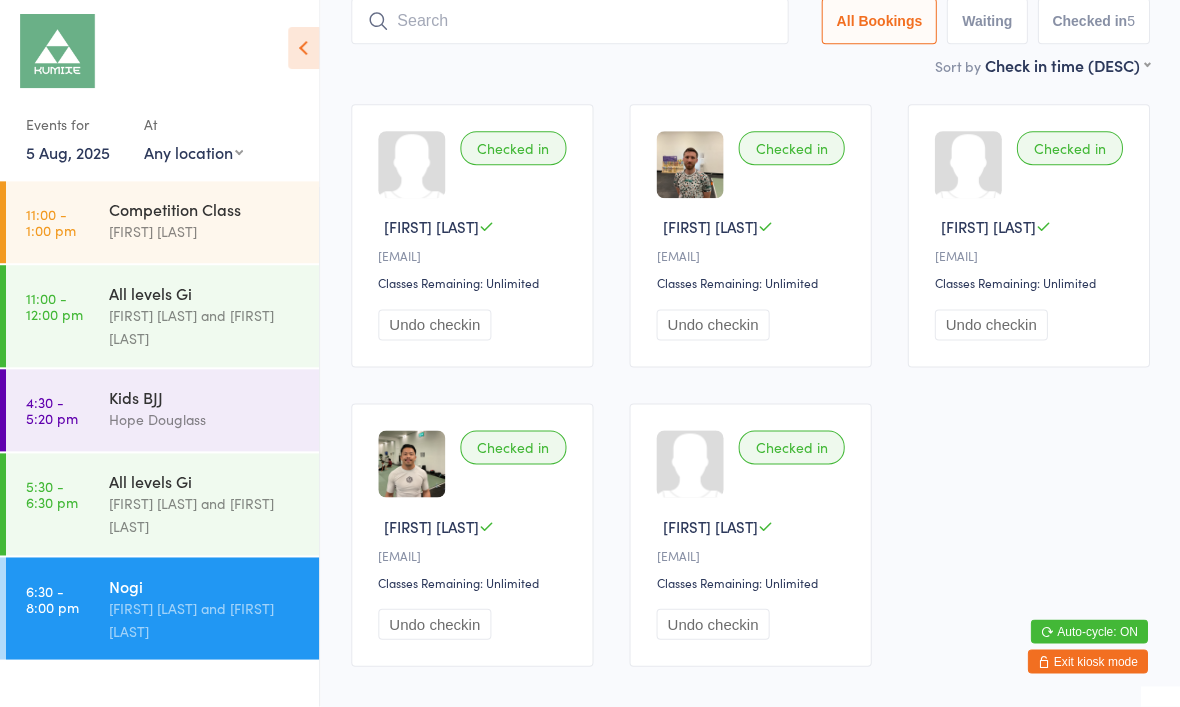 click at bounding box center [569, 22] 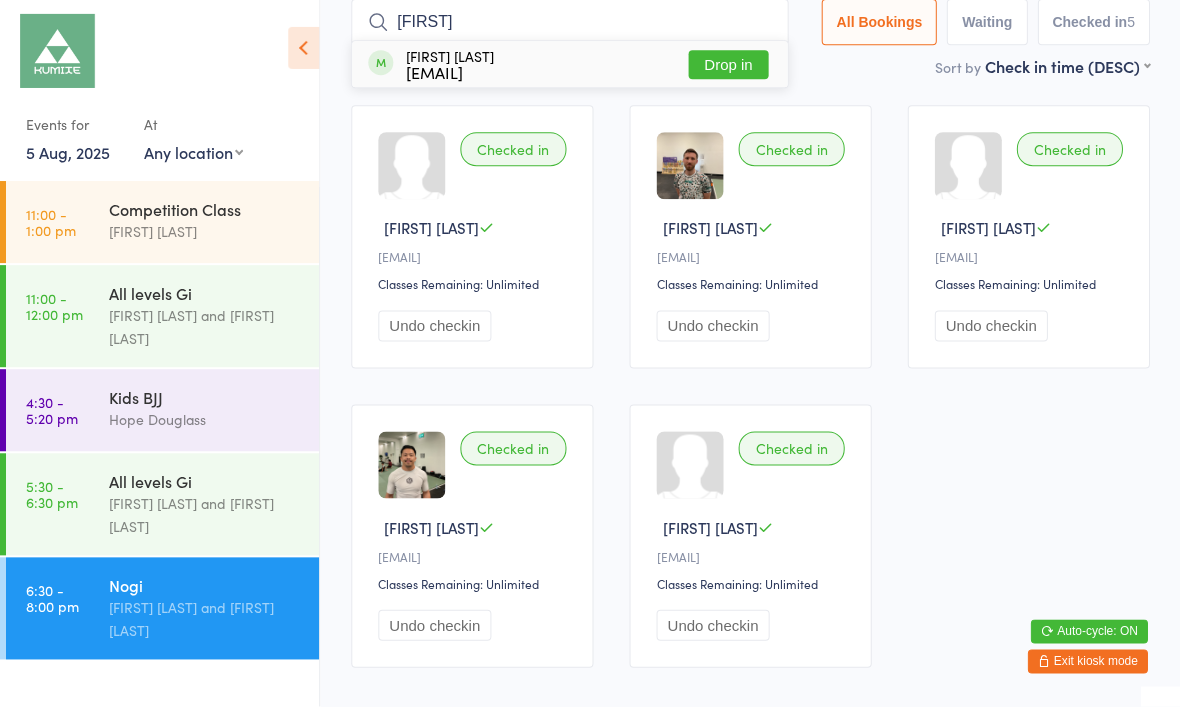 type on "Denny" 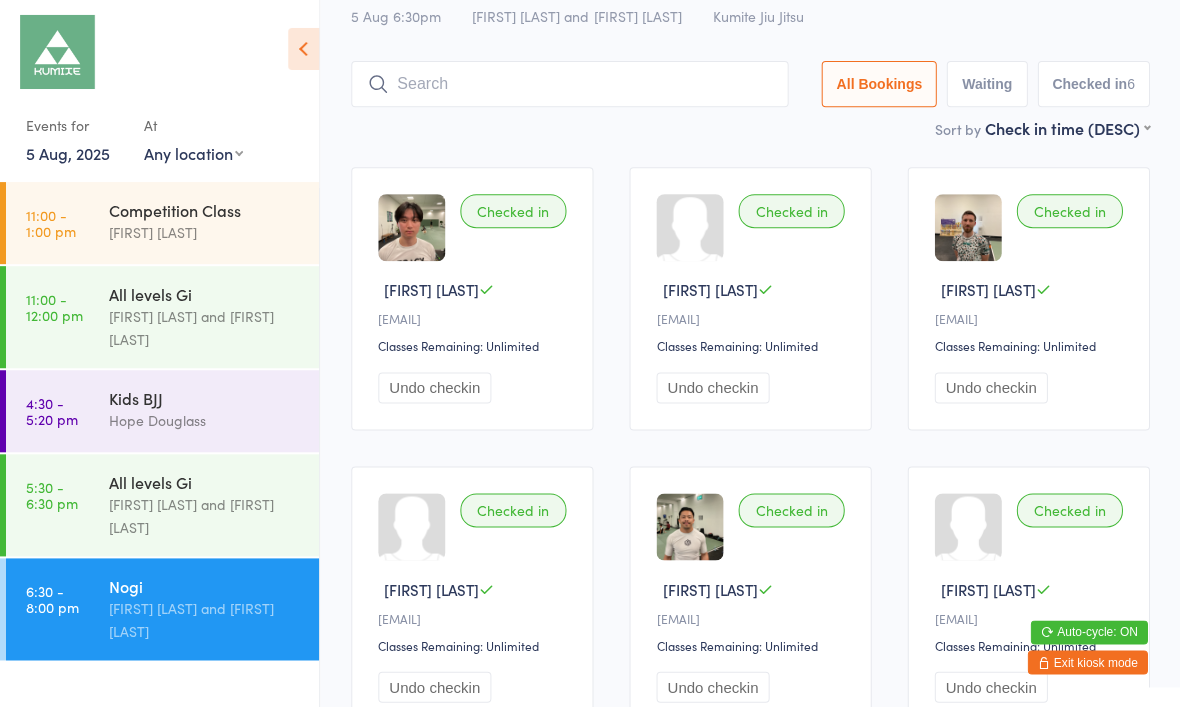 scroll, scrollTop: 71, scrollLeft: 0, axis: vertical 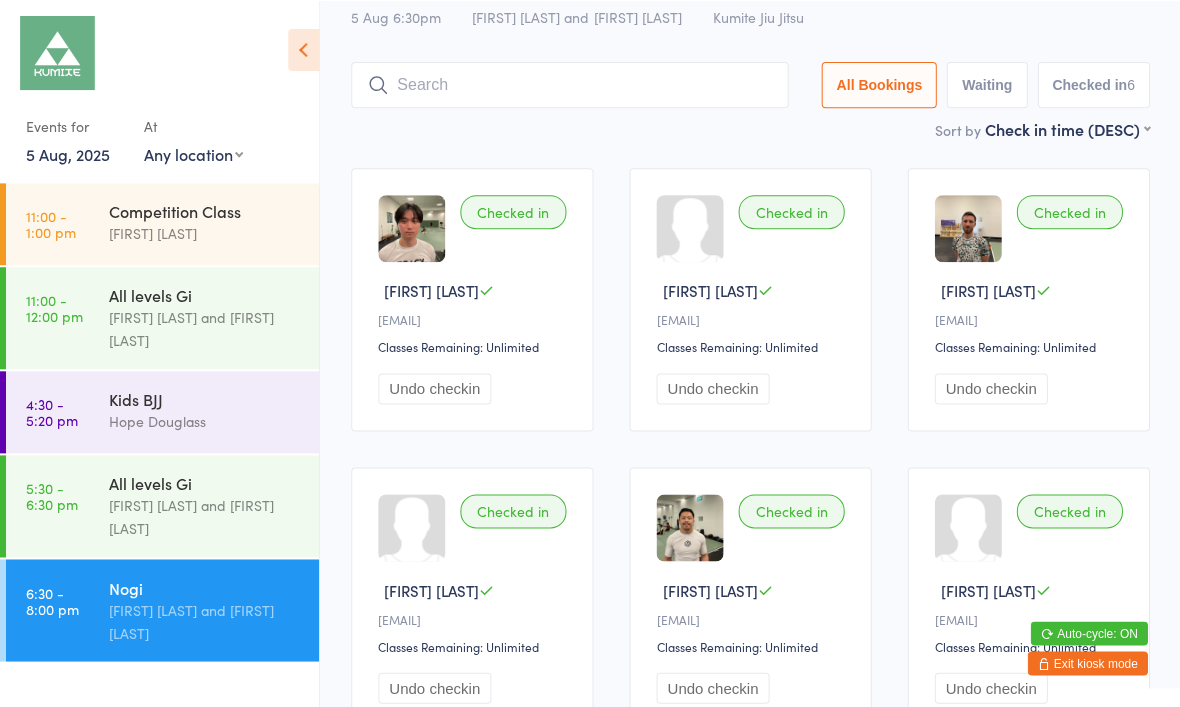click at bounding box center [569, 84] 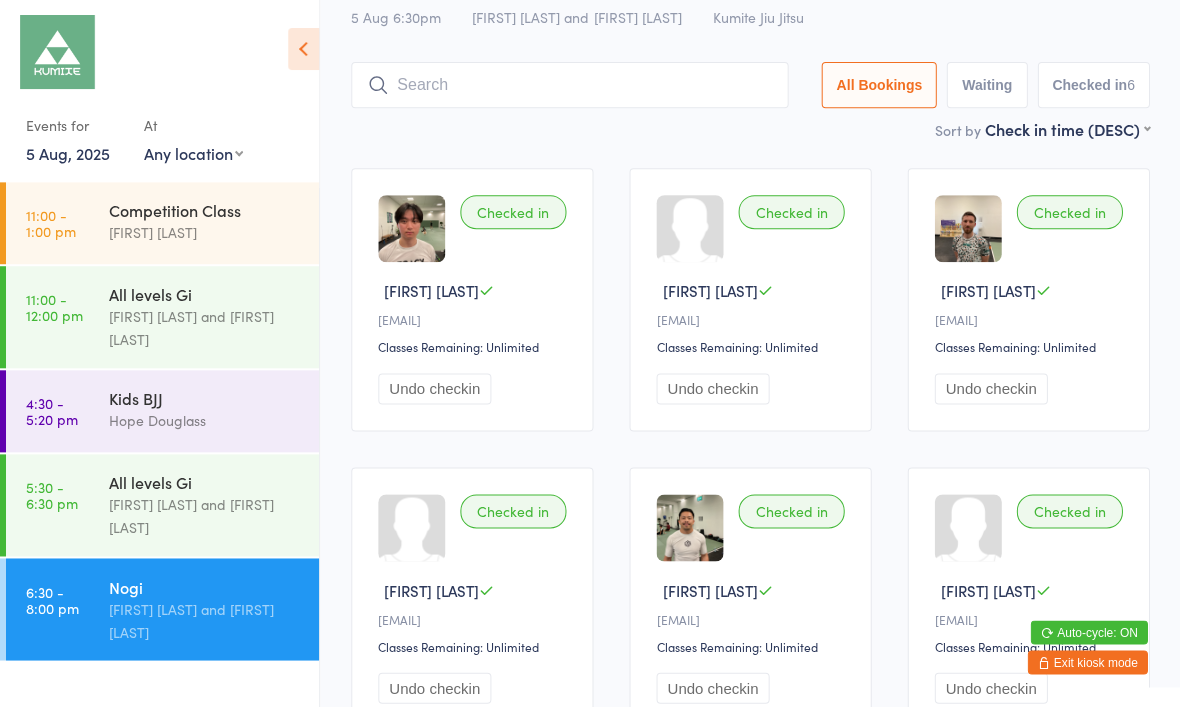 scroll, scrollTop: 69, scrollLeft: 0, axis: vertical 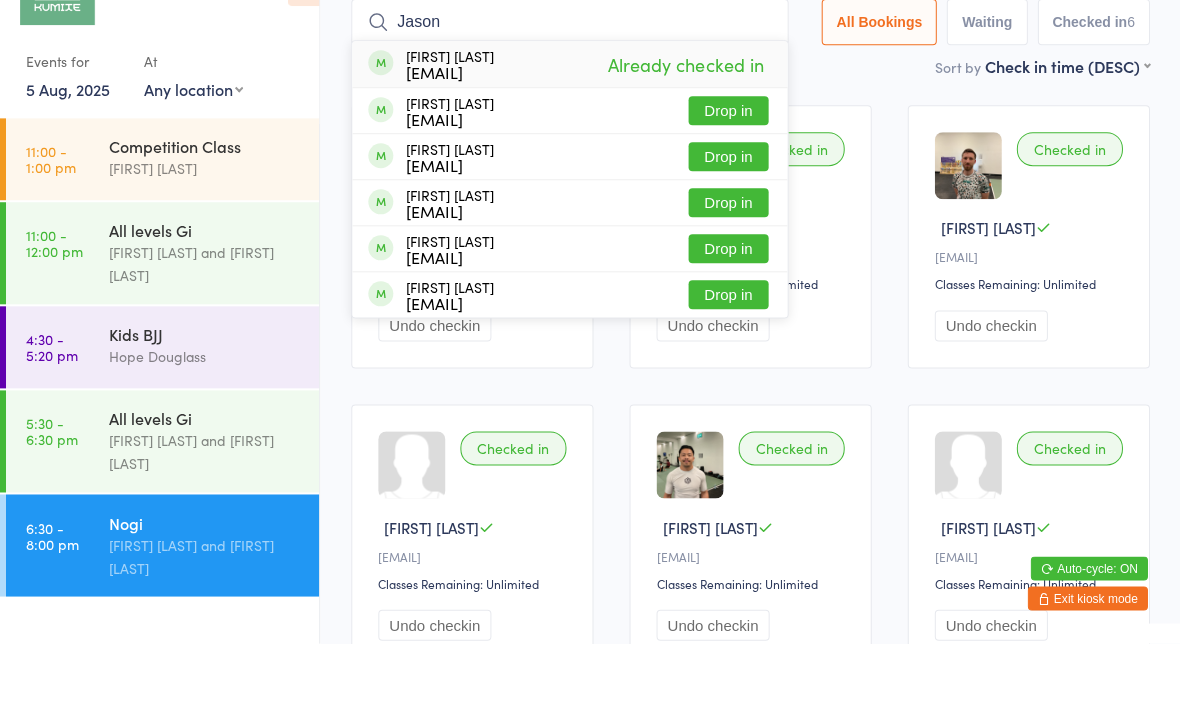 type on "Jason" 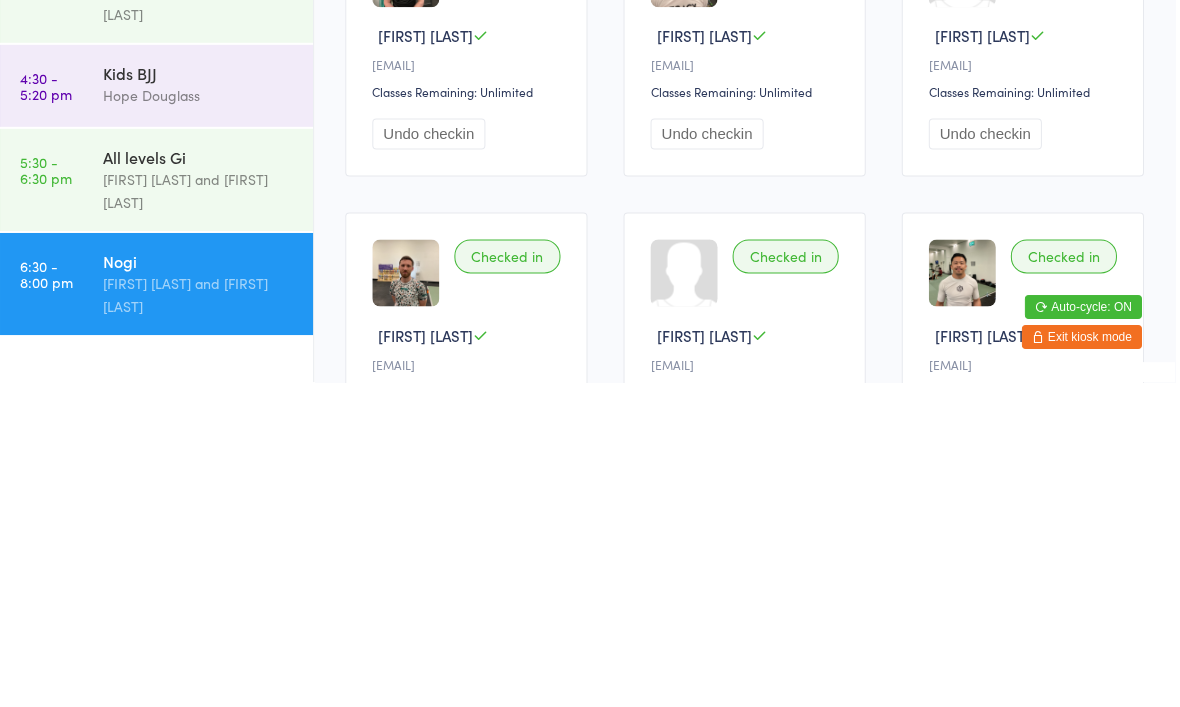 scroll, scrollTop: 0, scrollLeft: 0, axis: both 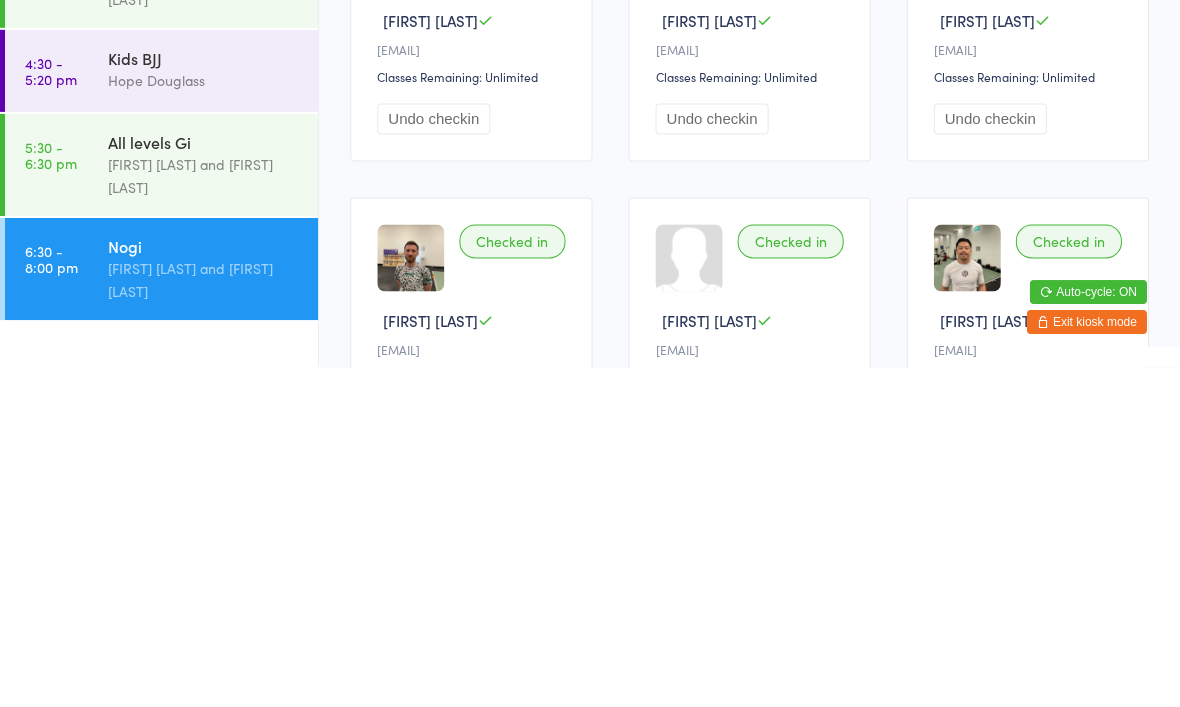 click on "All levels Gi" at bounding box center (205, 482) 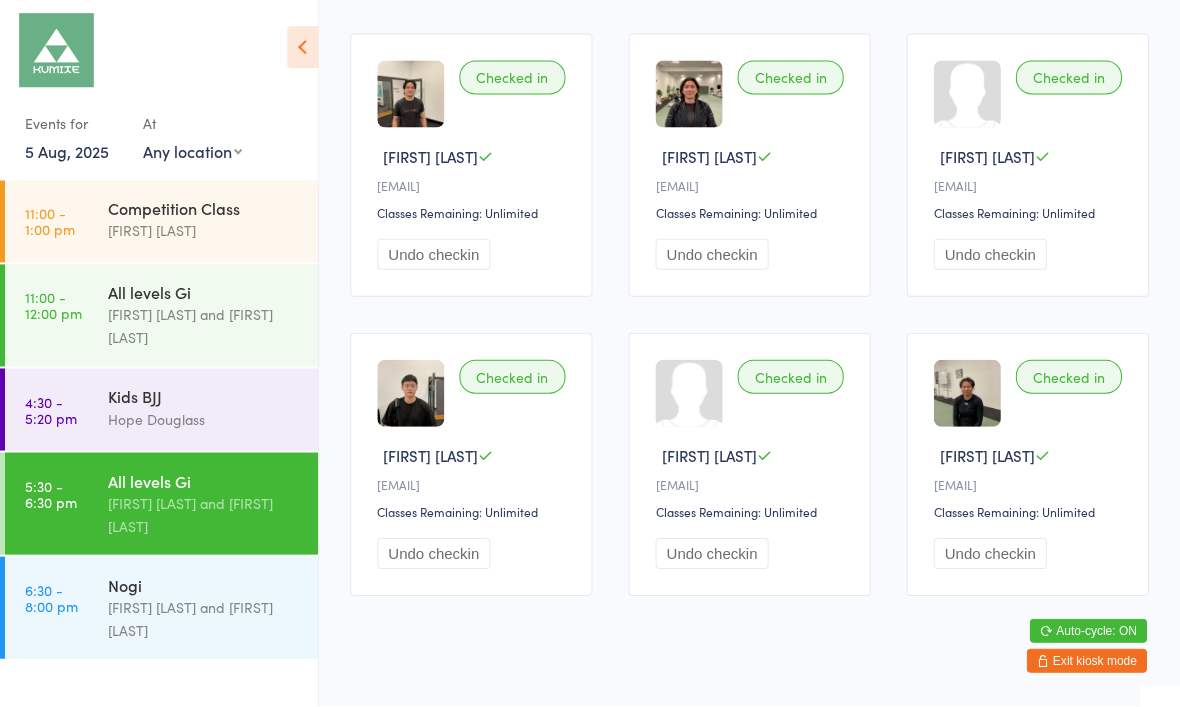 scroll, scrollTop: 502, scrollLeft: 0, axis: vertical 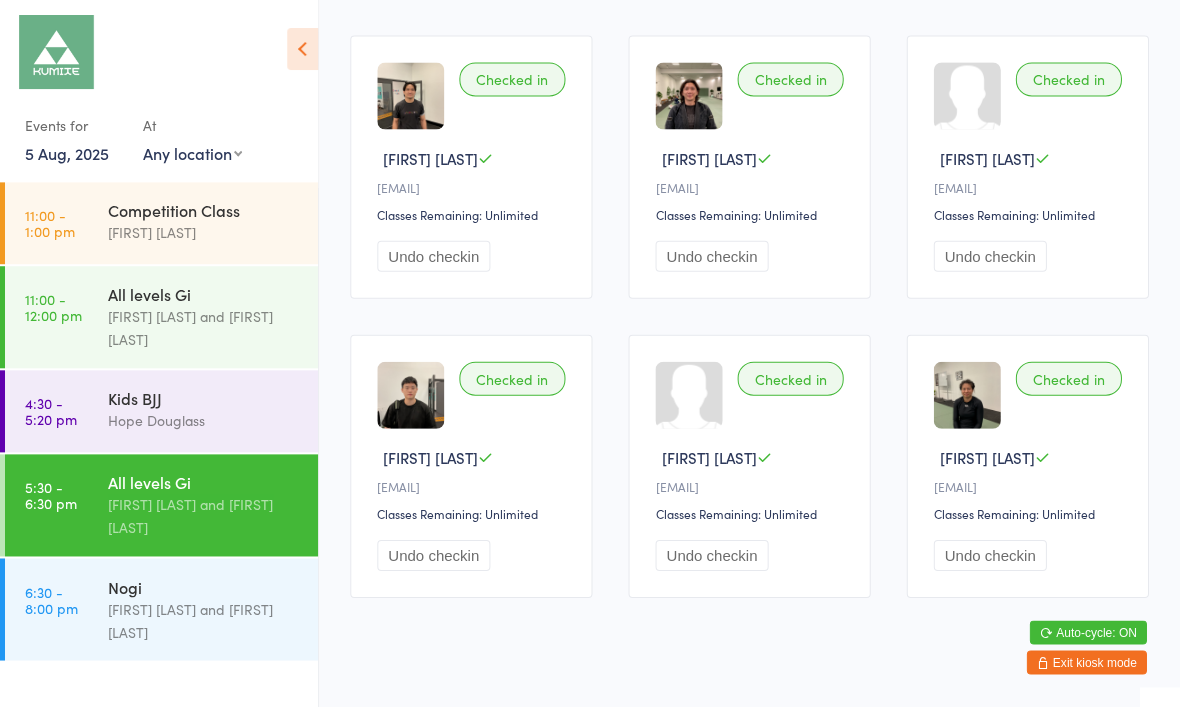 click on "Hope Douglass and Ariel Tabak" at bounding box center [205, 620] 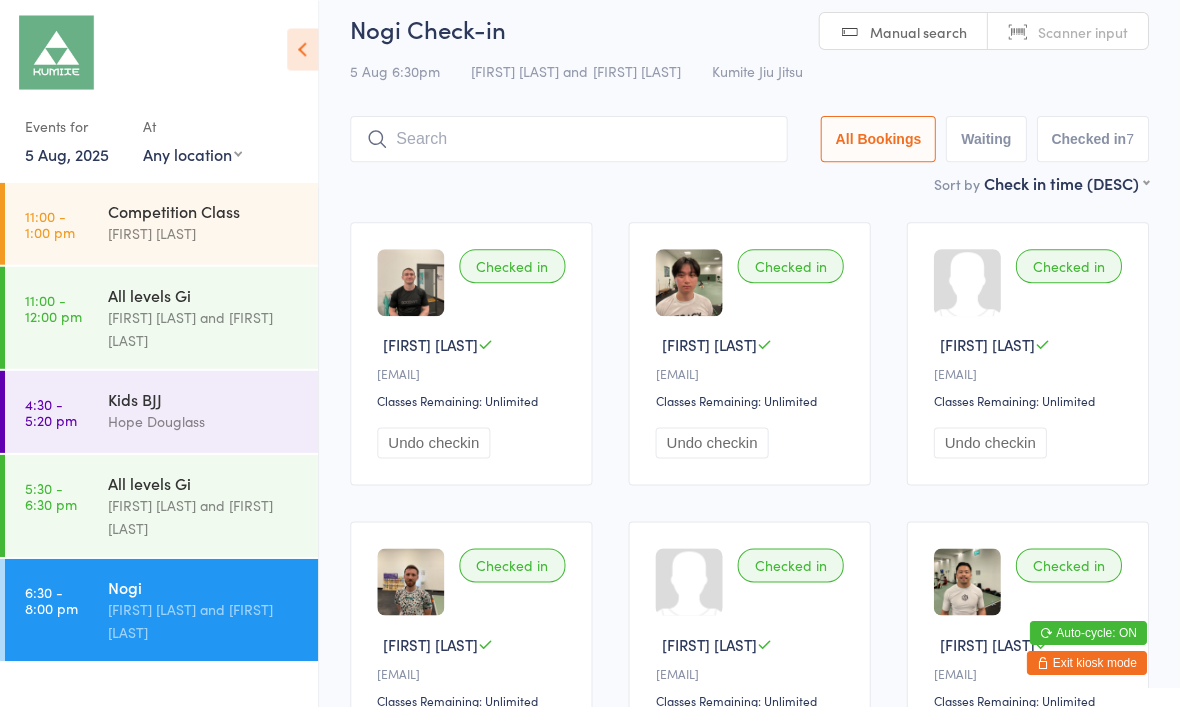 scroll, scrollTop: 15, scrollLeft: 0, axis: vertical 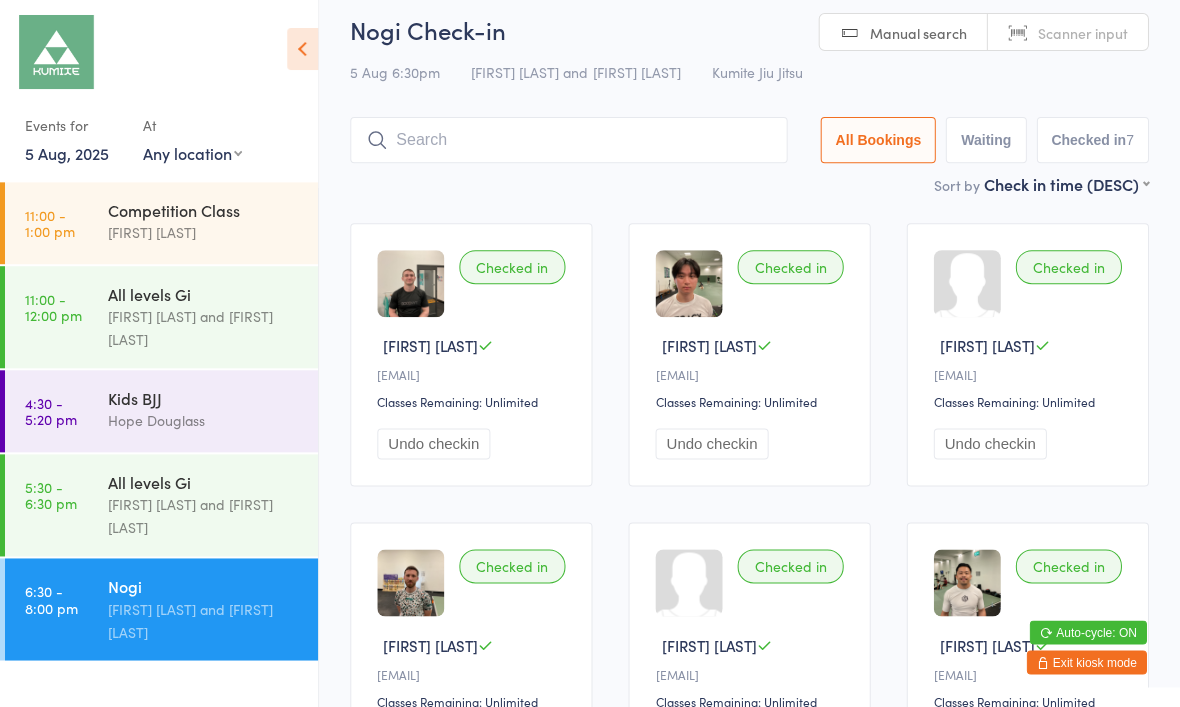 click at bounding box center (569, 140) 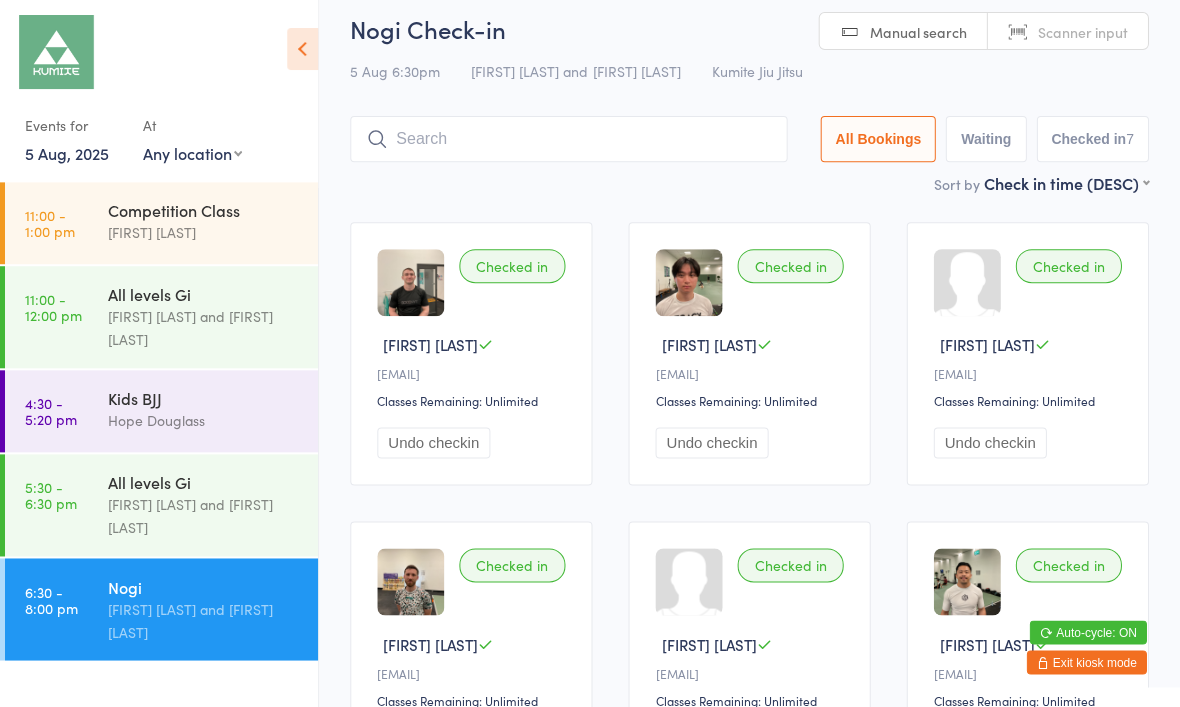 scroll, scrollTop: 15, scrollLeft: 0, axis: vertical 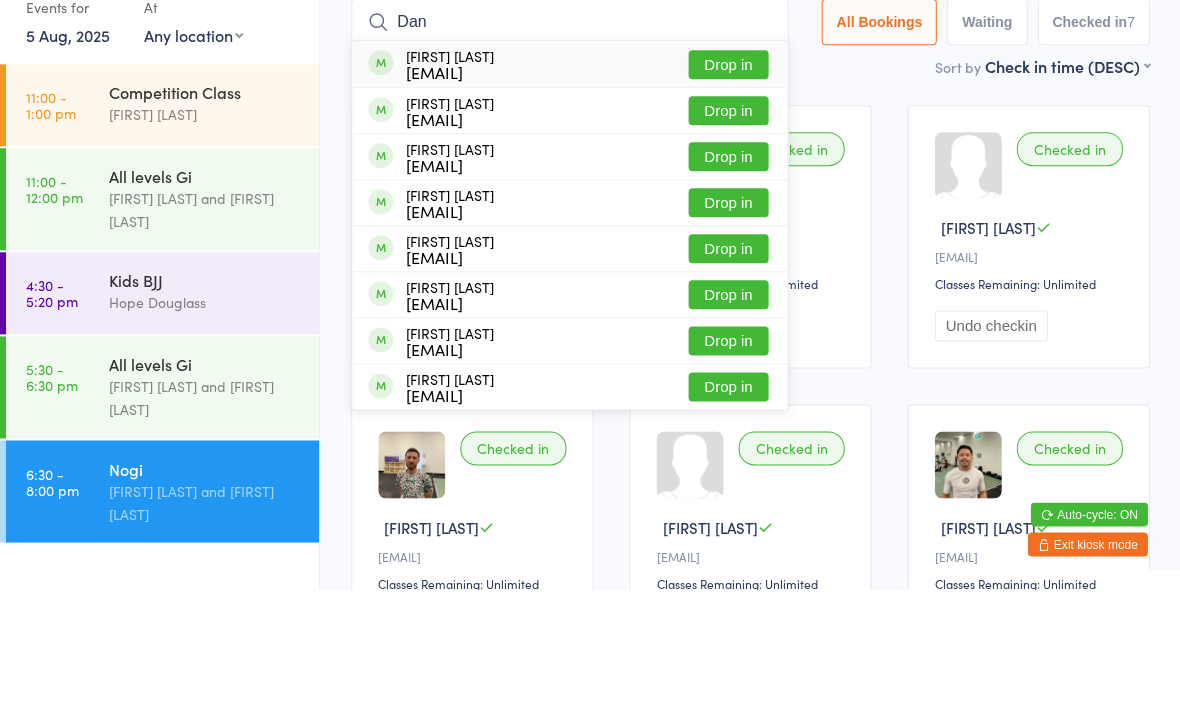 type on "Dan" 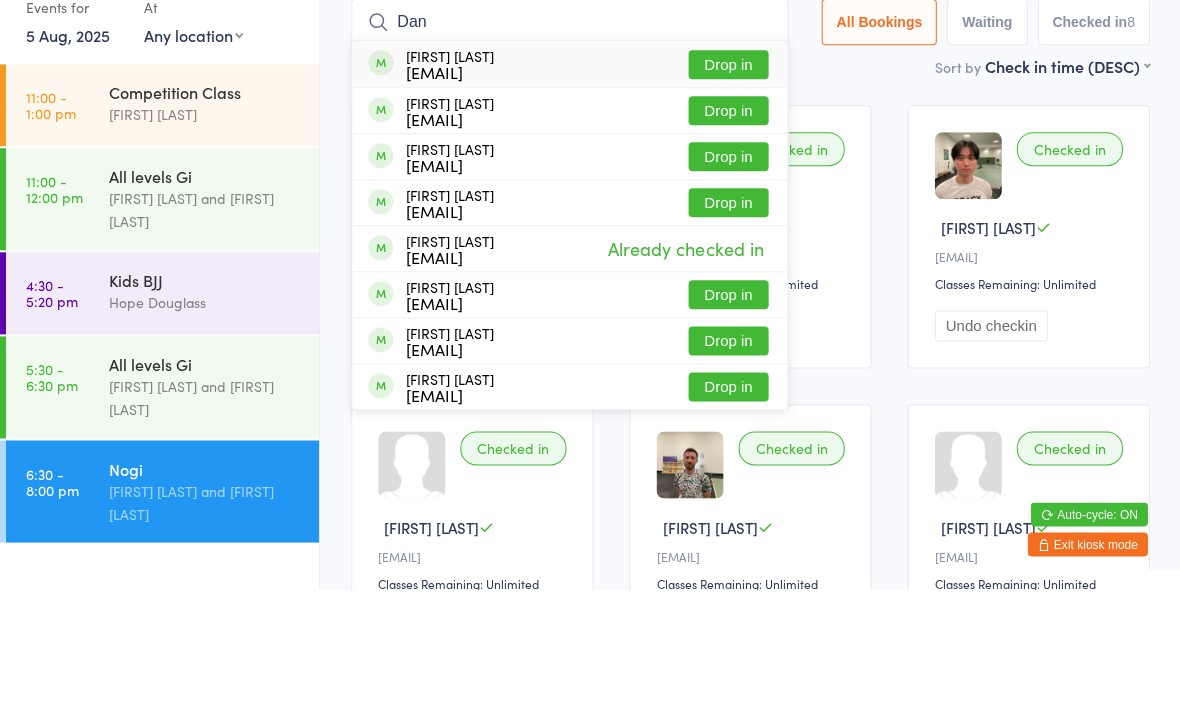 type on "Dan" 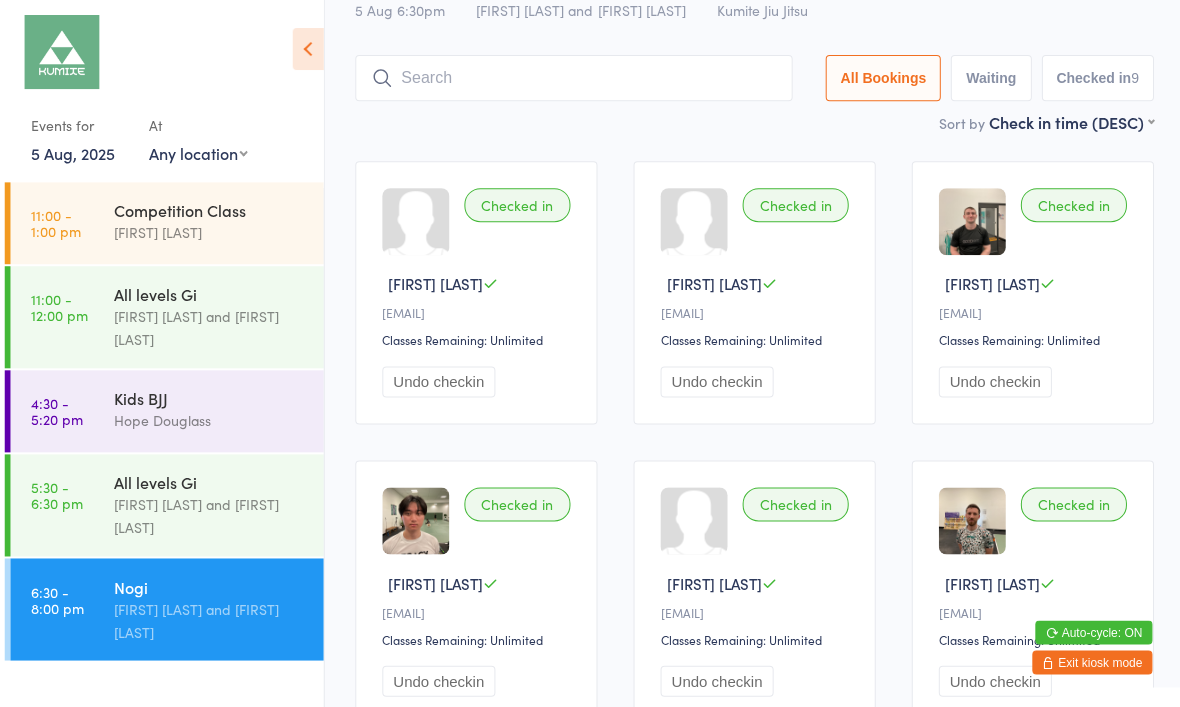scroll, scrollTop: 0, scrollLeft: 0, axis: both 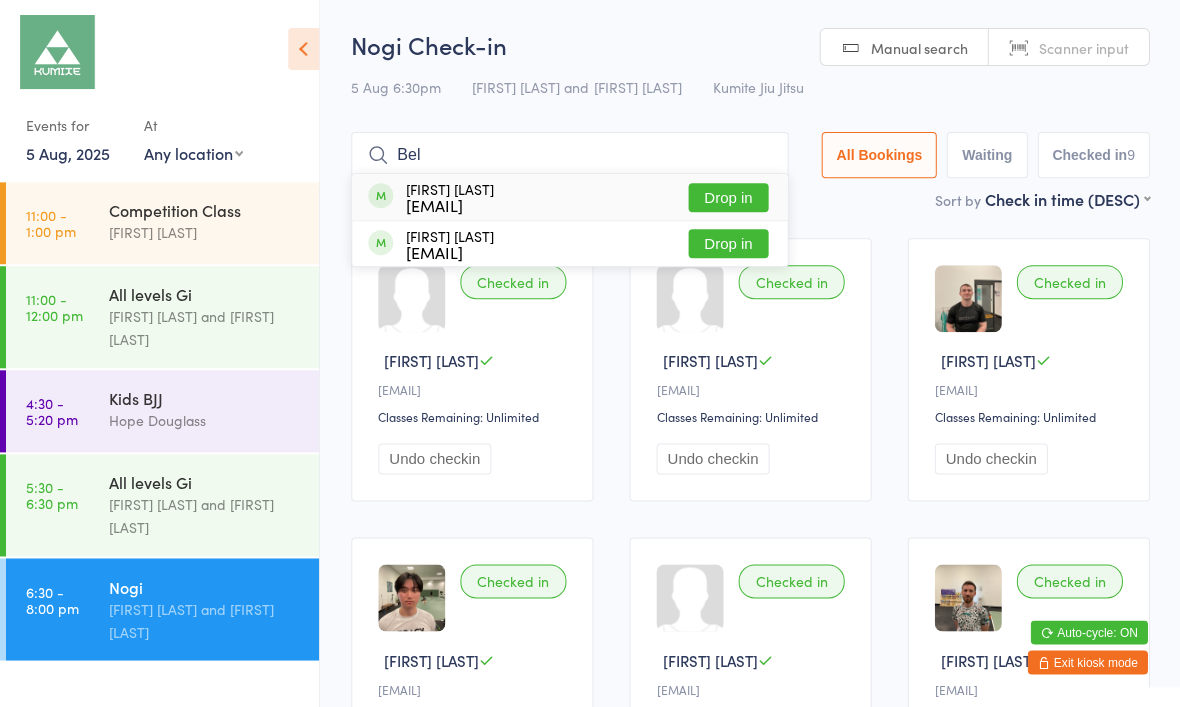 type on "Bel" 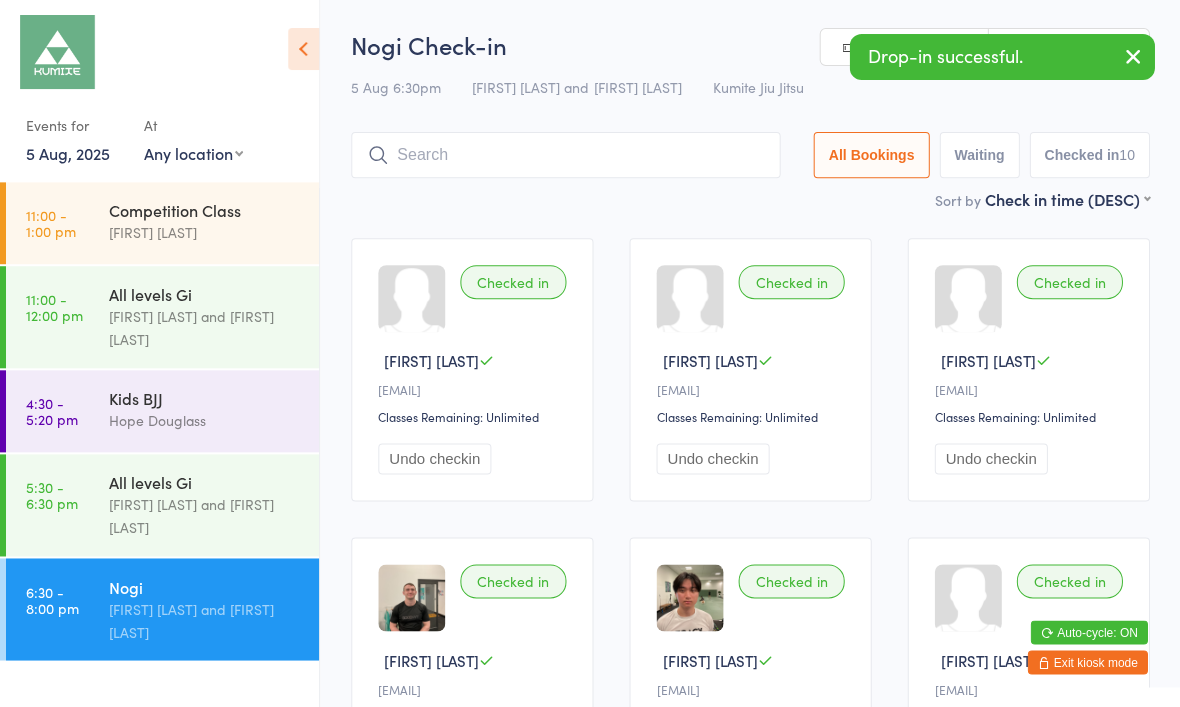click at bounding box center (565, 155) 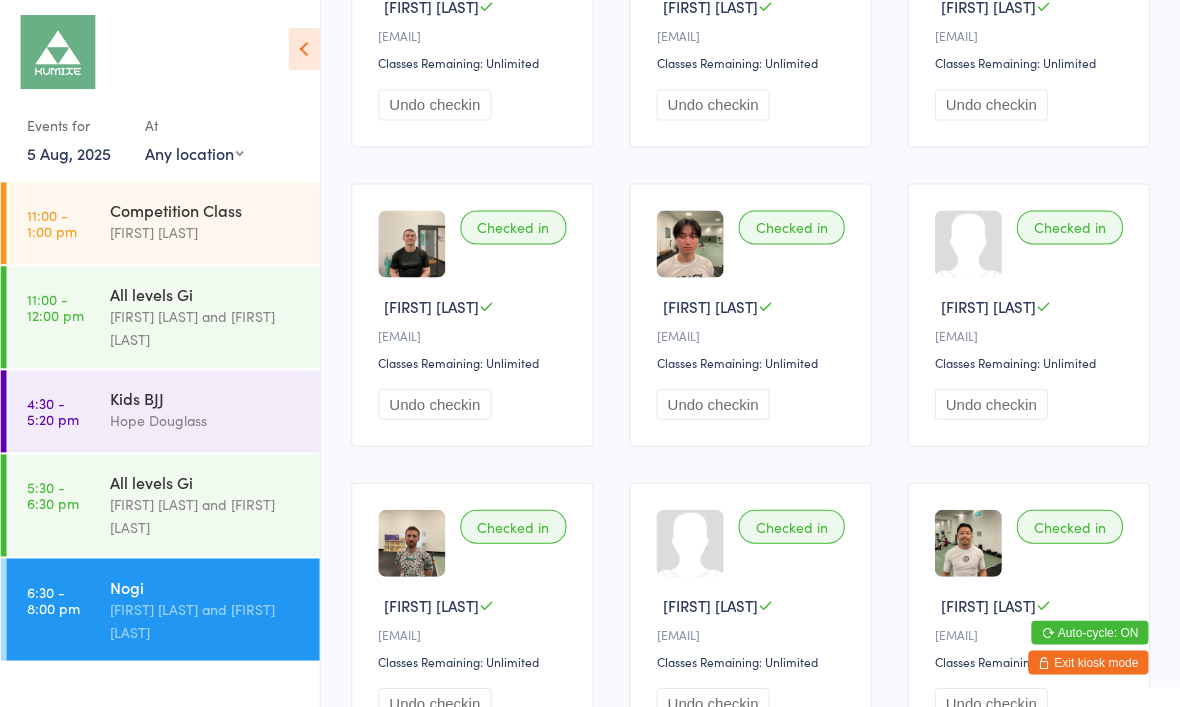 scroll, scrollTop: 14, scrollLeft: 0, axis: vertical 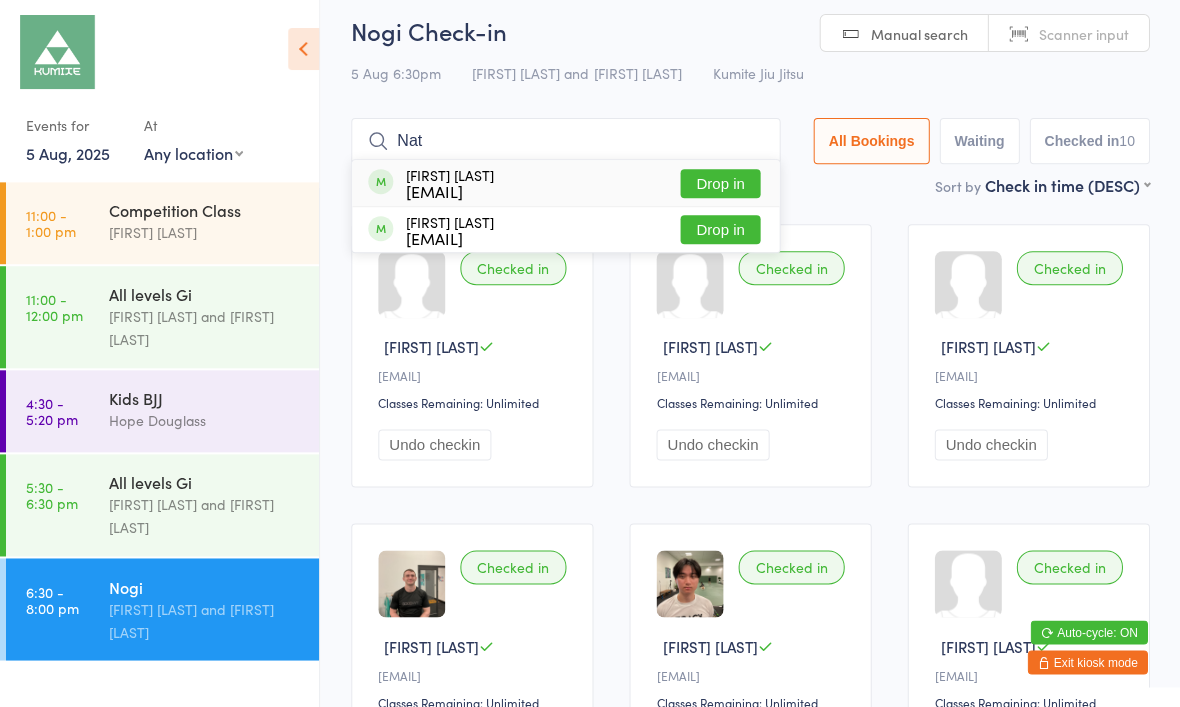 type on "Nat" 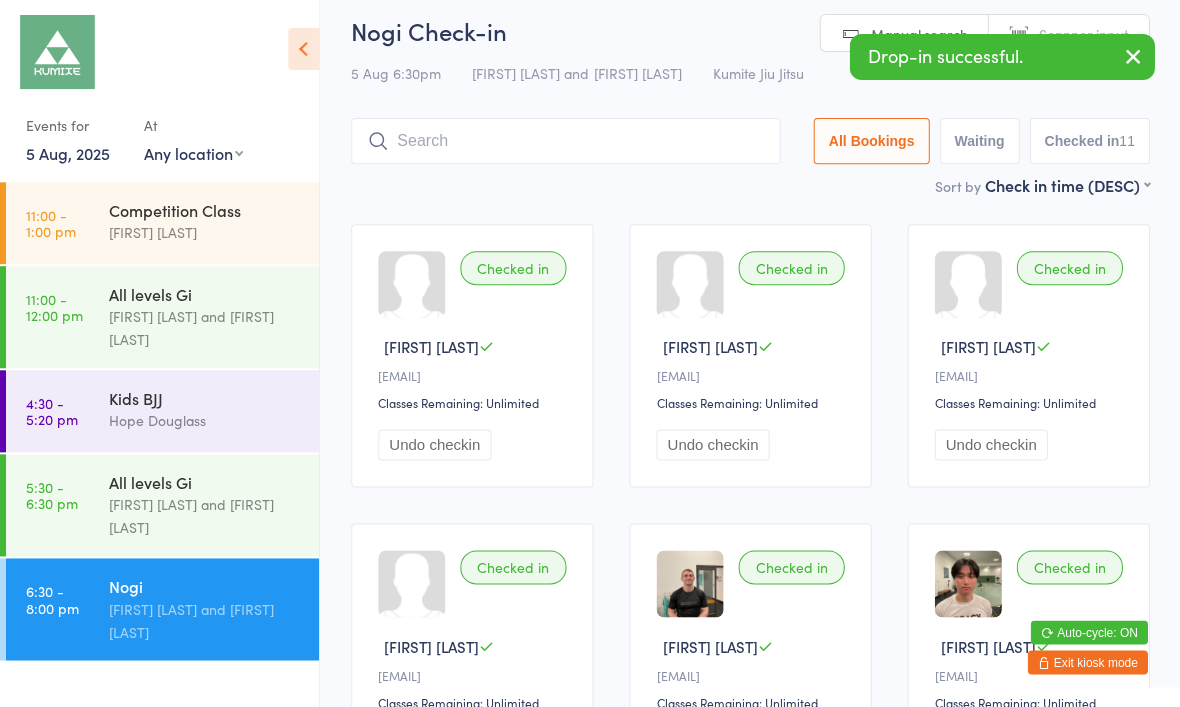 click at bounding box center [565, 141] 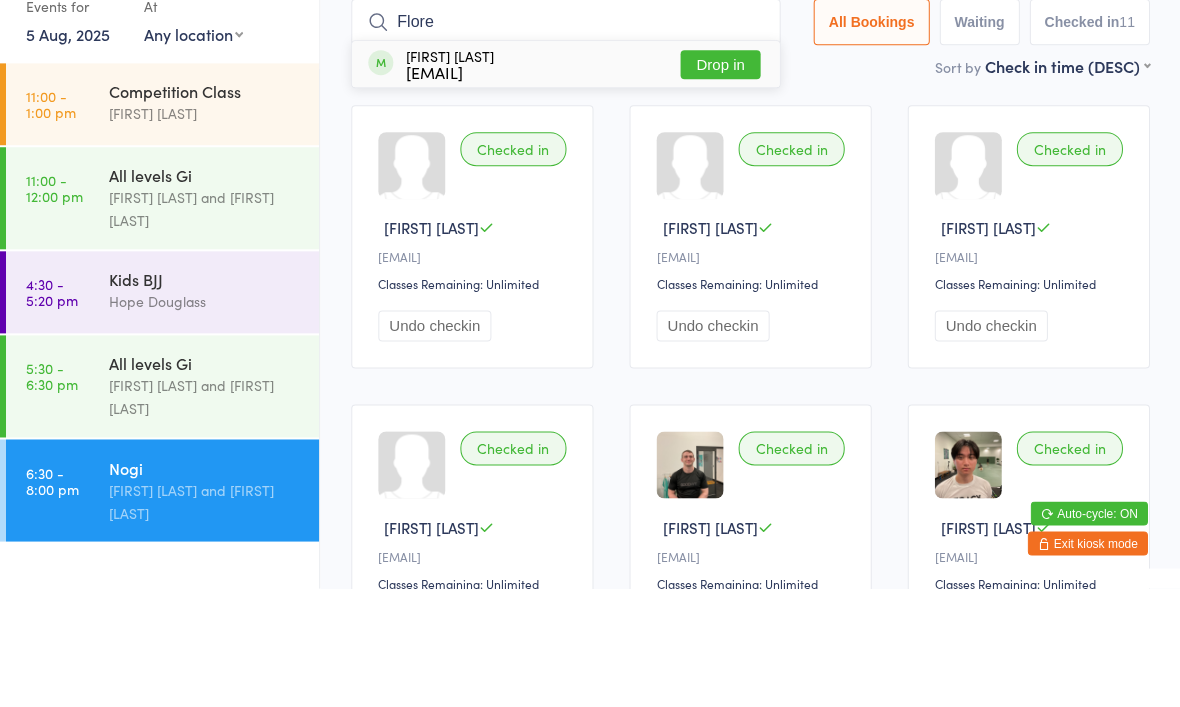 type on "Flore" 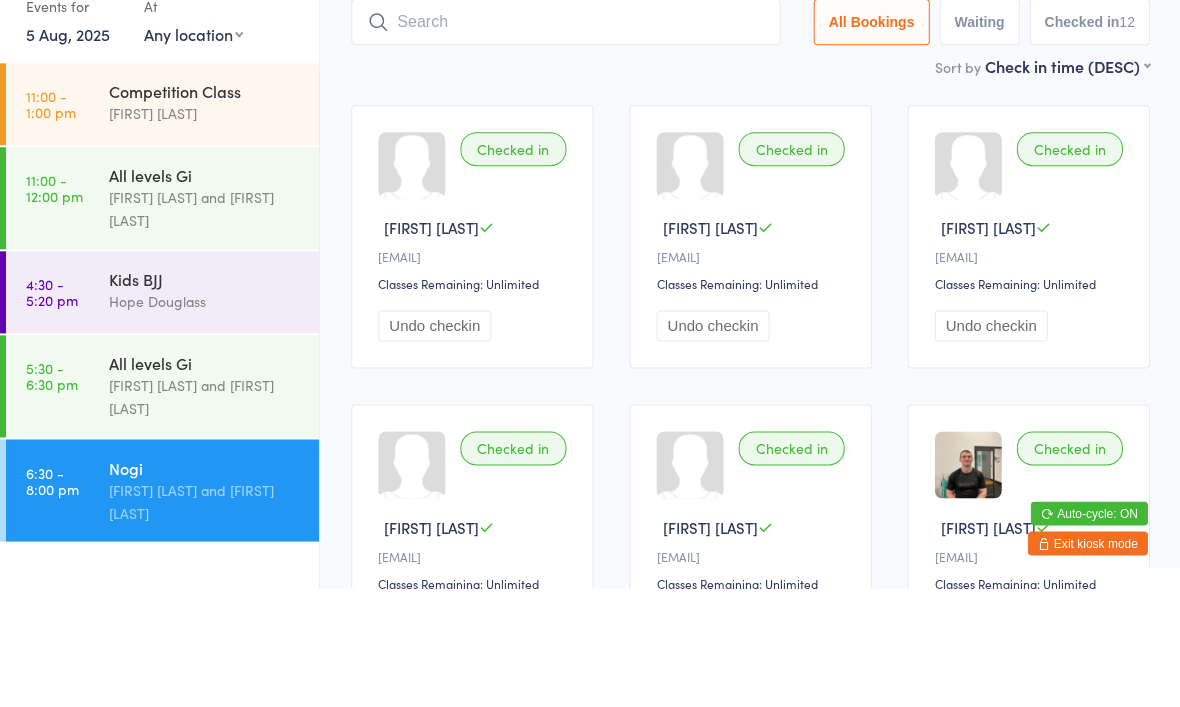 type on "Y" 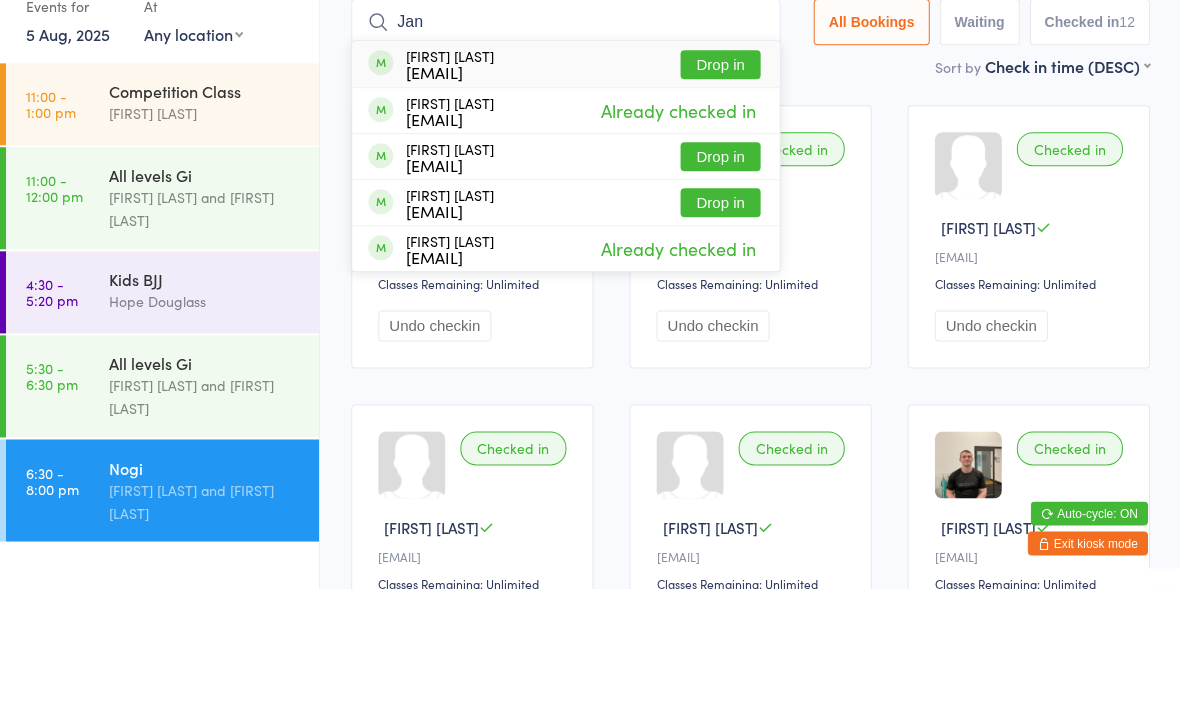 type on "Jan" 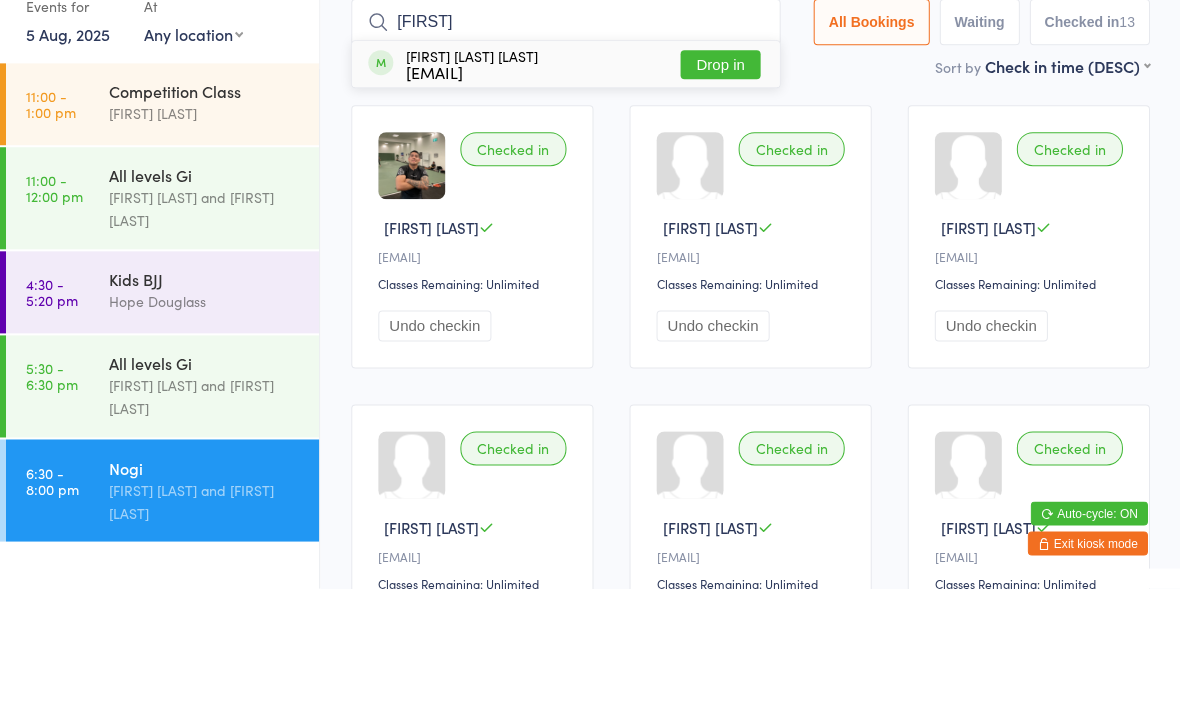type on "Mingi" 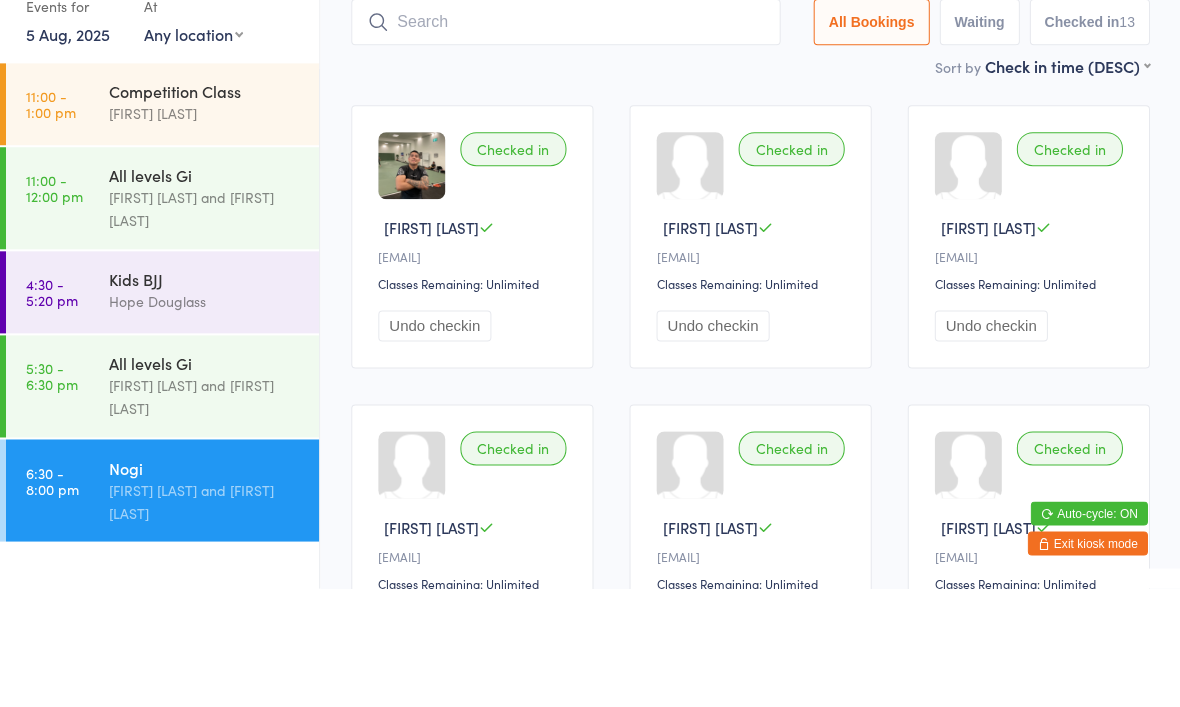 scroll, scrollTop: 133, scrollLeft: 0, axis: vertical 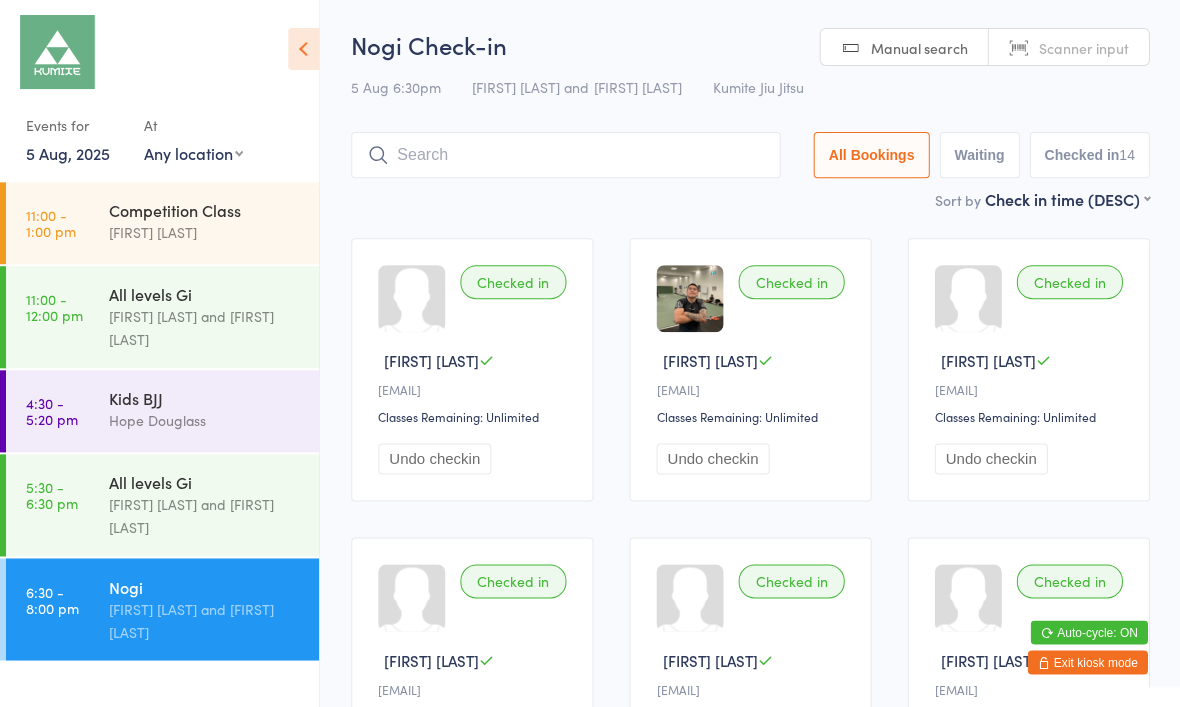 click at bounding box center (565, 155) 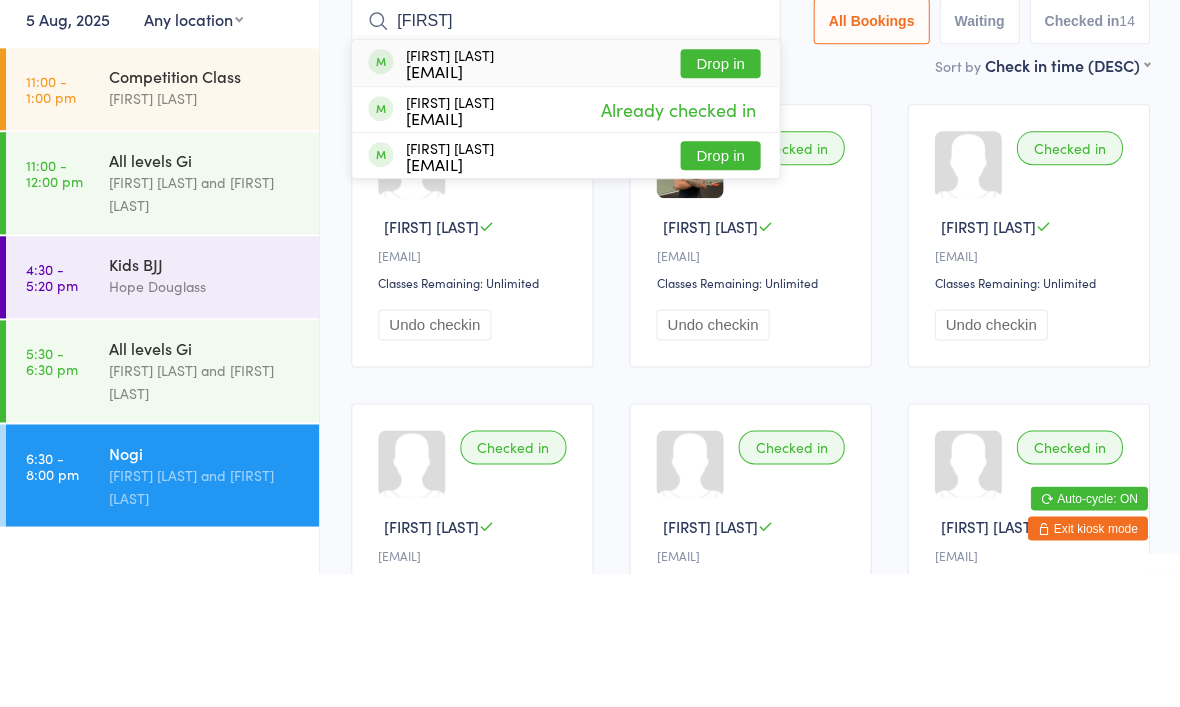 type on "Lorett" 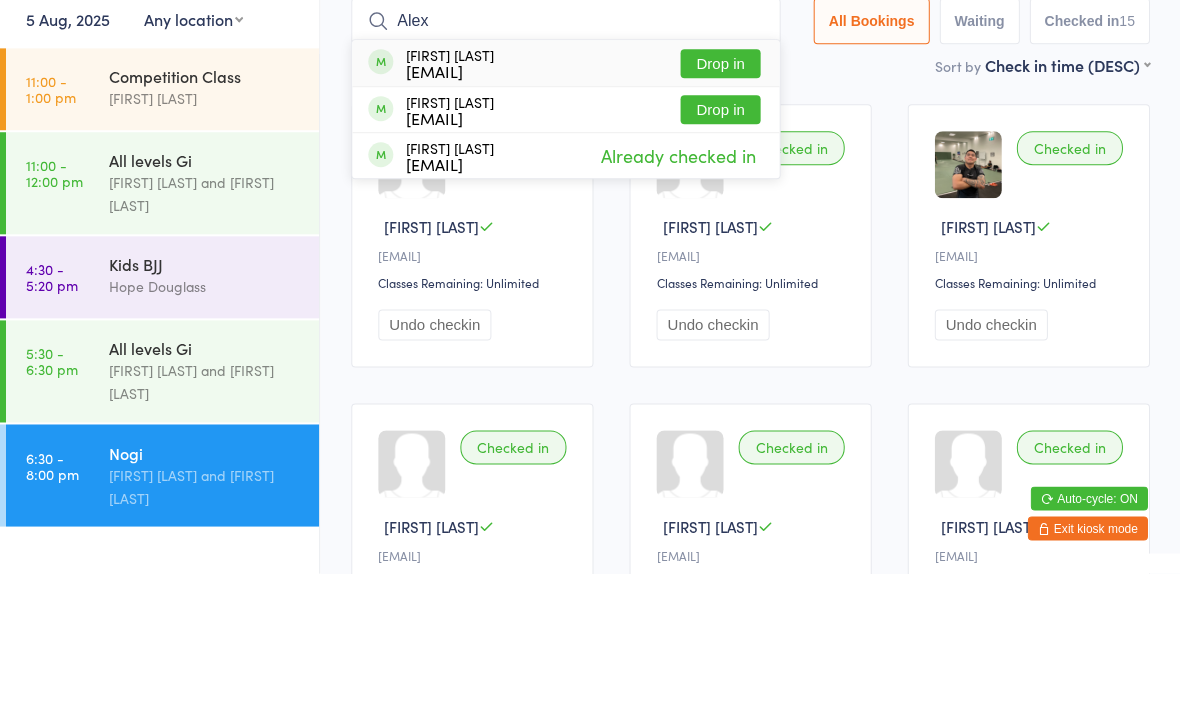 type on "Alex" 